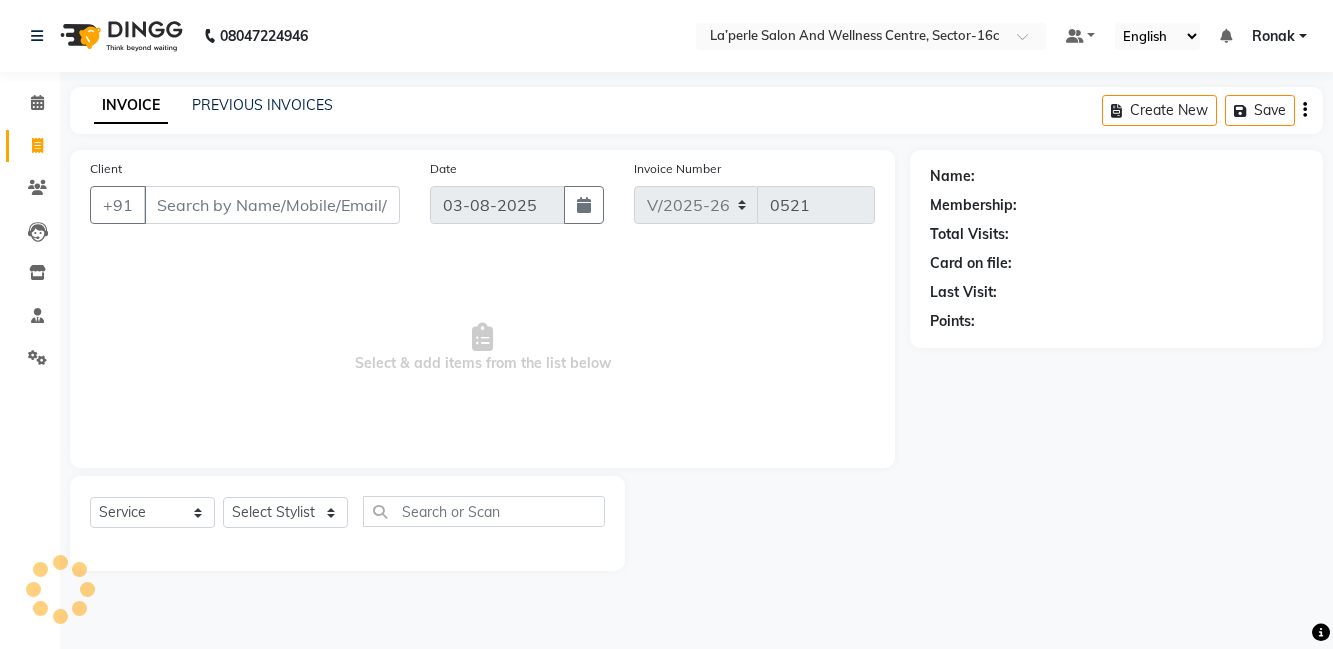 select on "8341" 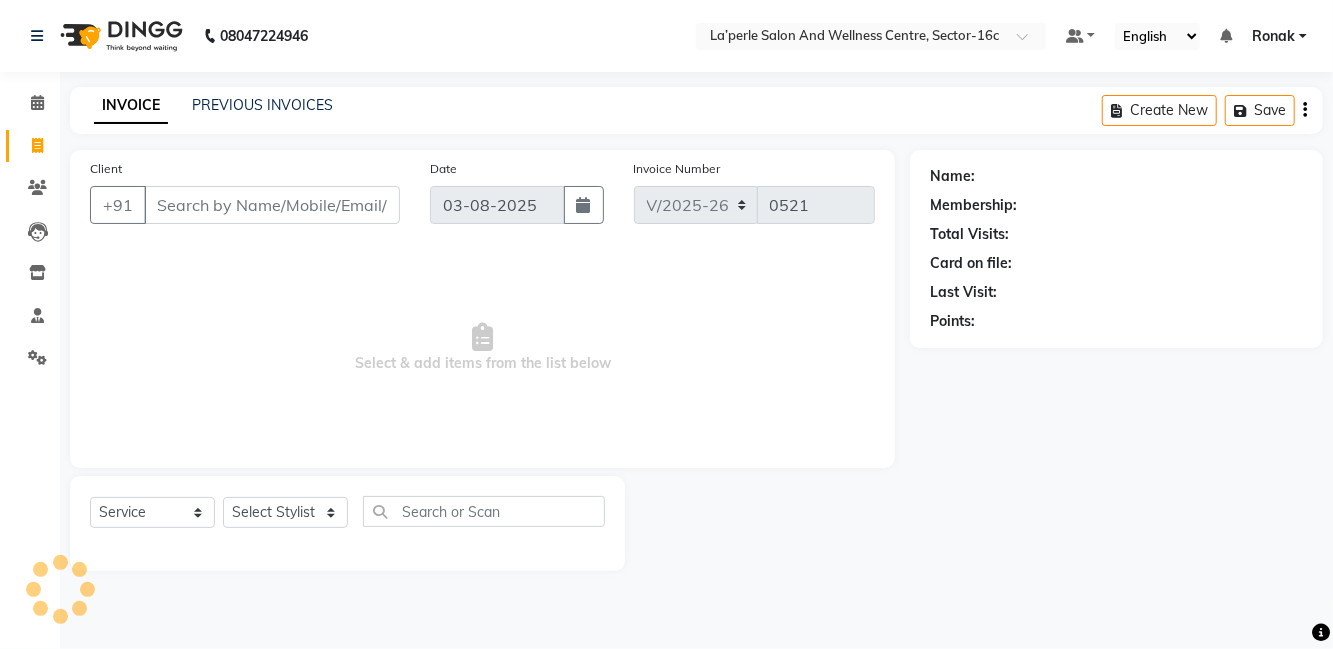 scroll, scrollTop: 0, scrollLeft: 0, axis: both 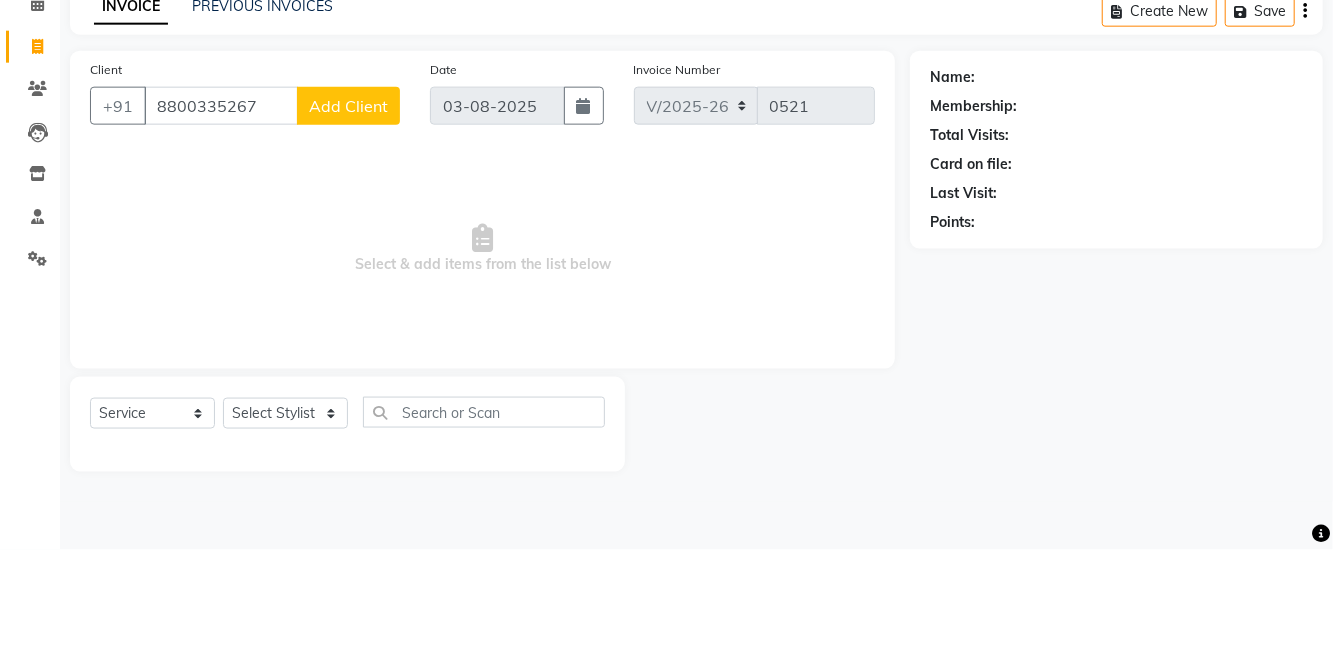 type on "8800335267" 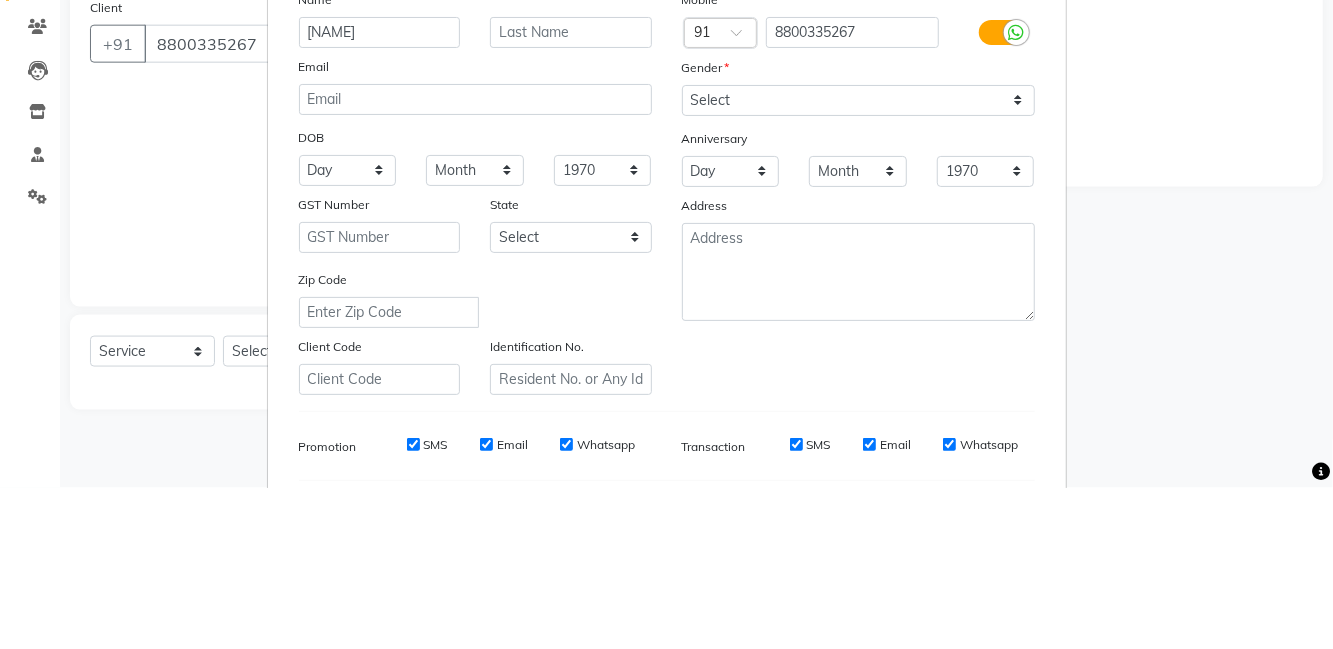 type on "[NAME]" 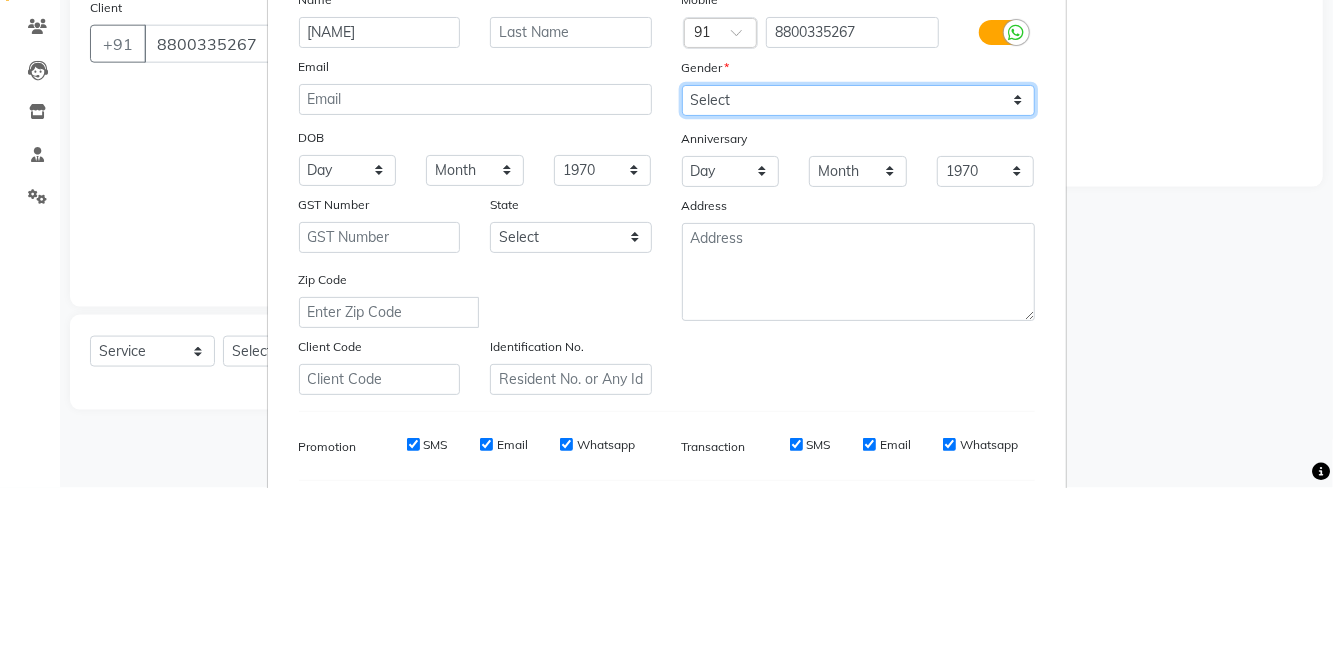 click on "Select Male Female Other Prefer Not To Say" at bounding box center (858, 261) 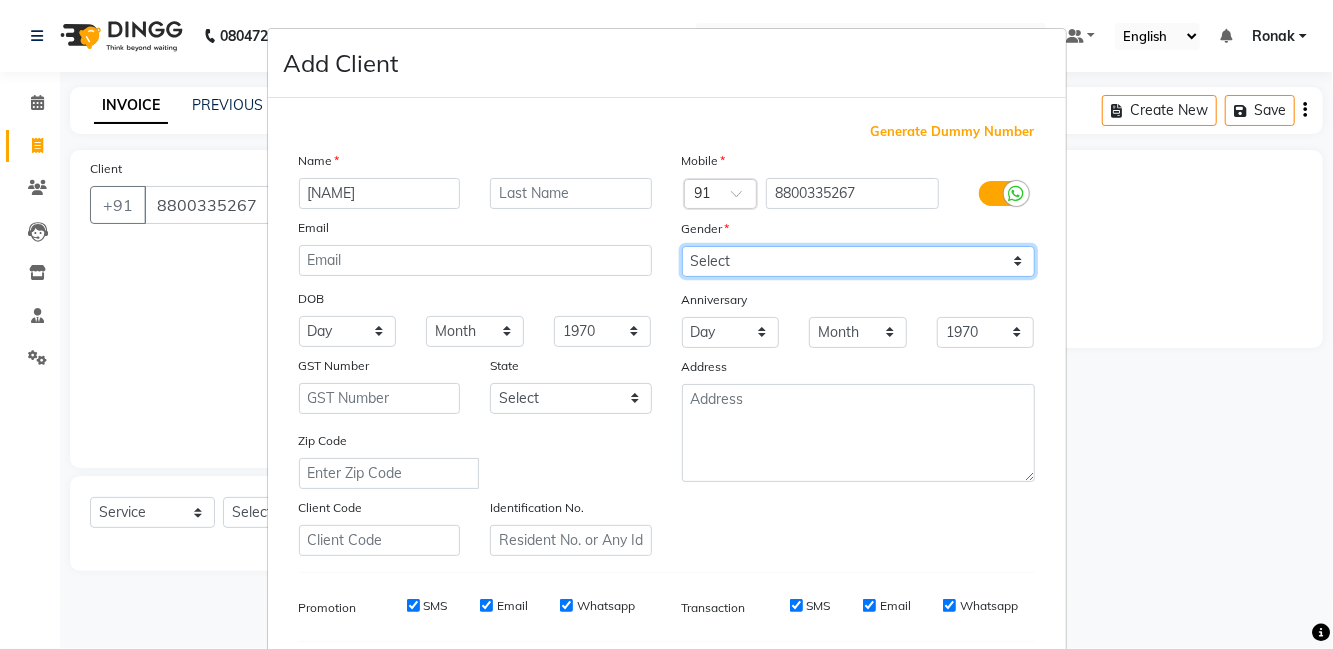 select on "female" 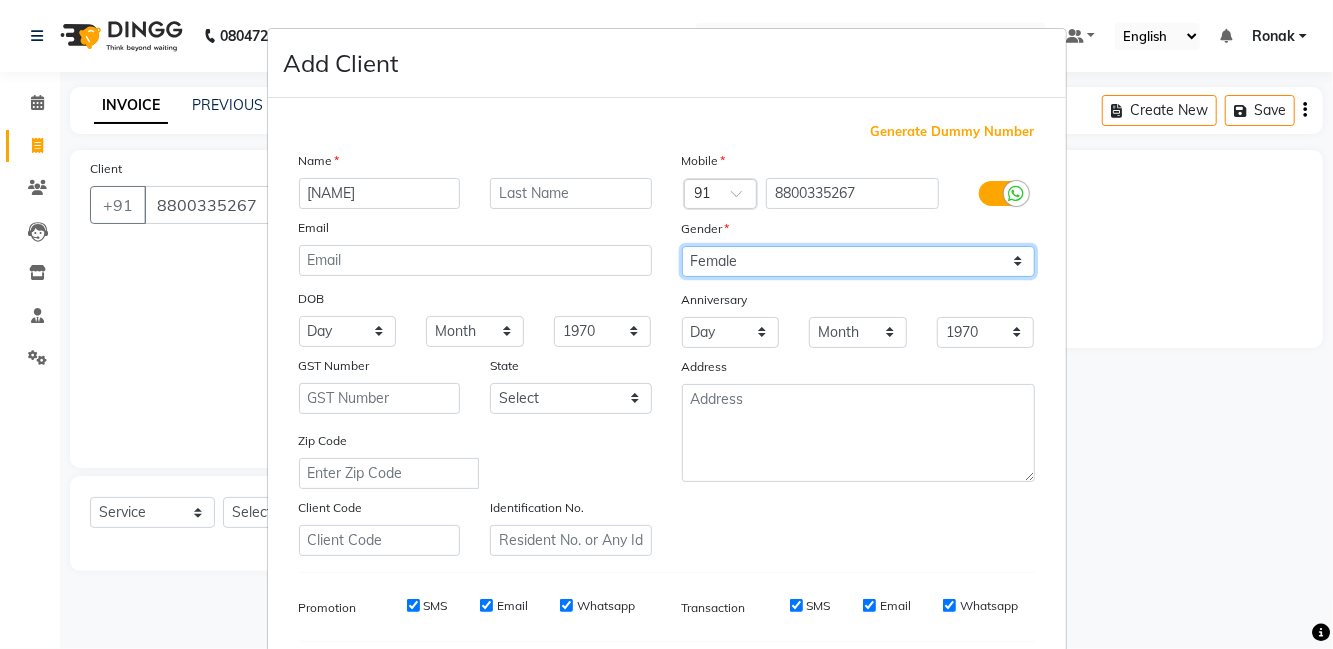 scroll, scrollTop: 168, scrollLeft: 0, axis: vertical 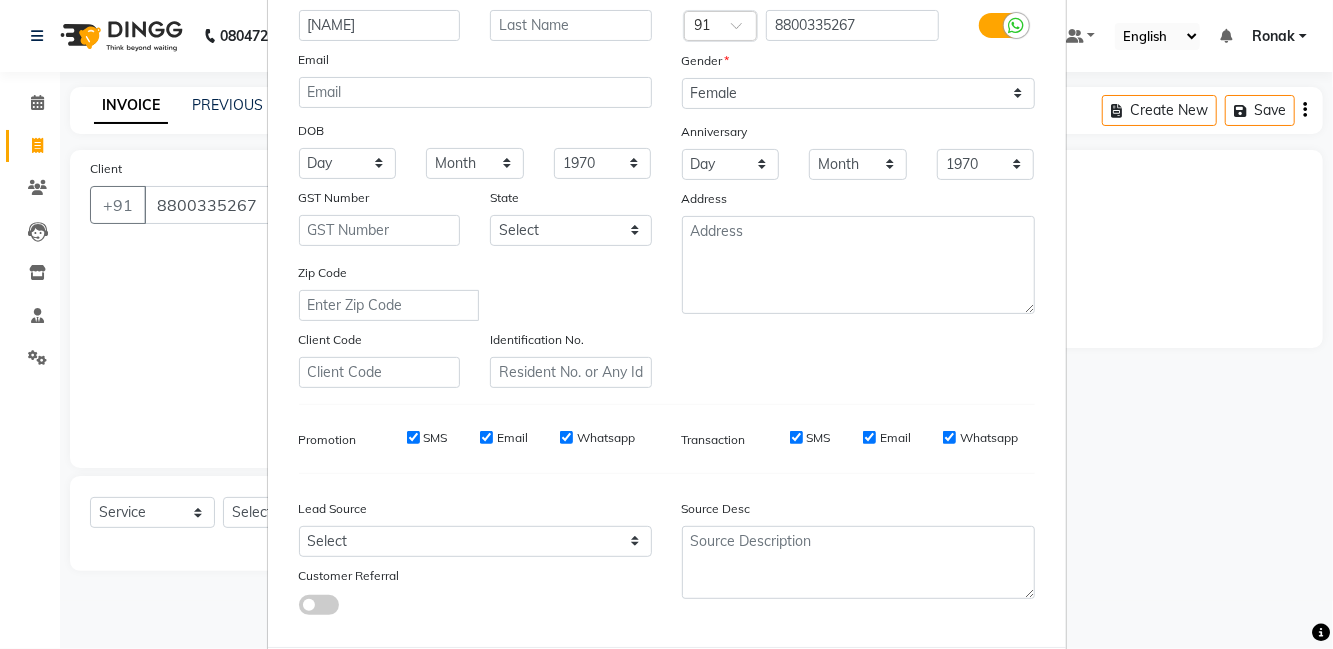 click on "Add" at bounding box center [933, 687] 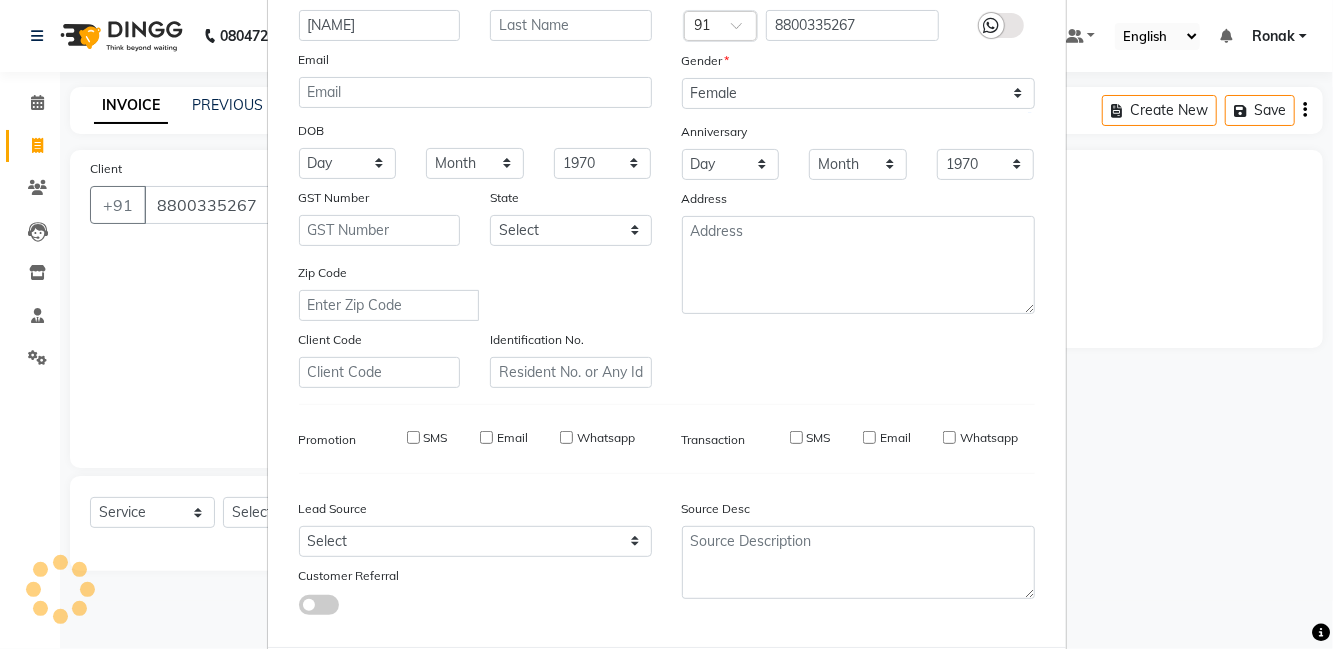 type 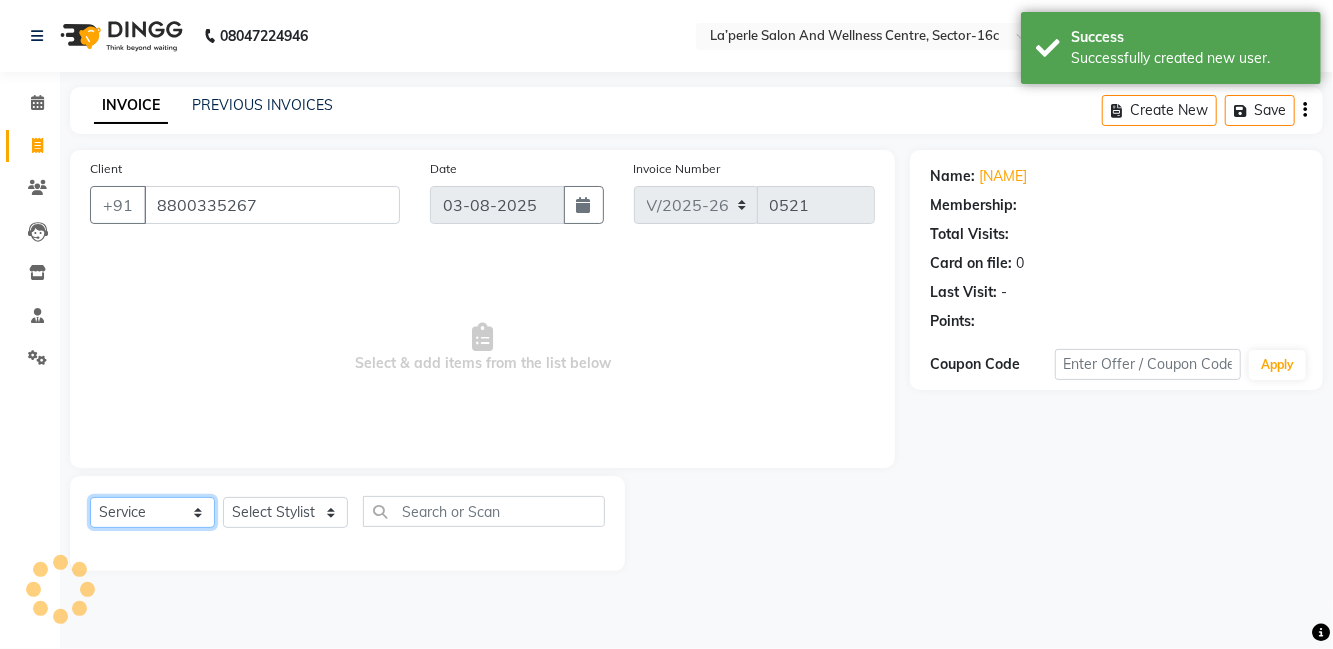 click on "Select  Service  Product  Membership  Package Voucher Prepaid Gift Card" 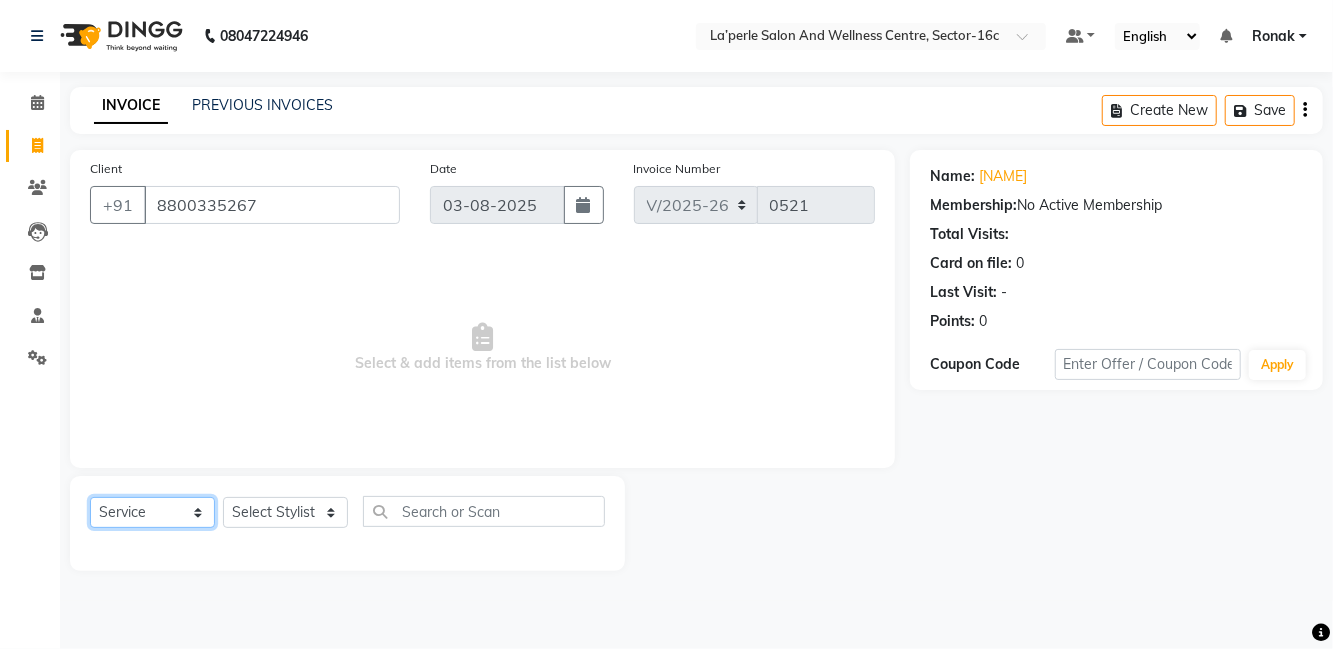 click on "Select  Service  Product  Membership  Package Voucher Prepaid Gift Card" 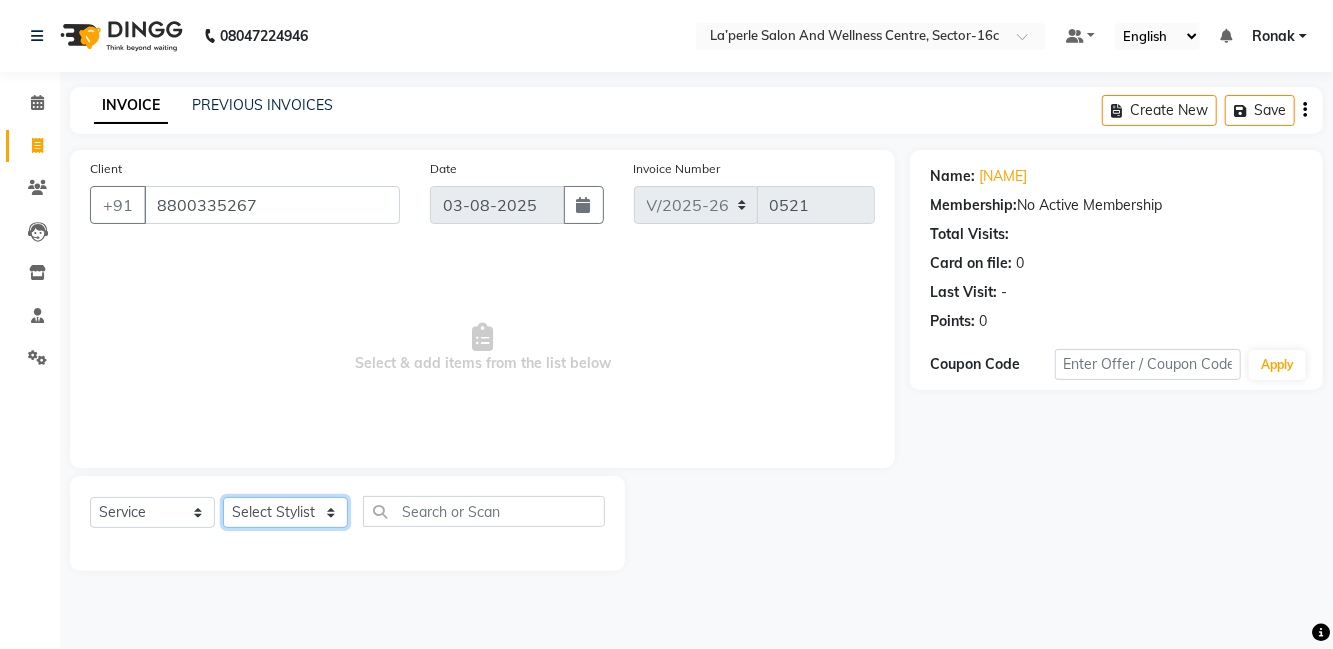 click on "Select Stylist [FIRST] [LAST] [FIRST] [LAST] [FIRST] [LAST] [FIRST] [LAST] [FIRST] [LAST] [FIRST] [LAST] [FIRST] [LAST] [FIRST] [LAST] [FIRST] [LAST]" 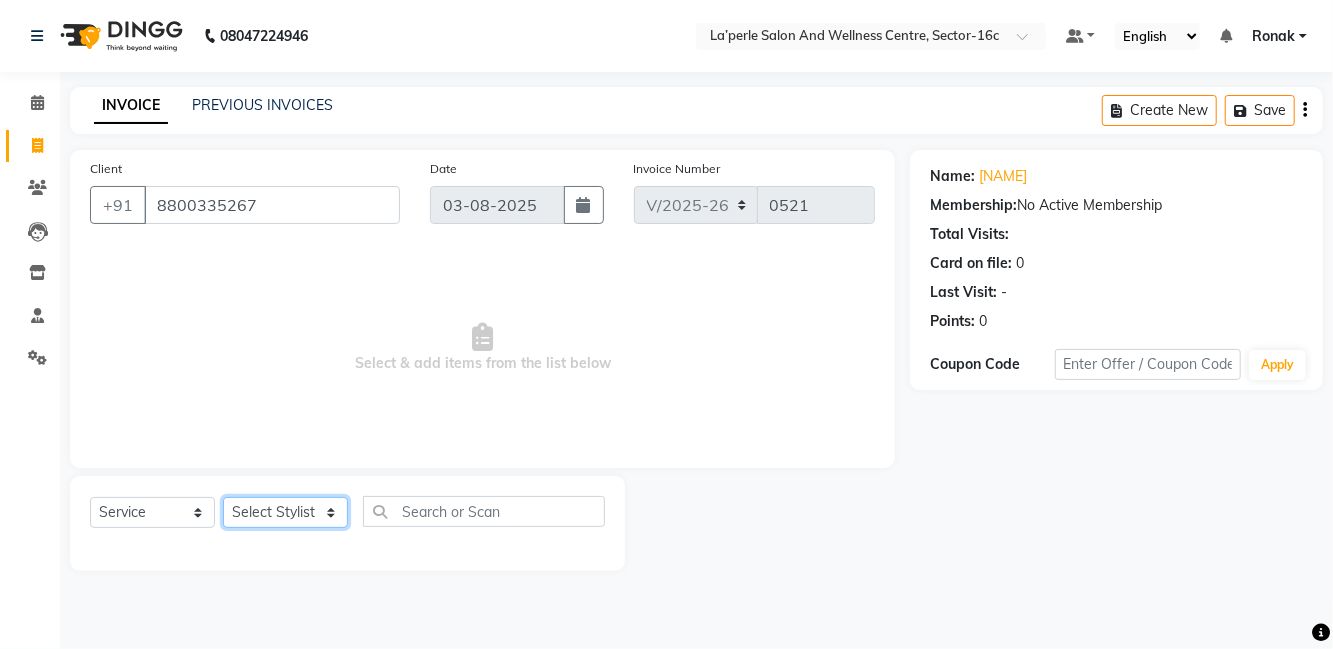 select on "84213" 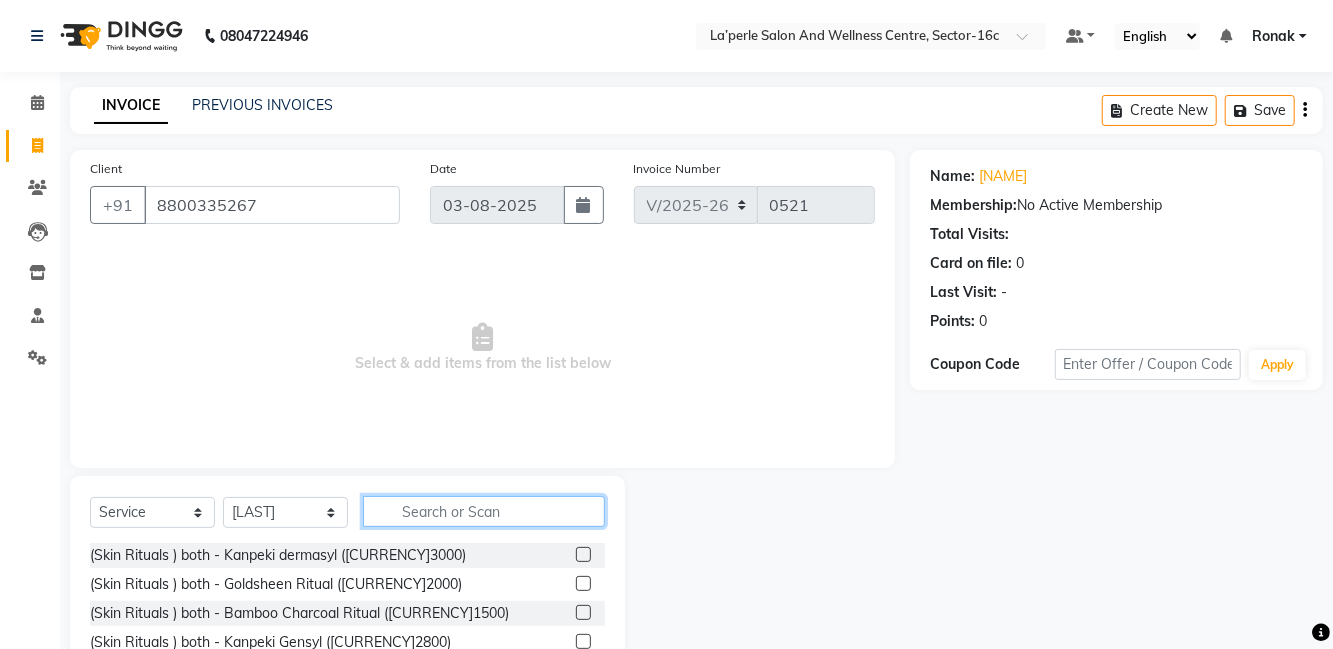 click 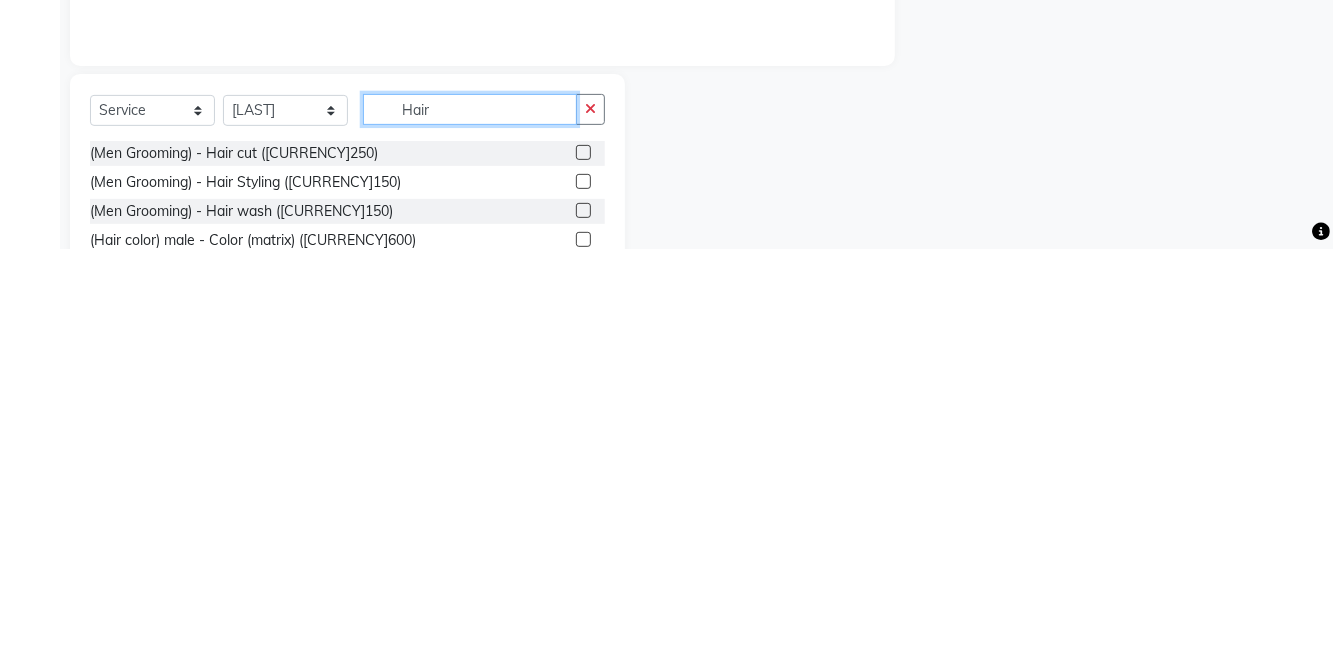 type on "Hair" 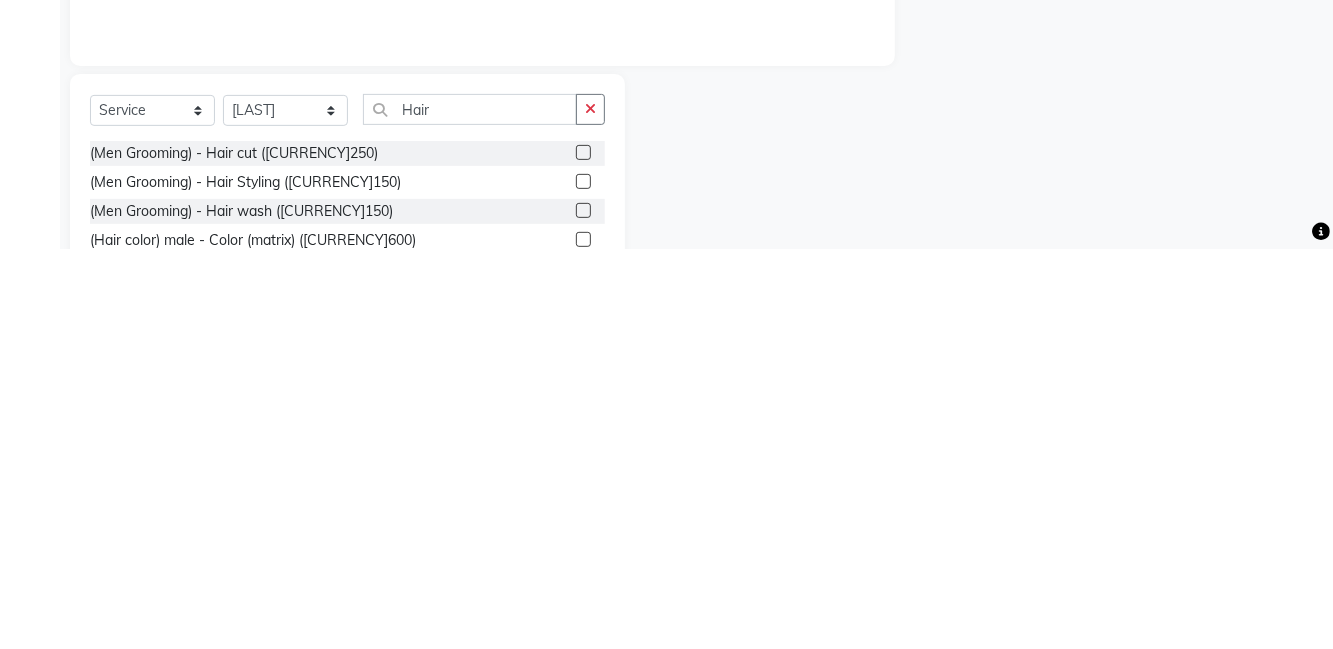 click 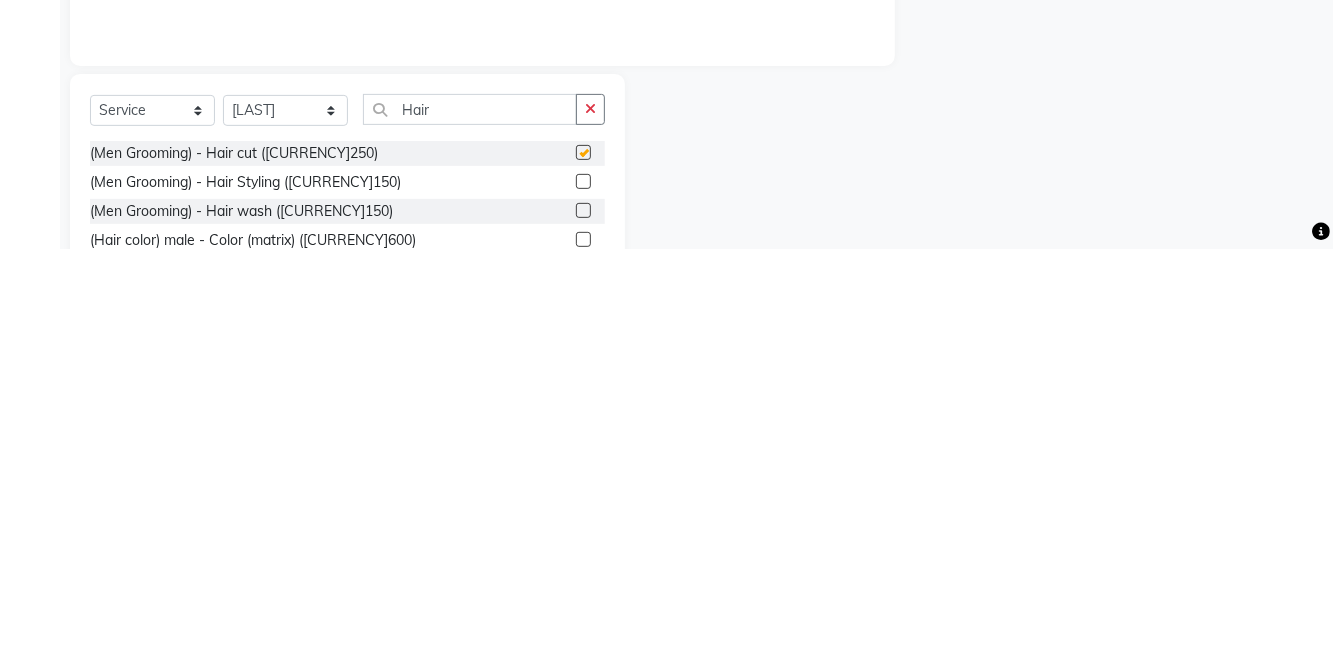 scroll, scrollTop: 1, scrollLeft: 0, axis: vertical 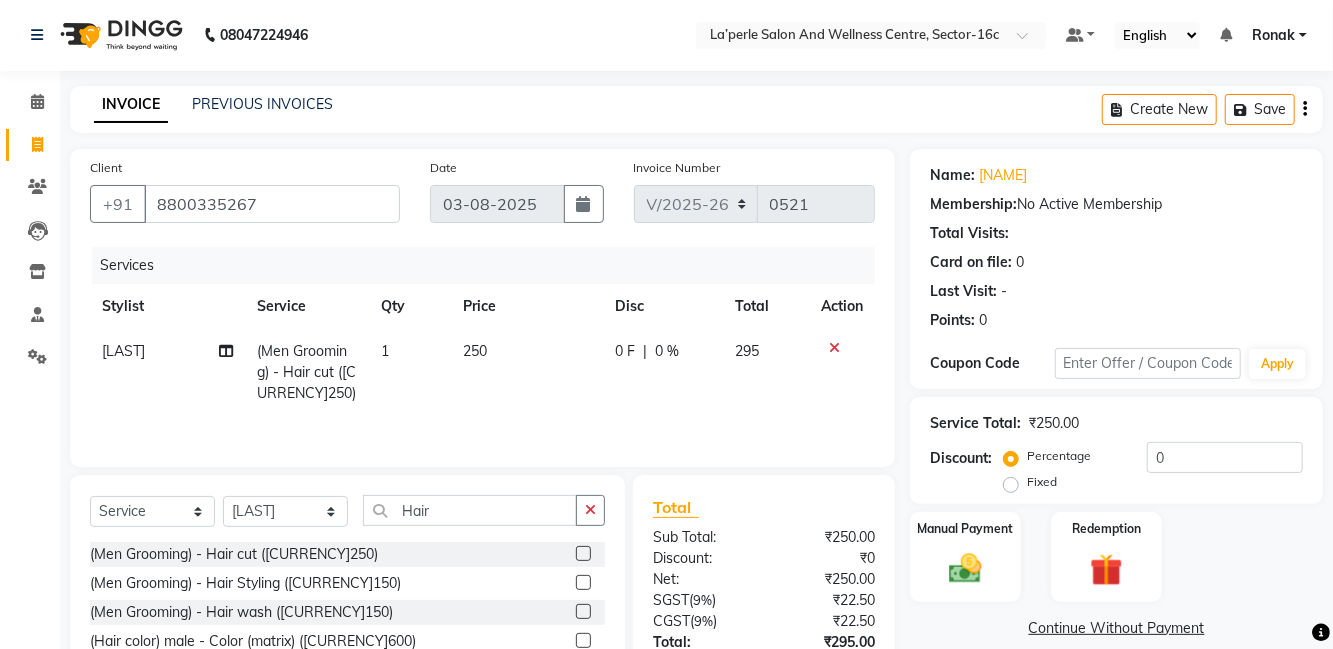 checkbox on "false" 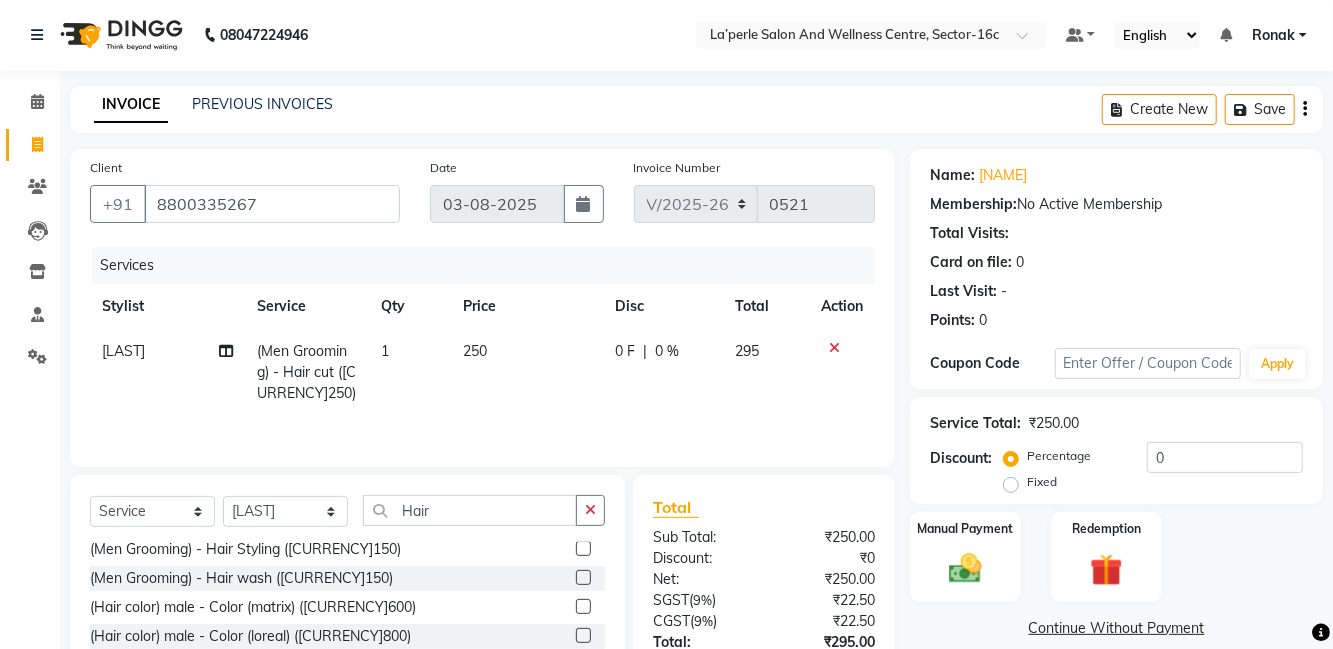 scroll, scrollTop: 0, scrollLeft: 0, axis: both 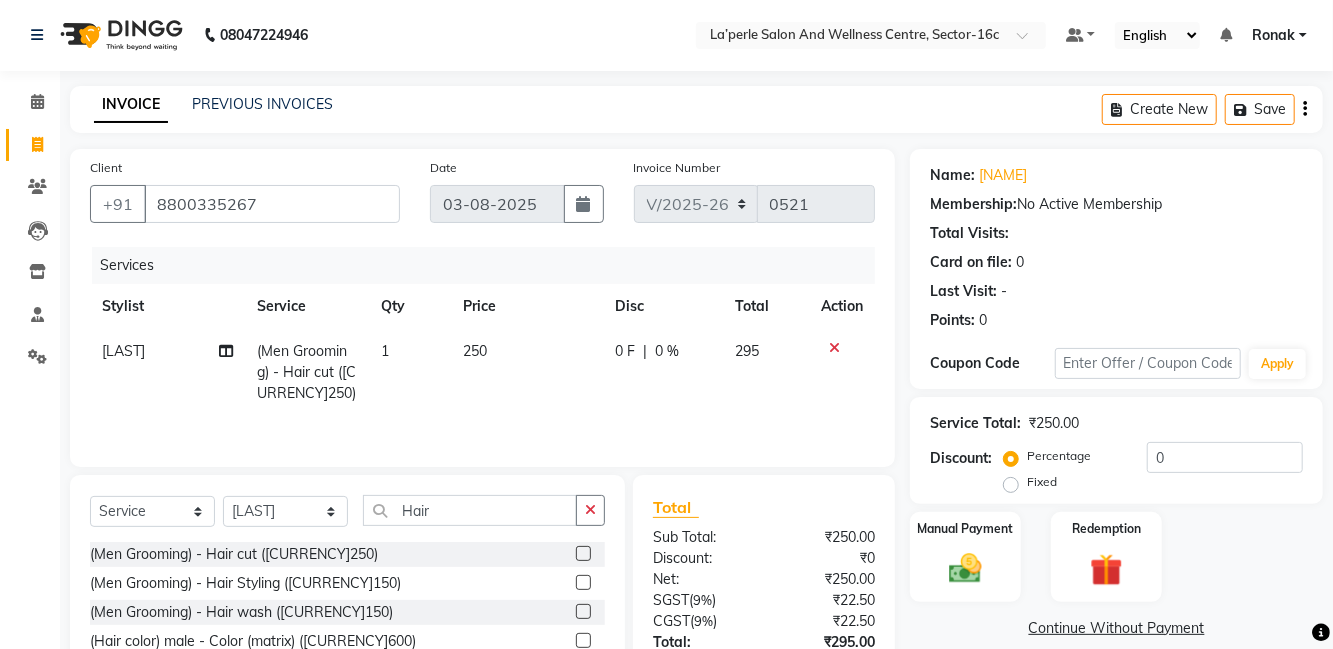 click 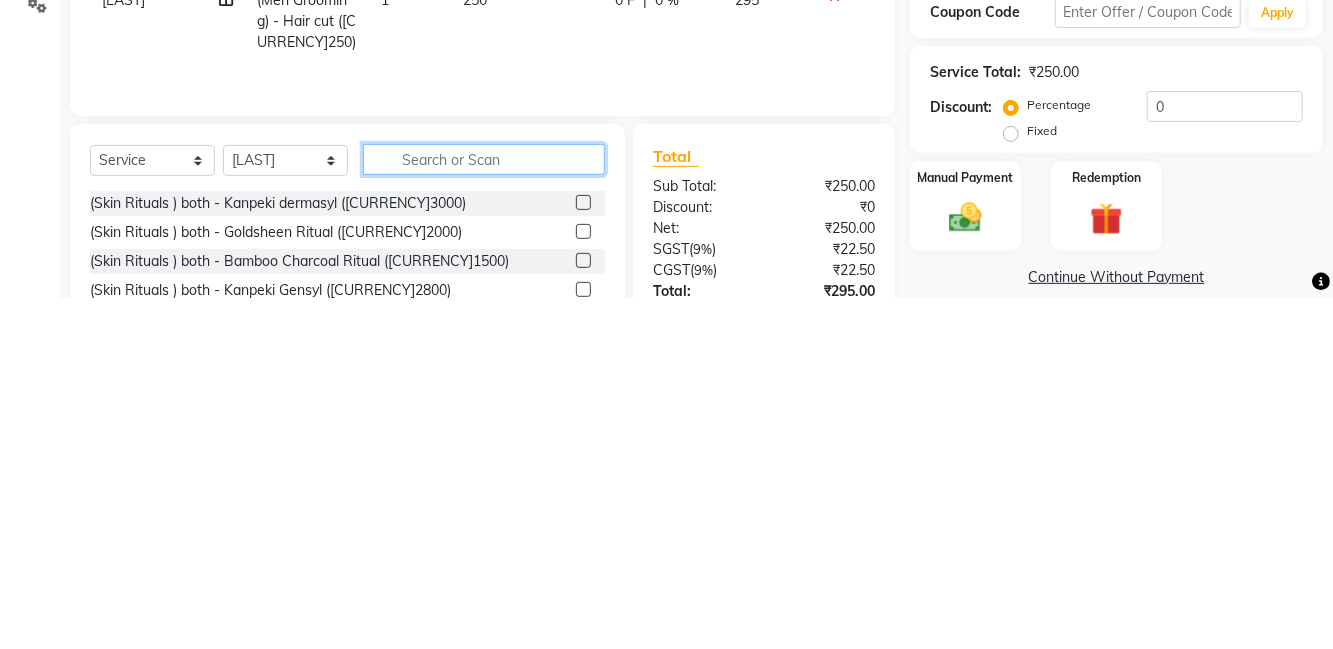 scroll, scrollTop: 9, scrollLeft: 0, axis: vertical 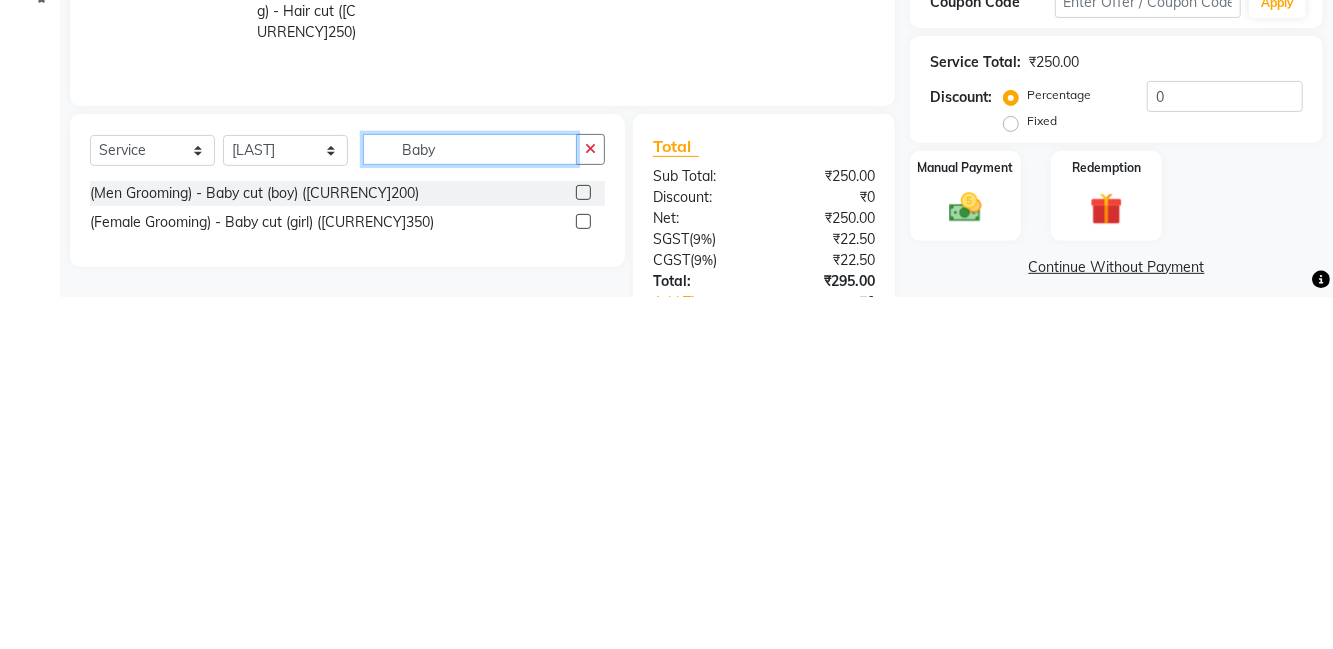 type on "Baby" 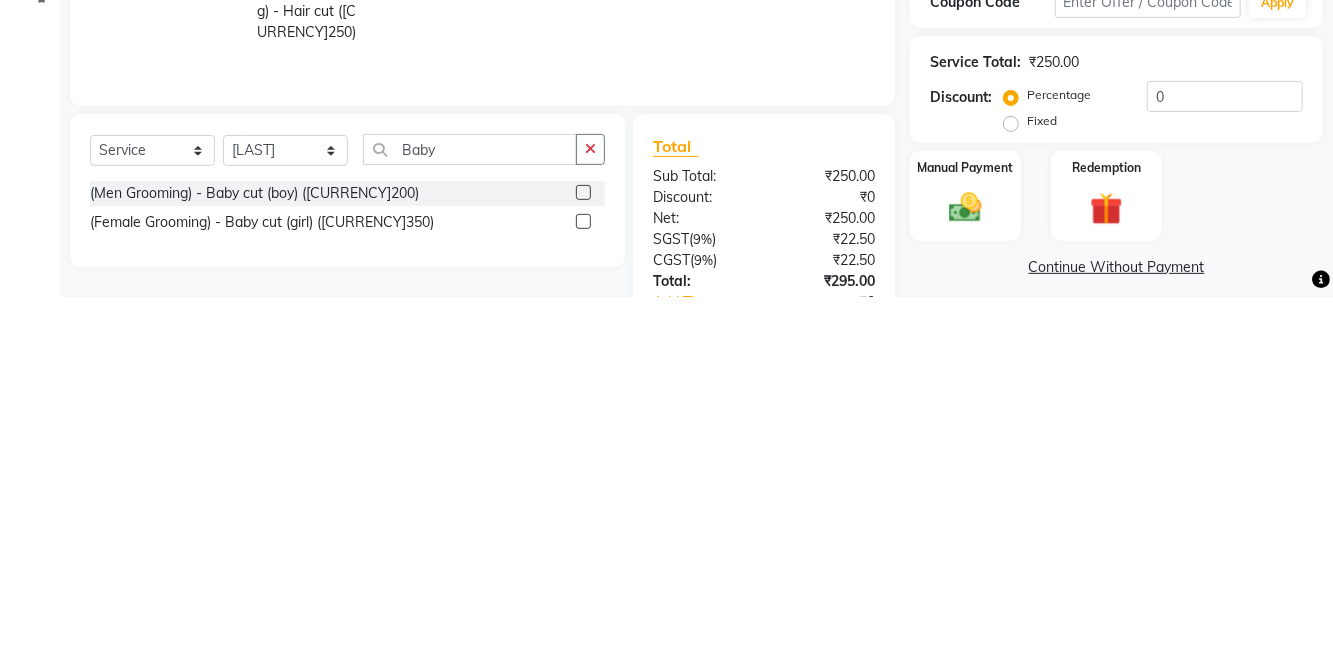 click 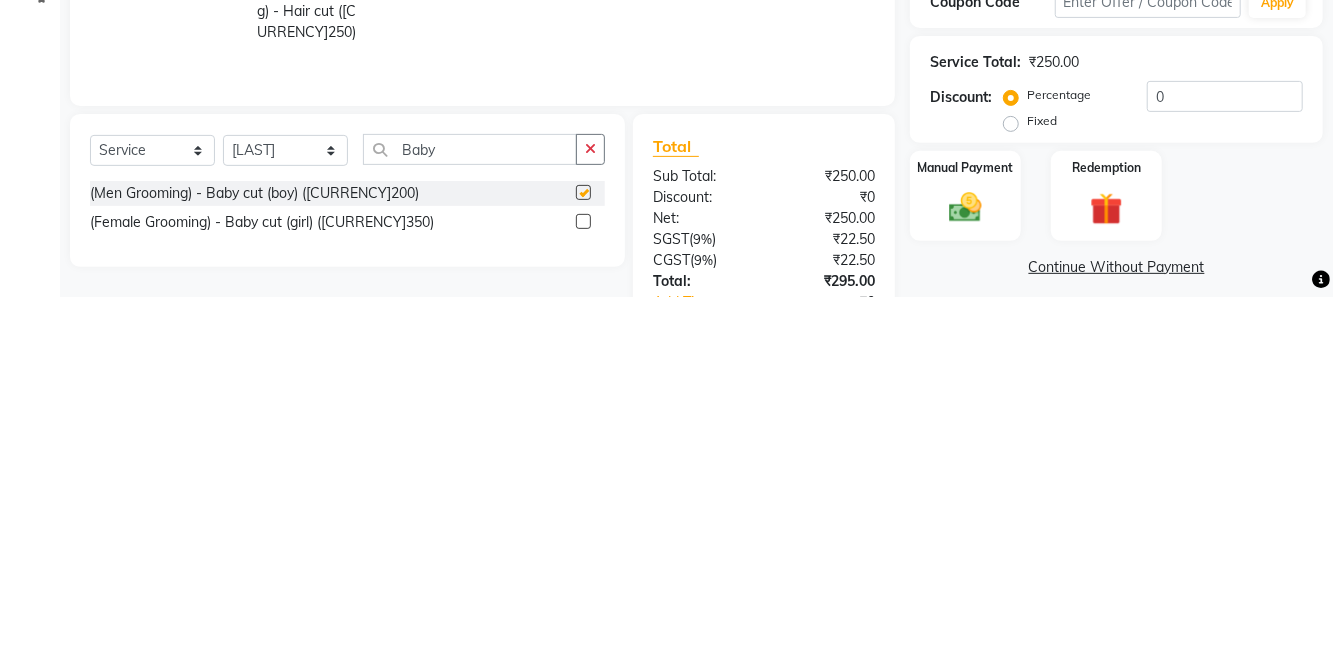 scroll, scrollTop: 9, scrollLeft: 0, axis: vertical 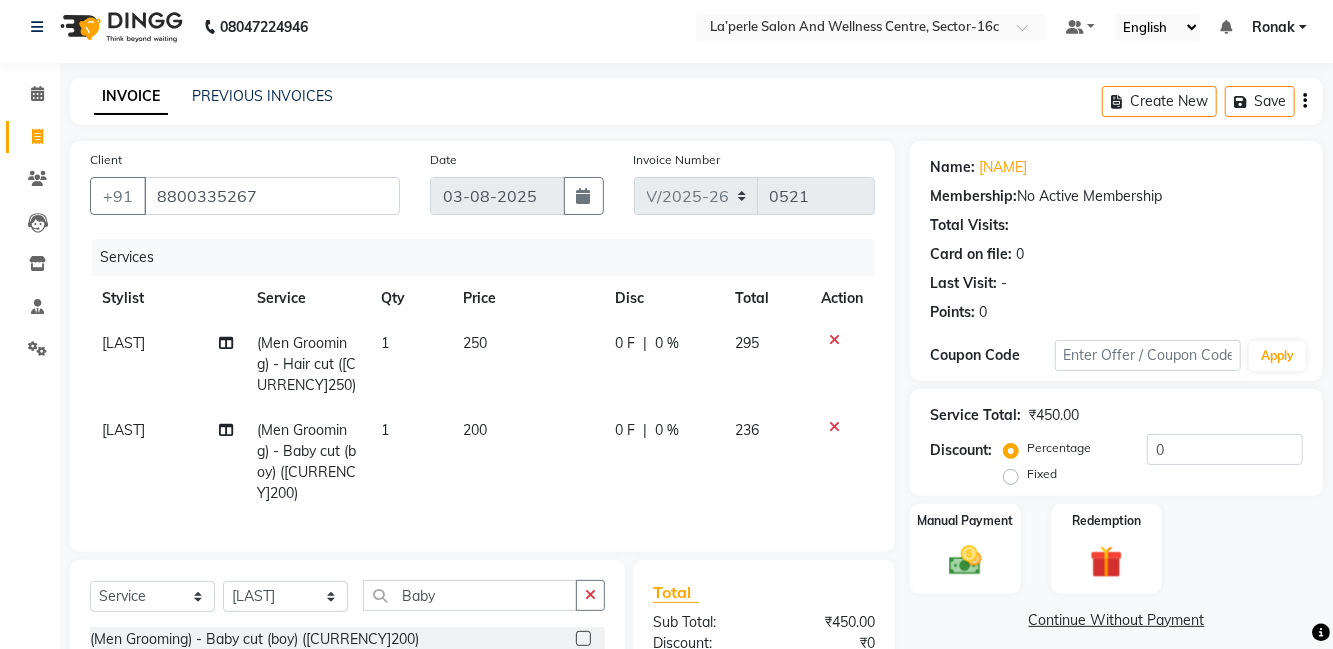 checkbox on "false" 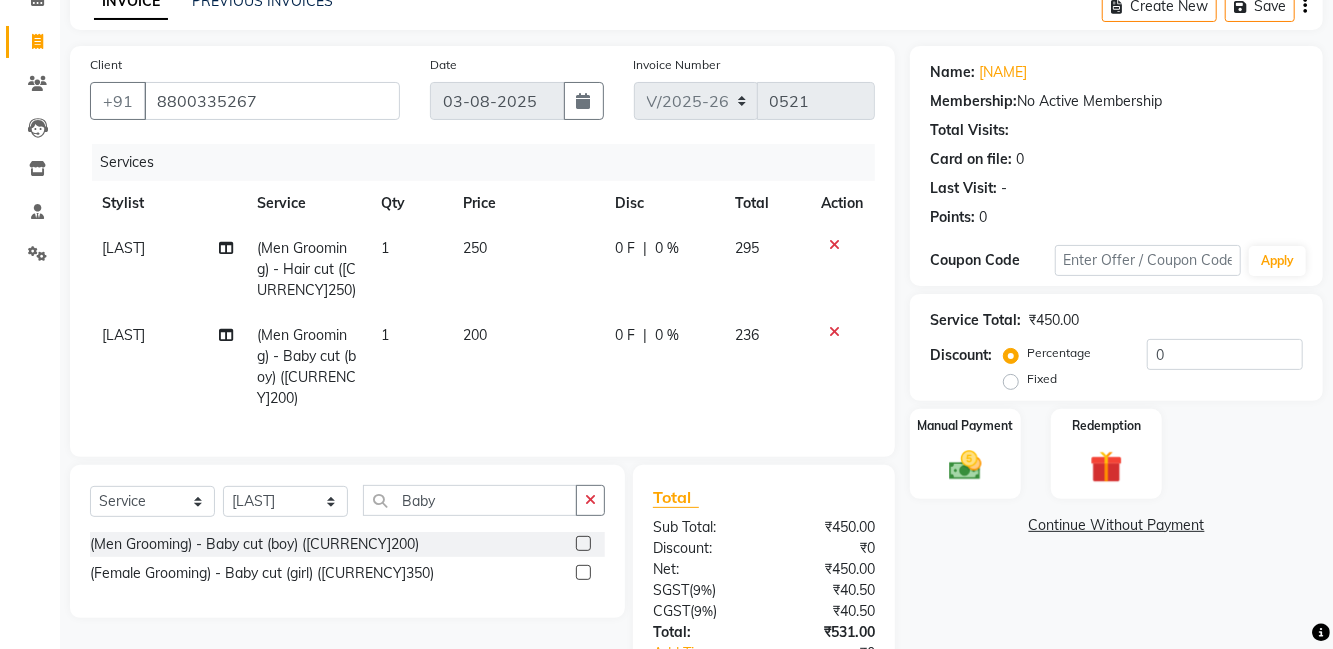 scroll, scrollTop: 110, scrollLeft: 0, axis: vertical 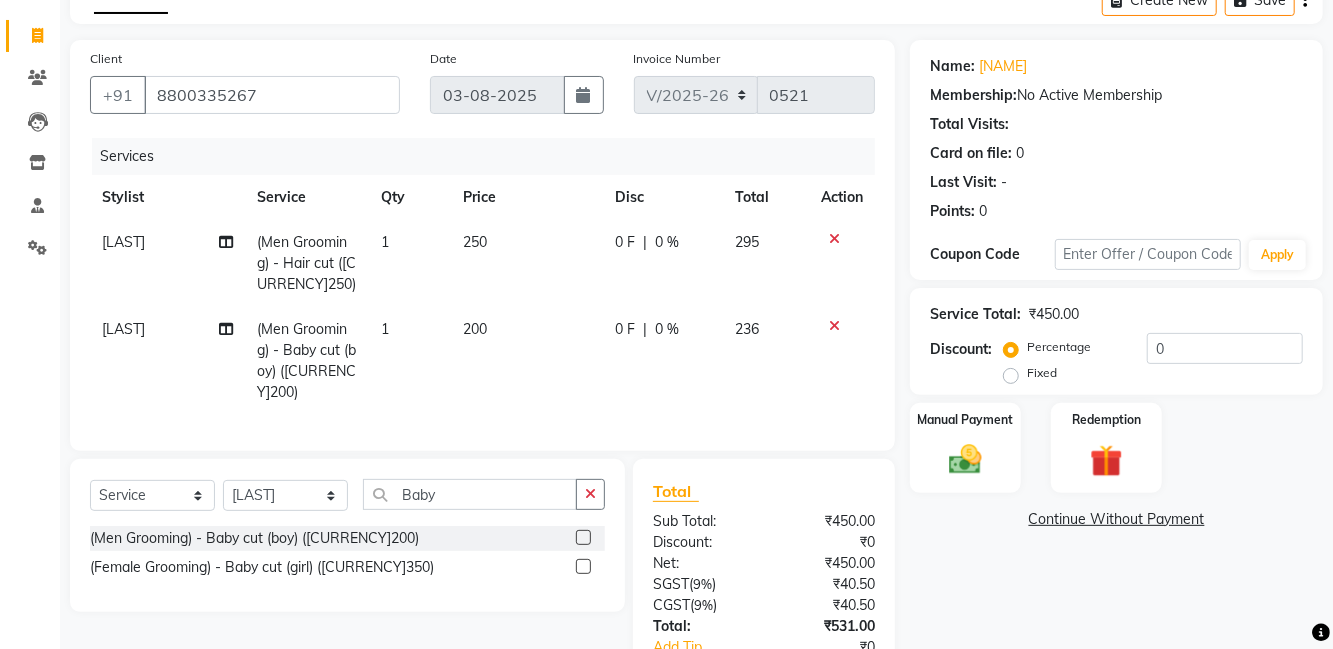 click 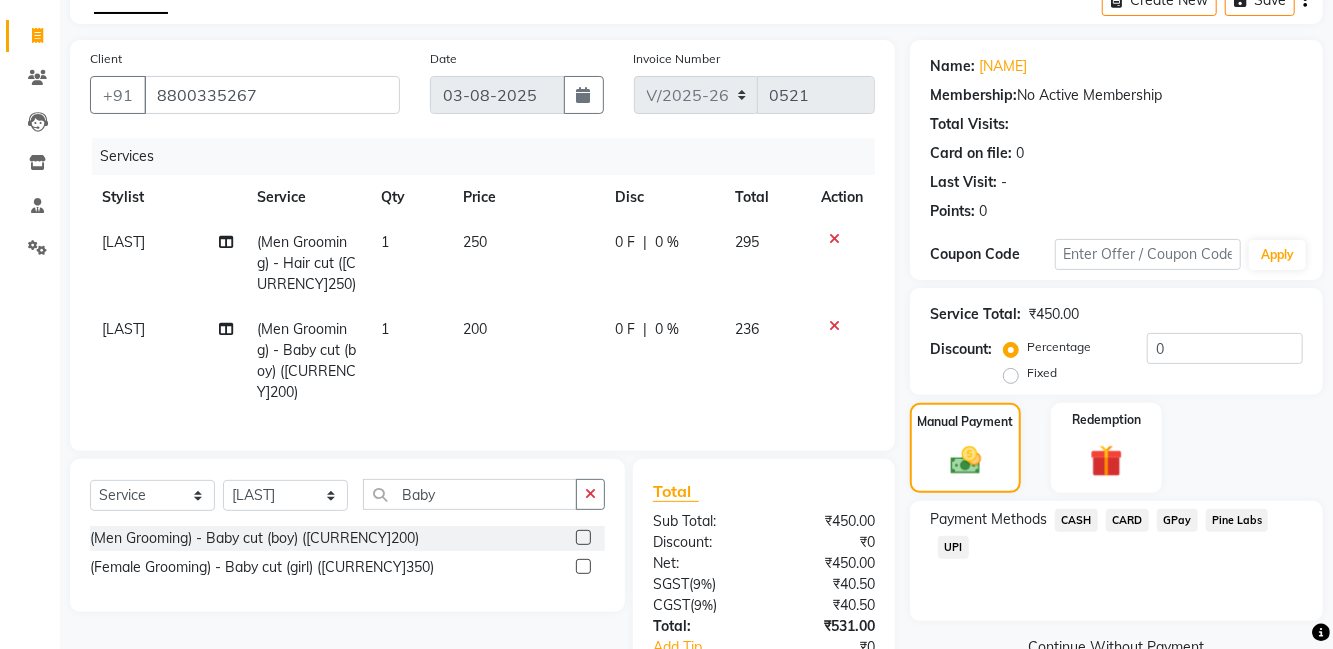 click on "UPI" 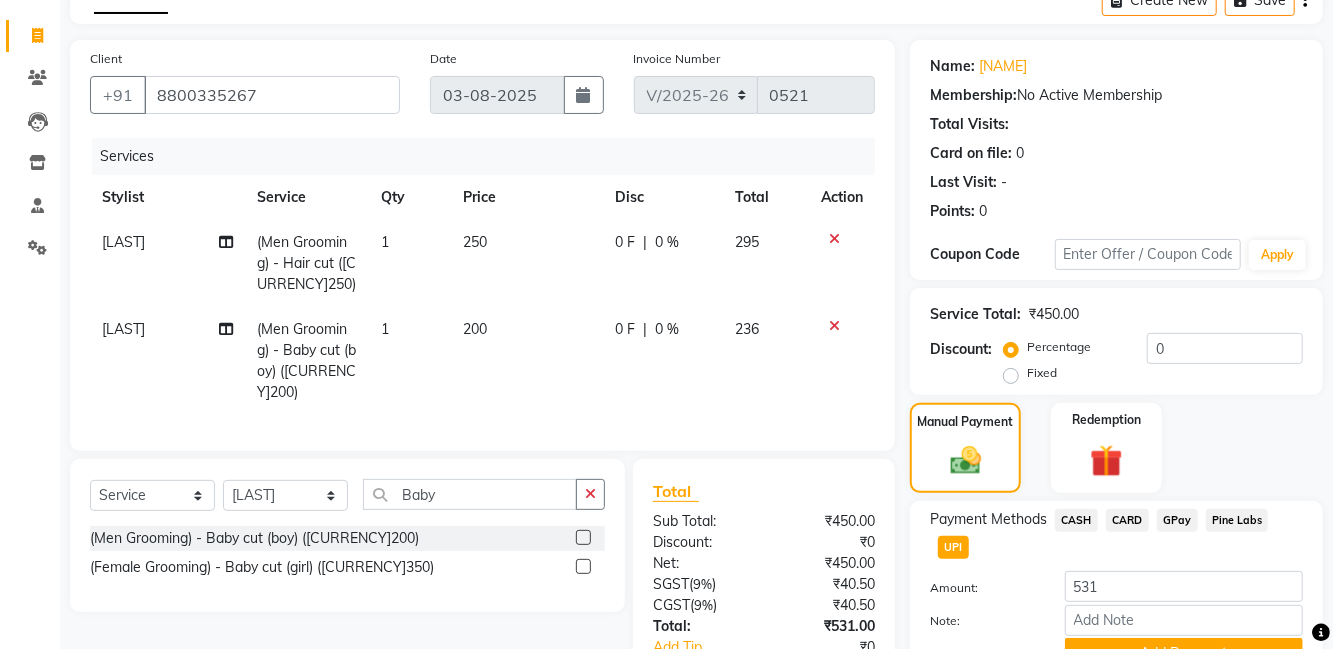 click on "Add Payment" 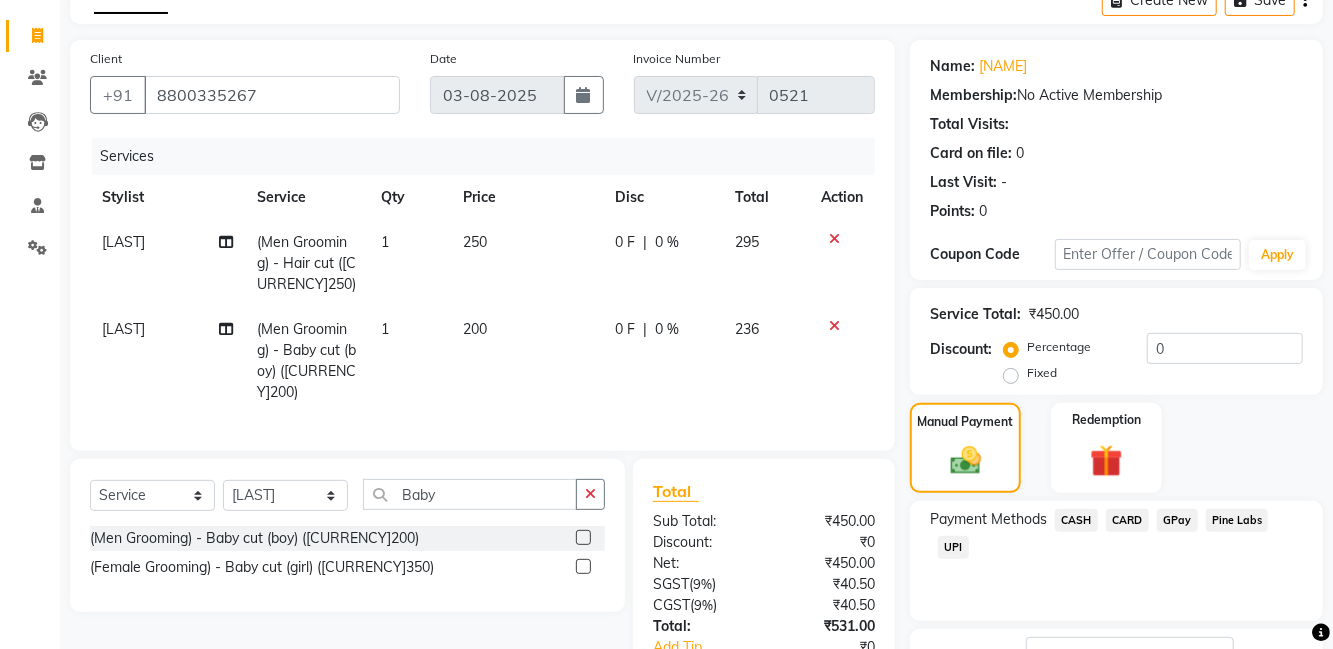 scroll, scrollTop: 168, scrollLeft: 0, axis: vertical 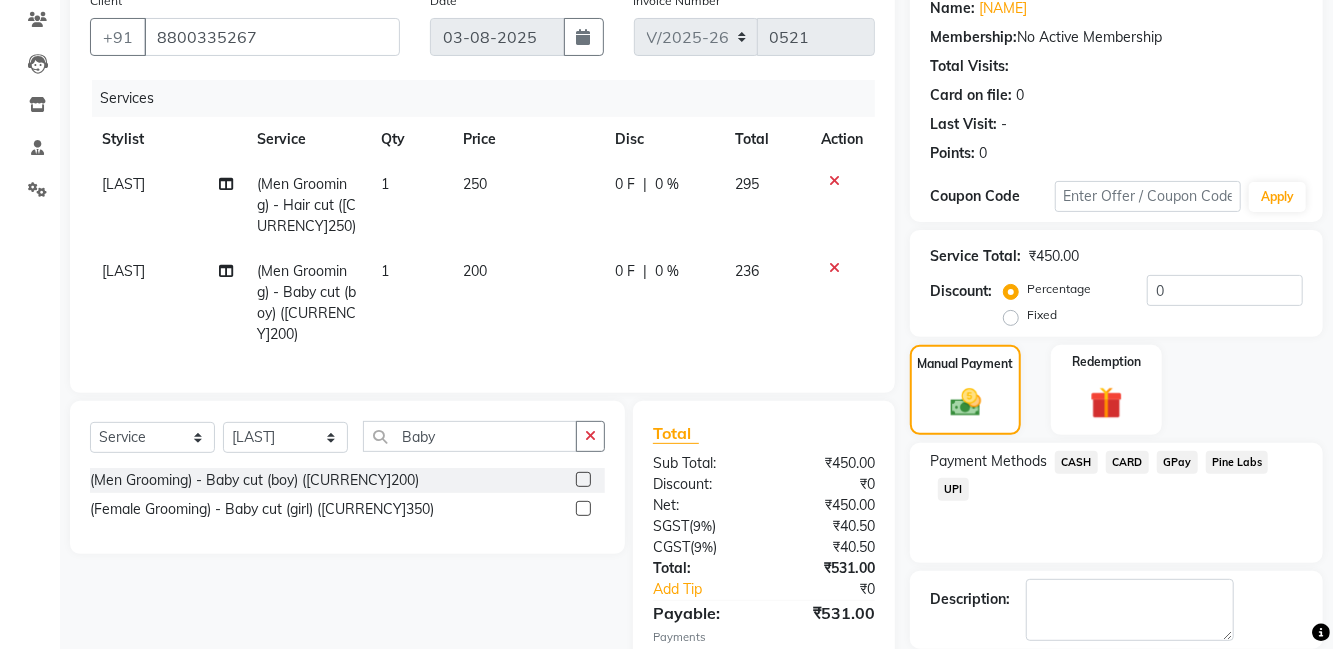 click on "Checkout" 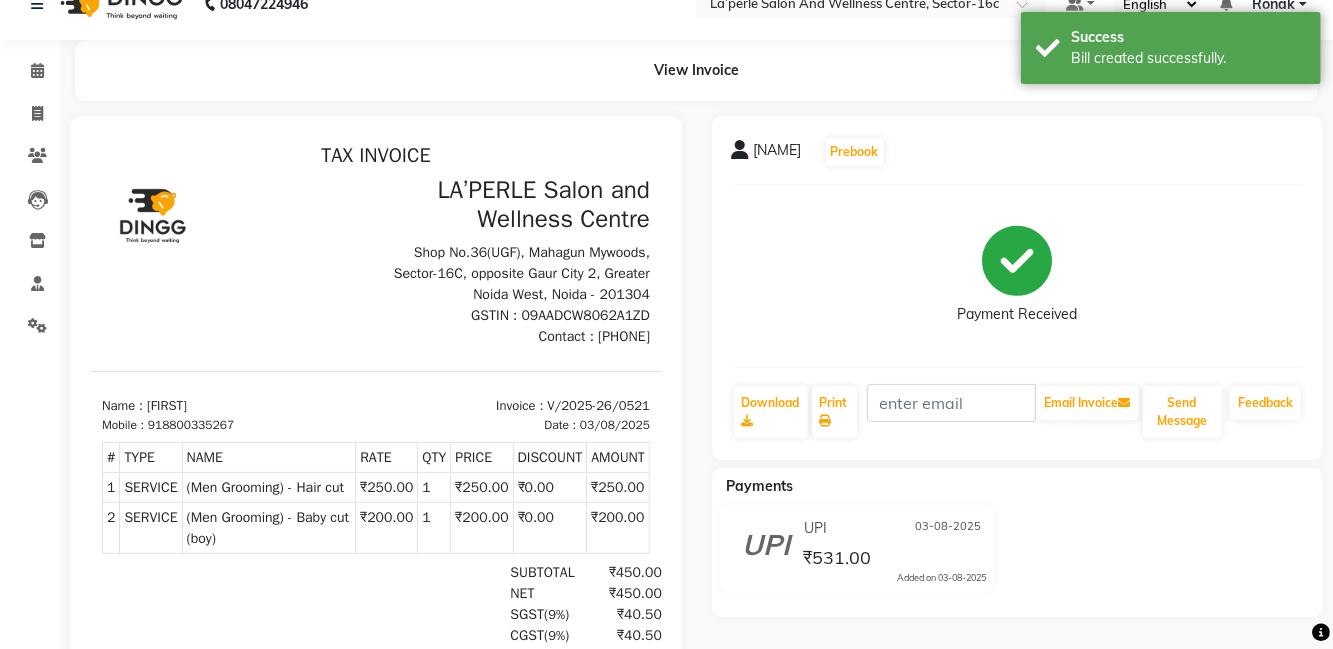 scroll, scrollTop: 0, scrollLeft: 0, axis: both 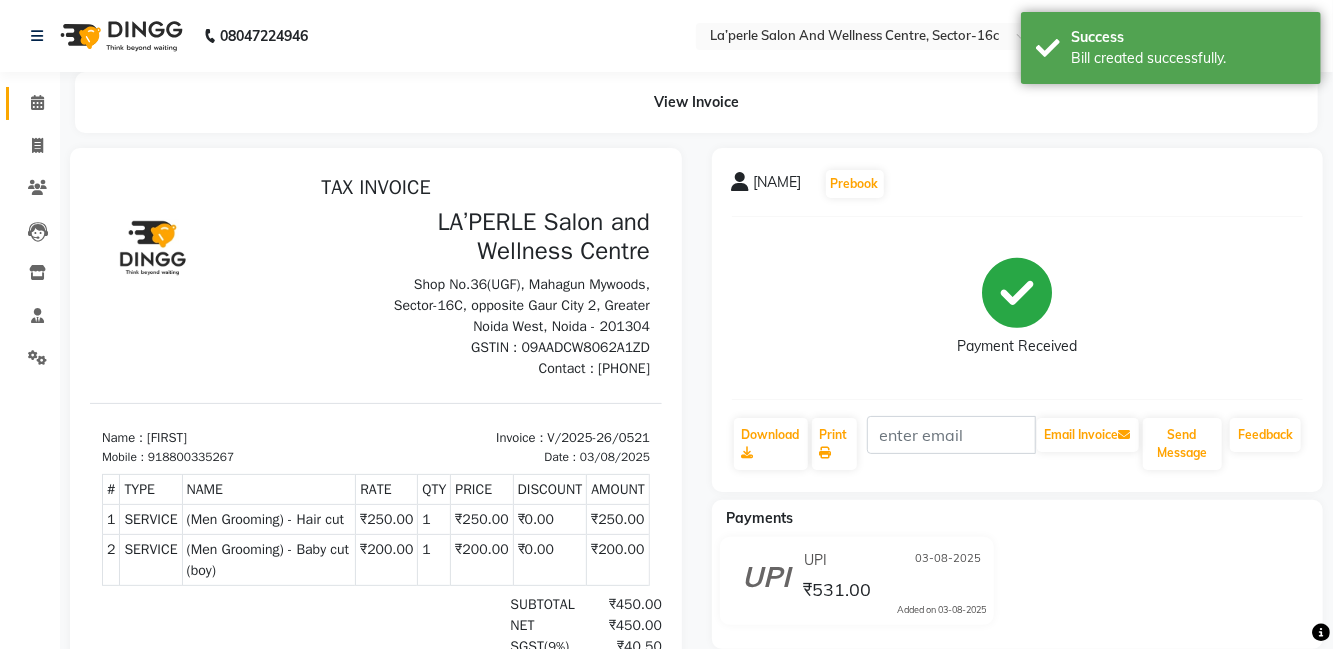 click 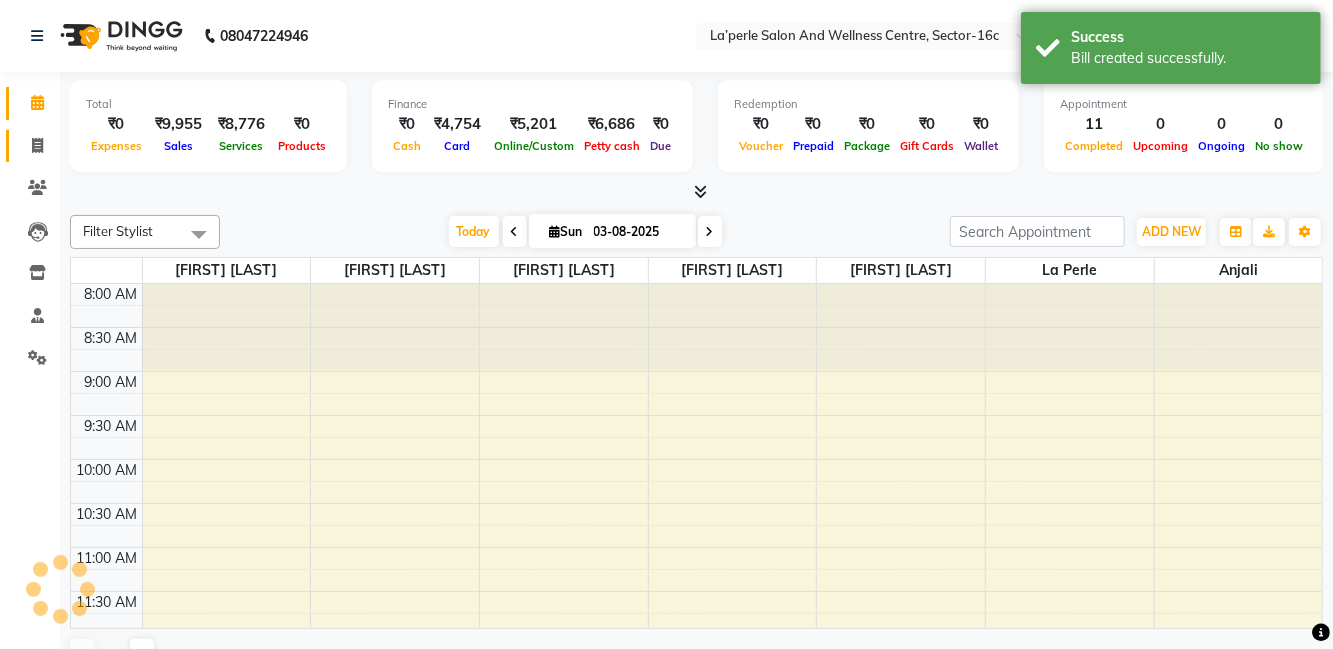 click 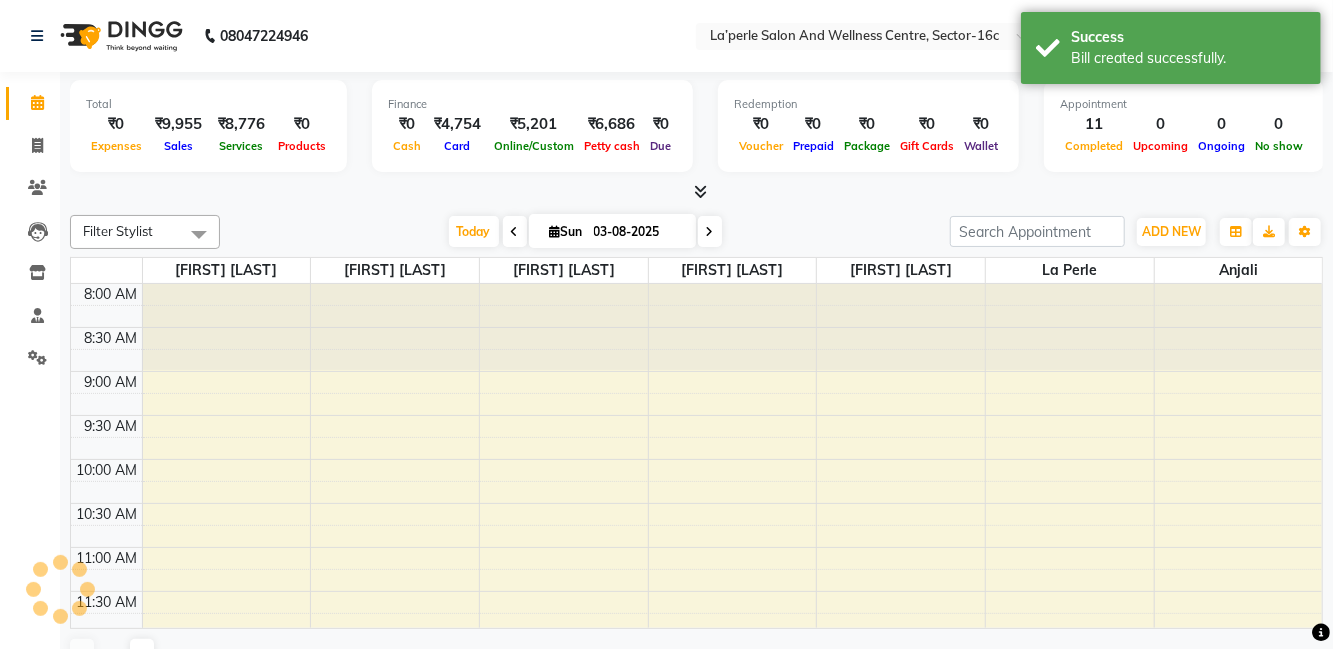 select on "service" 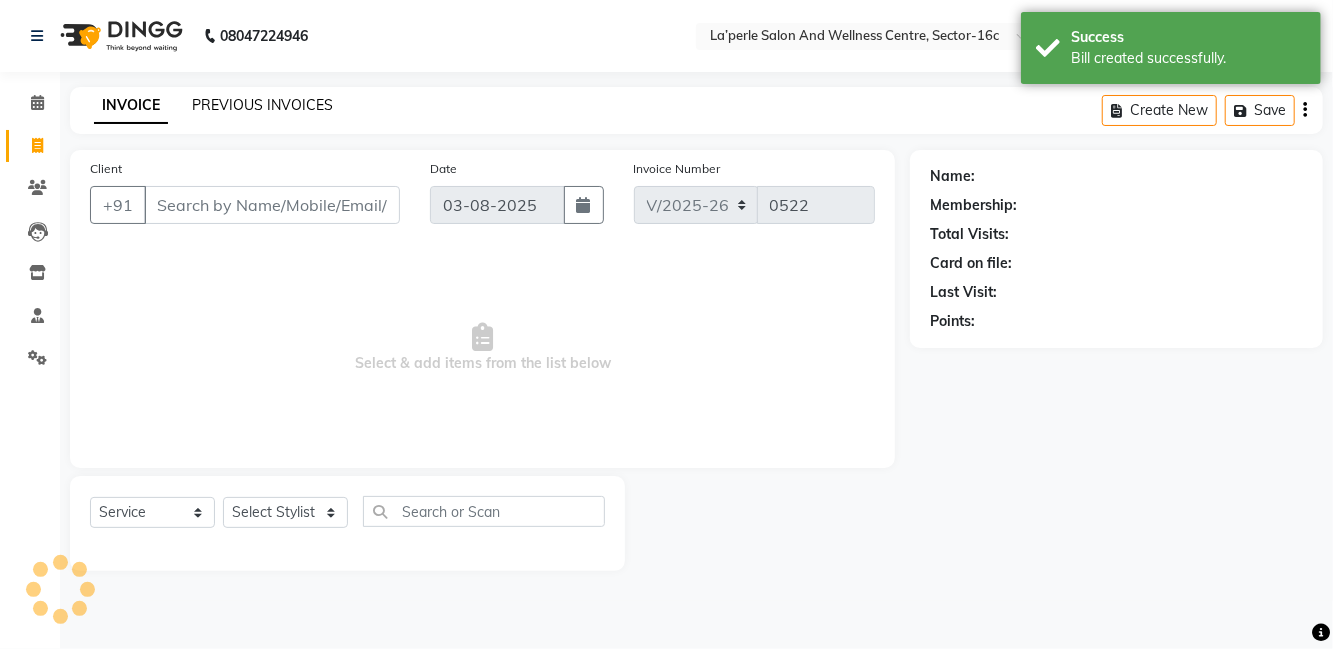 click on "PREVIOUS INVOICES" 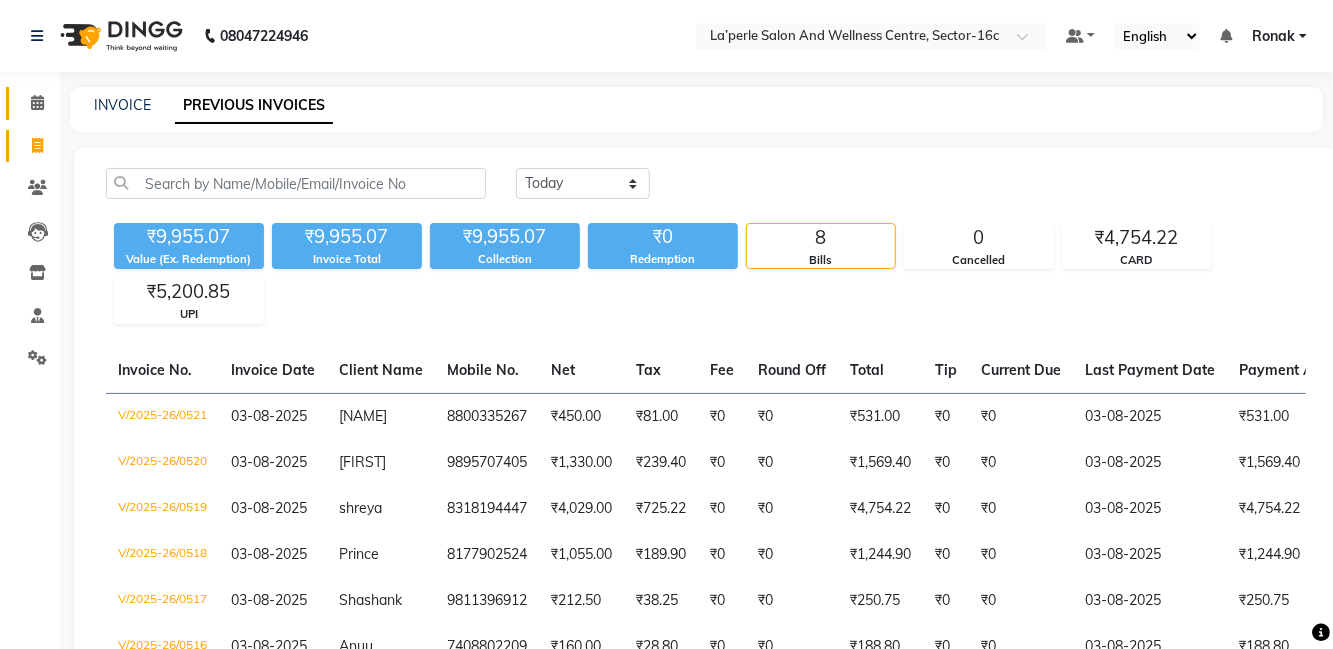 click 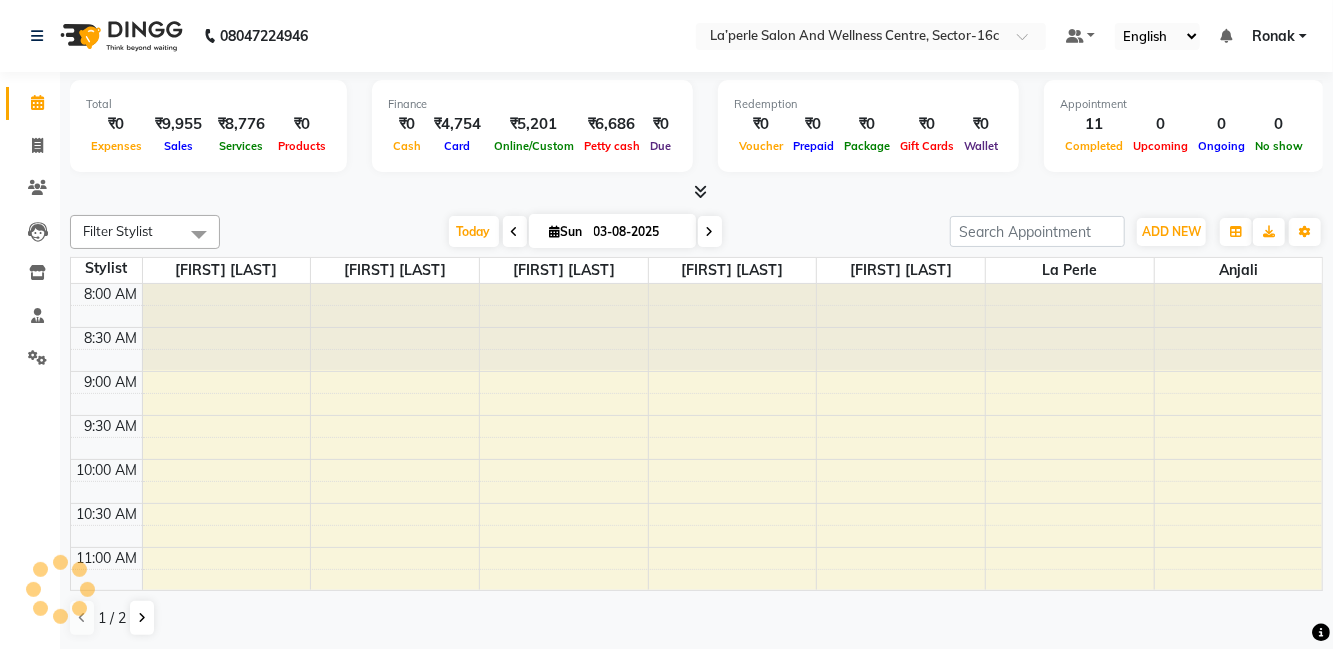 scroll, scrollTop: 0, scrollLeft: 0, axis: both 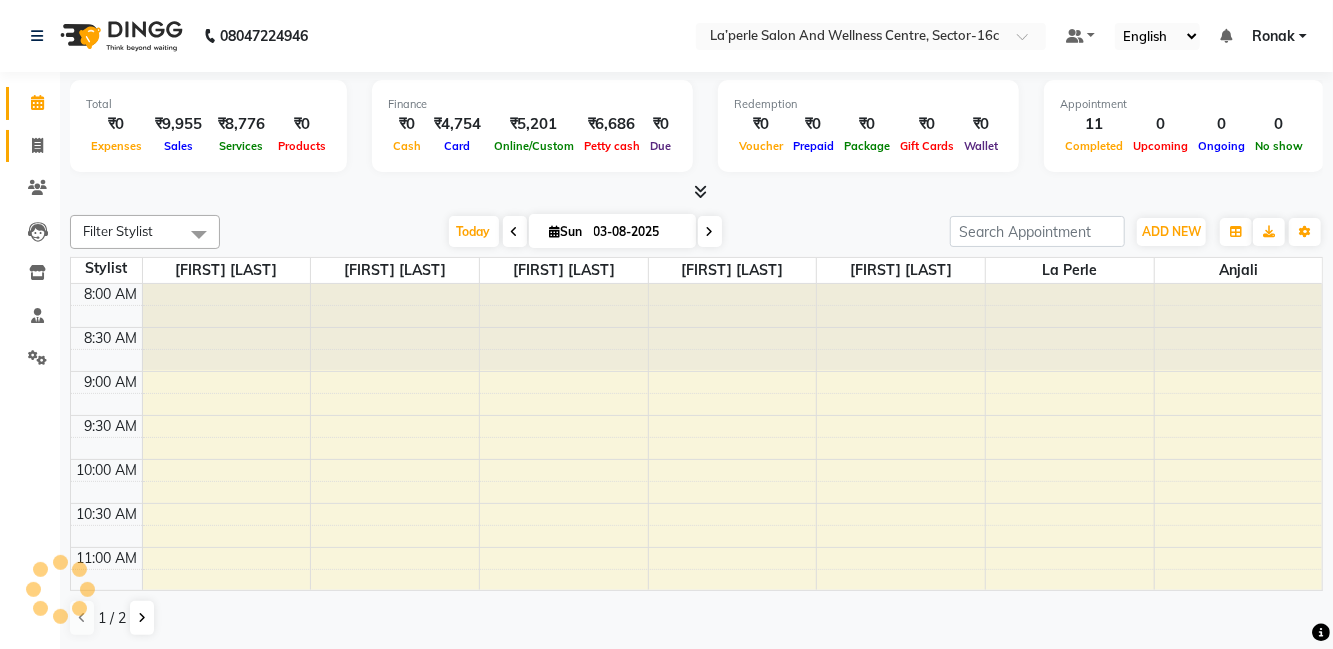 click on "Invoice" 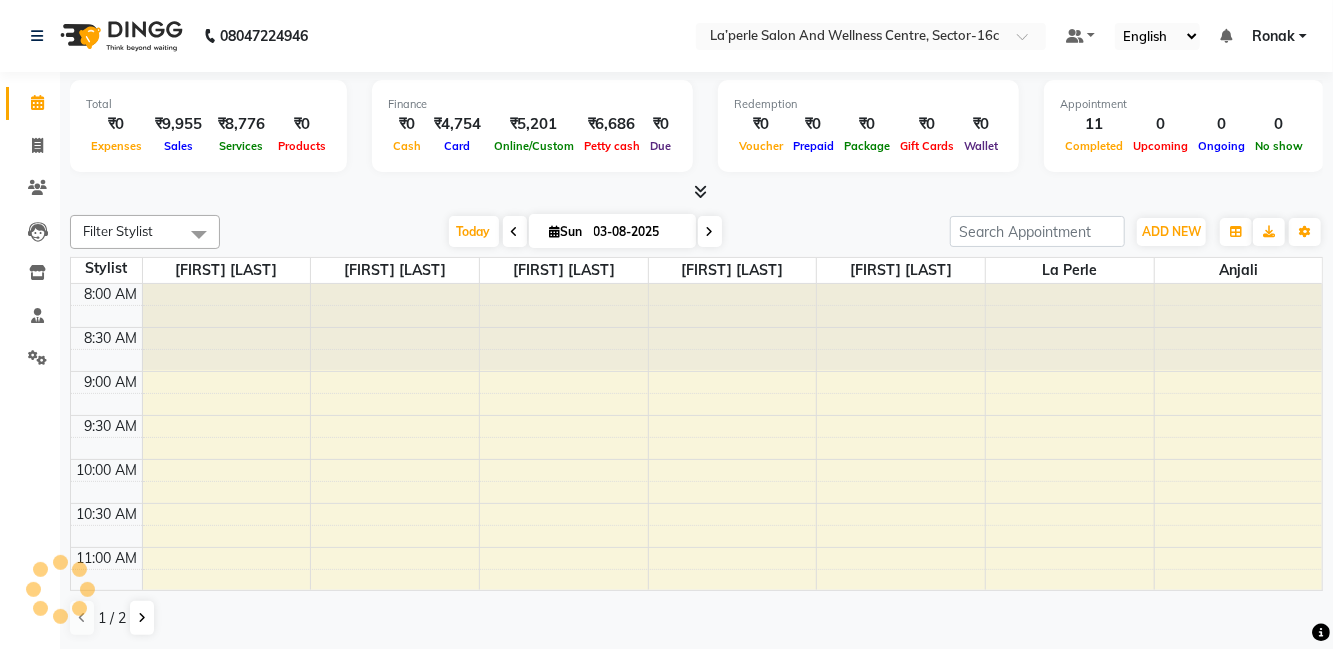 select on "service" 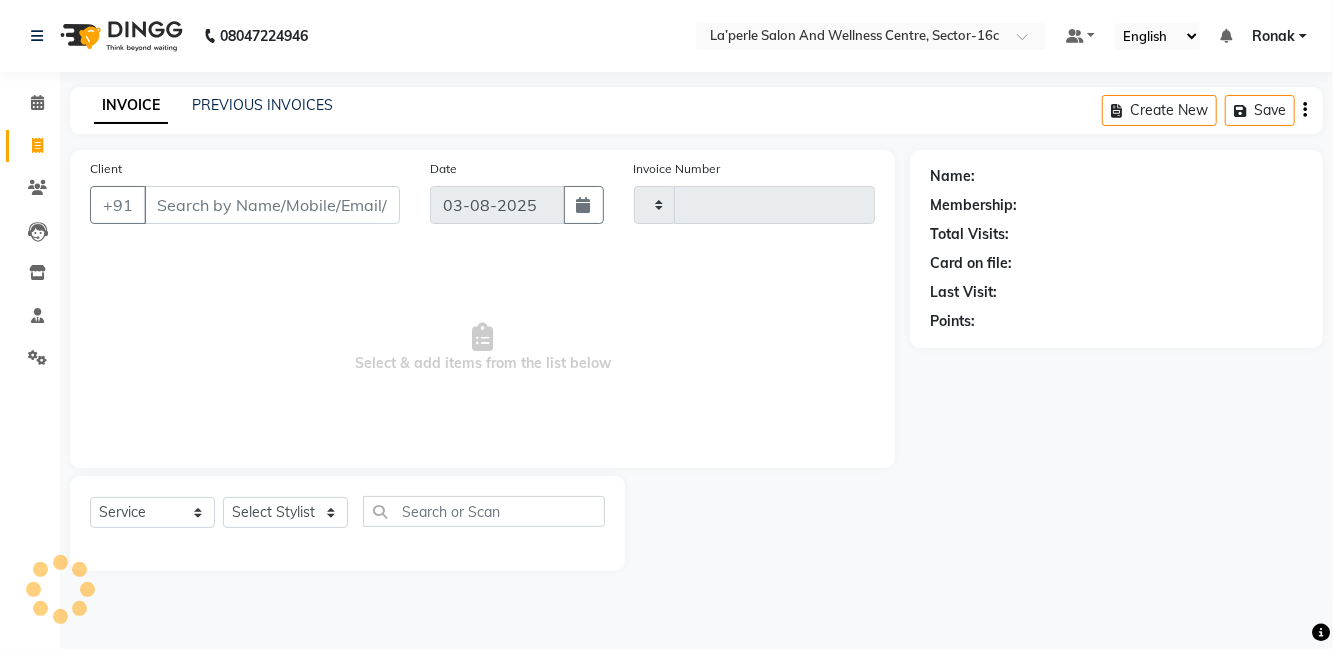 type on "0522" 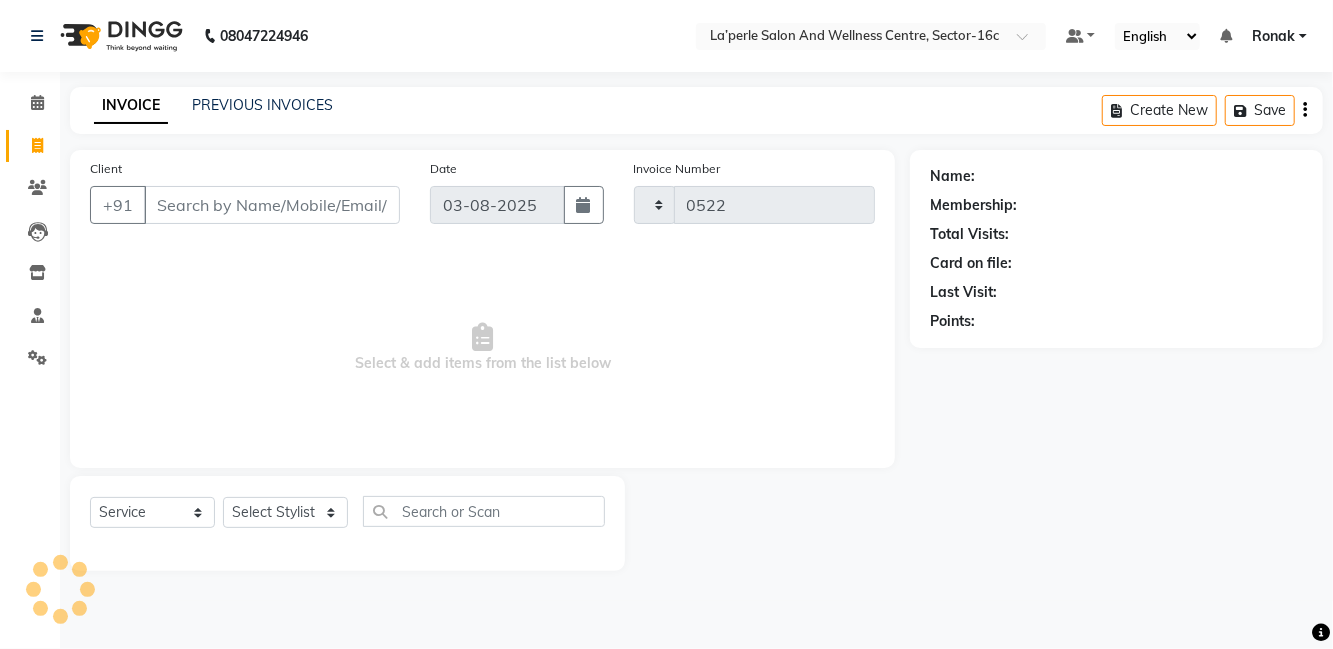 select on "8341" 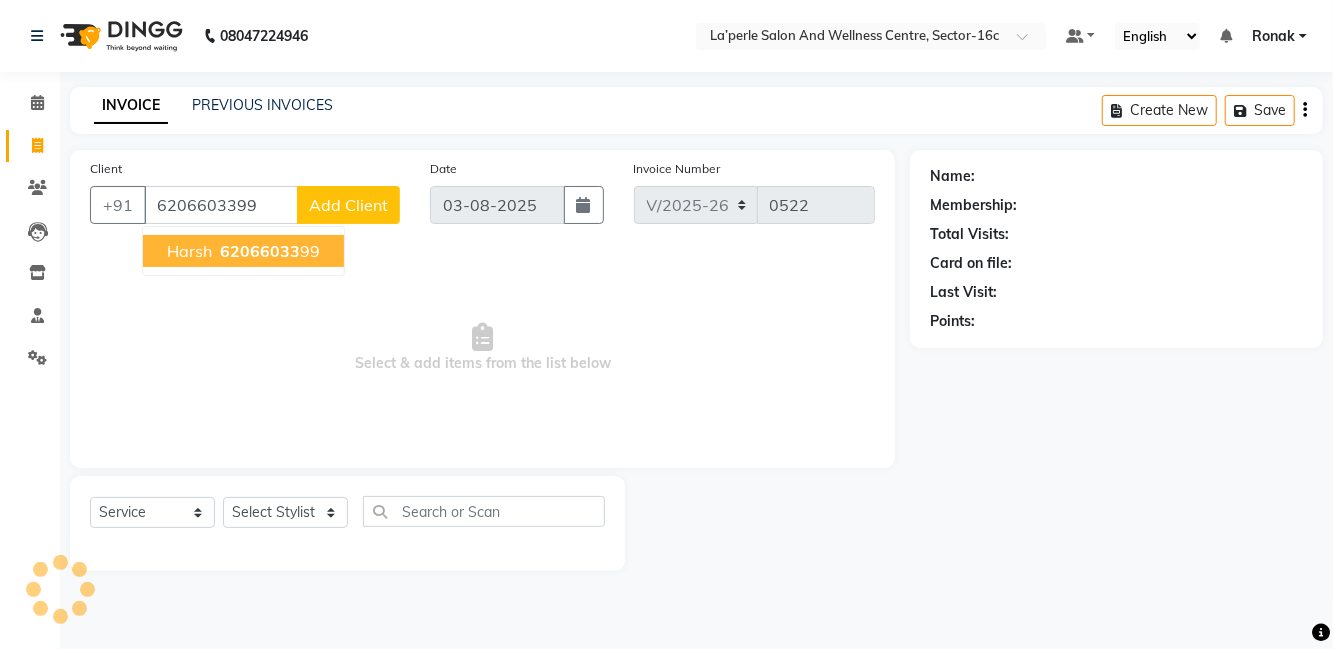 type on "6206603399" 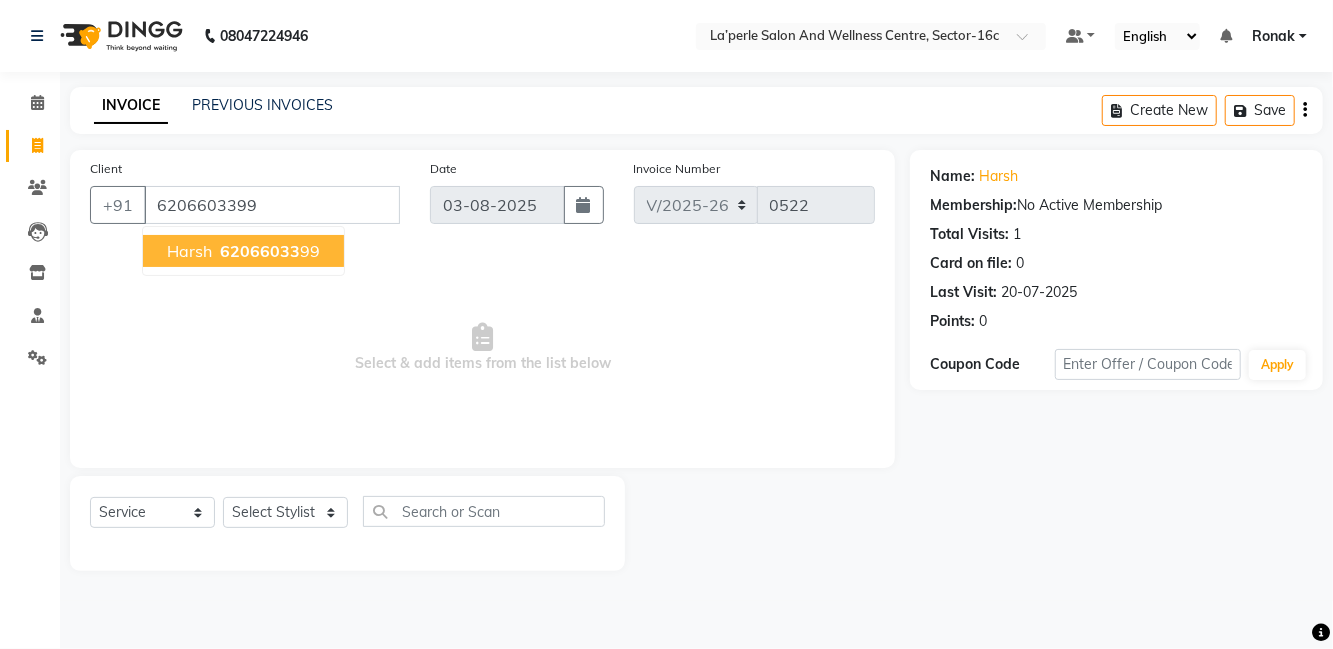 click on "[FIRST]   62066033 99" at bounding box center (243, 251) 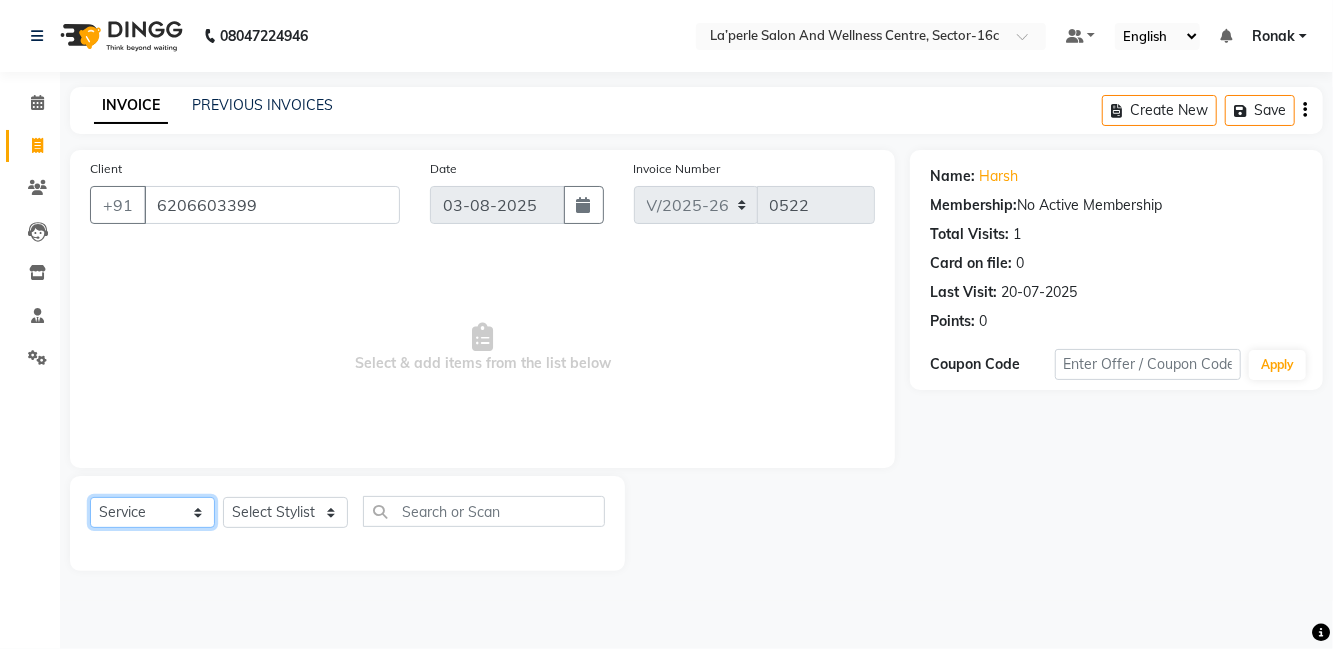 click on "Select  Service  Product  Membership  Package Voucher Prepaid Gift Card" 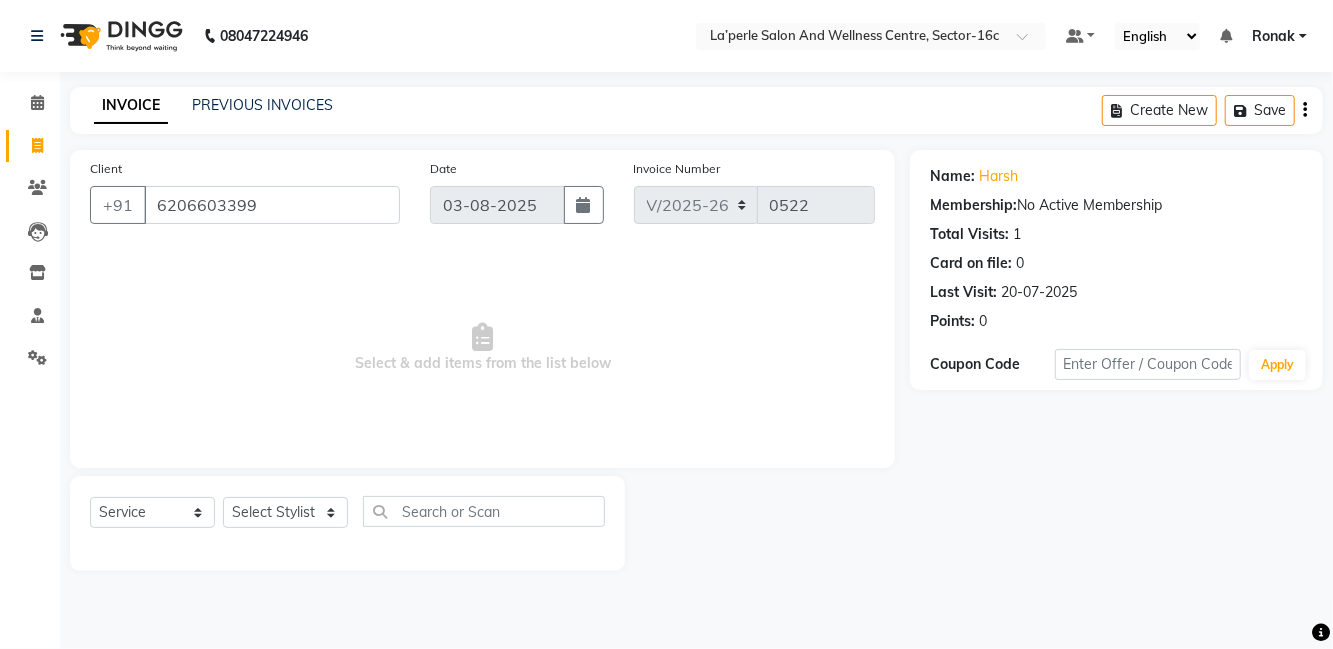 click 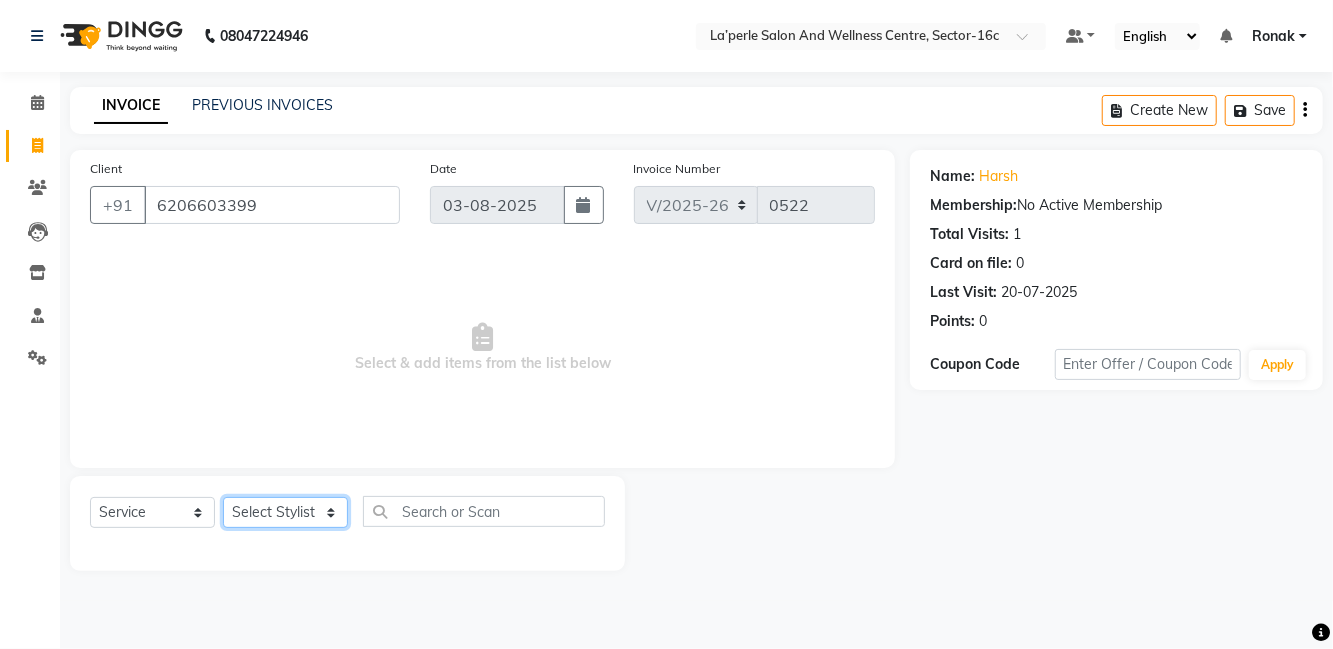 click on "Select Stylist [FIRST] [LAST] [FIRST] [LAST] [FIRST] [LAST] [FIRST] [LAST] [FIRST] [LAST] [FIRST] [LAST] [FIRST] [LAST] [FIRST] [LAST] [FIRST] [LAST]" 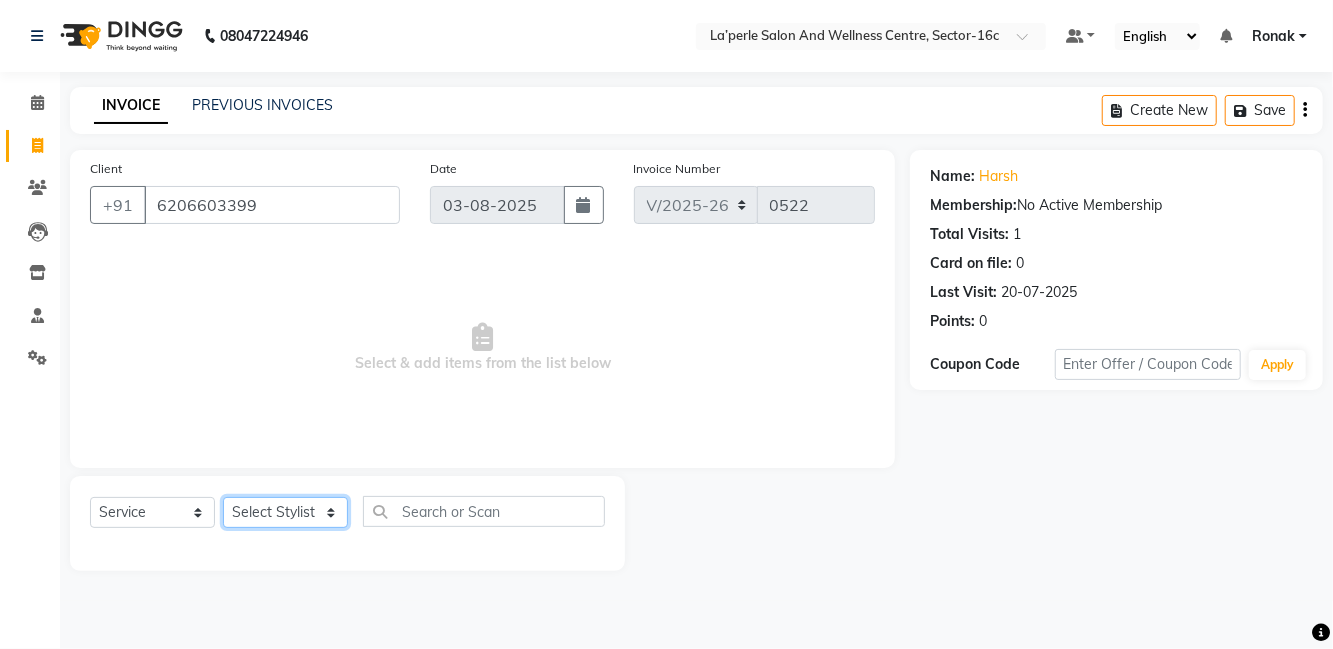 select on "81950" 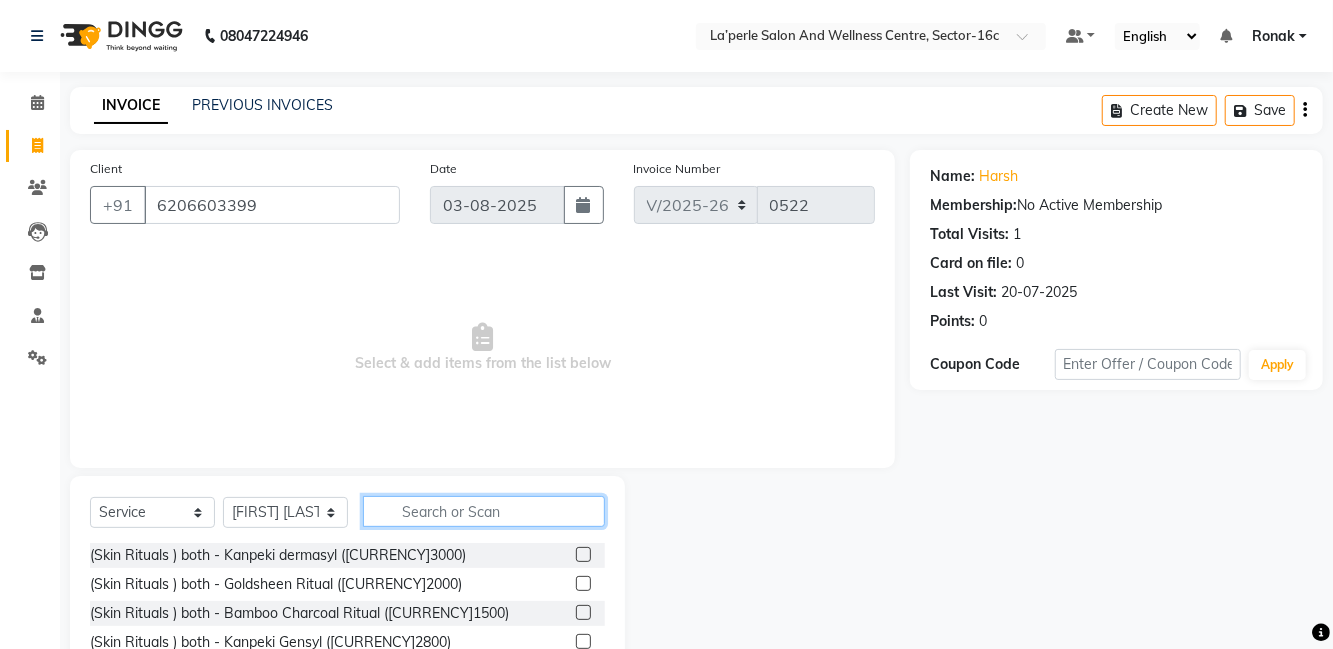 click 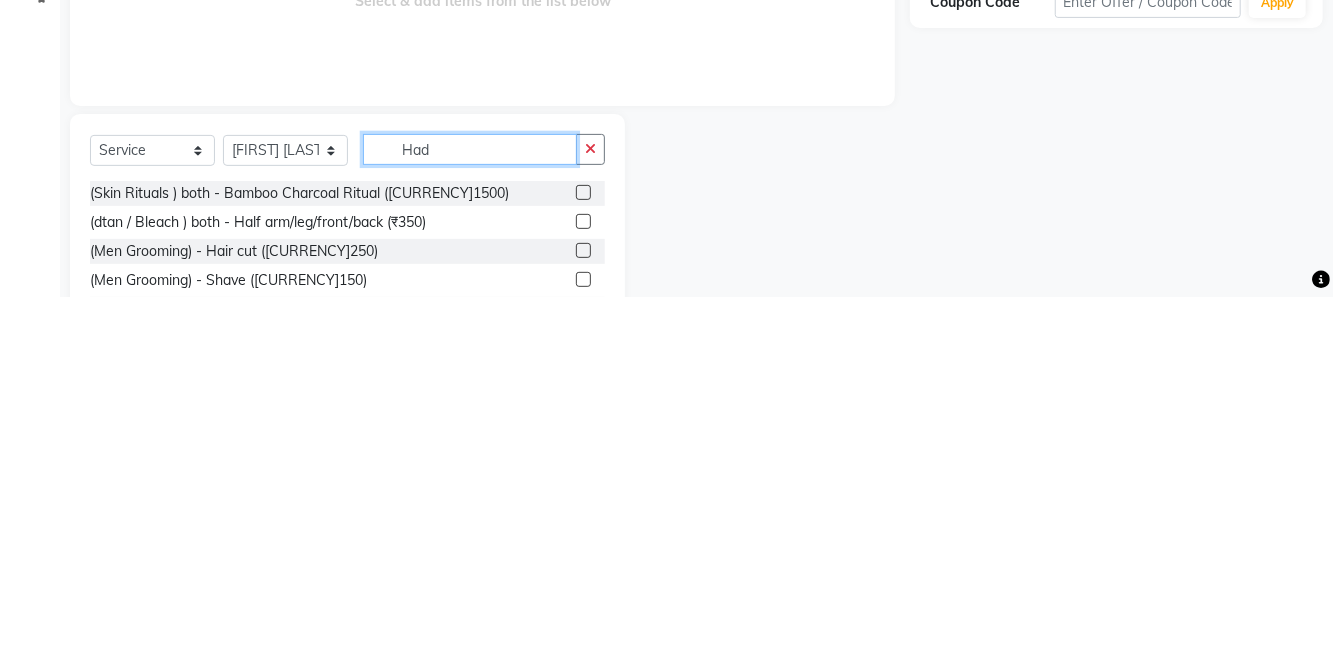 scroll, scrollTop: 0, scrollLeft: 0, axis: both 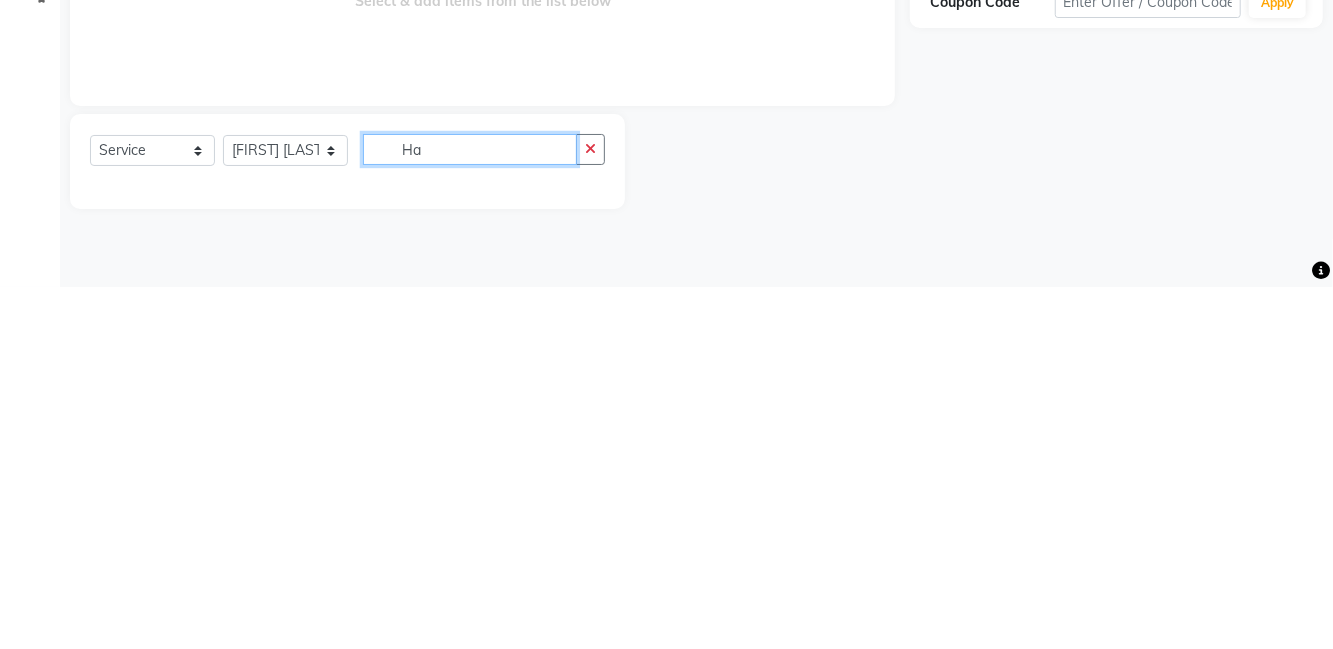 type on "H" 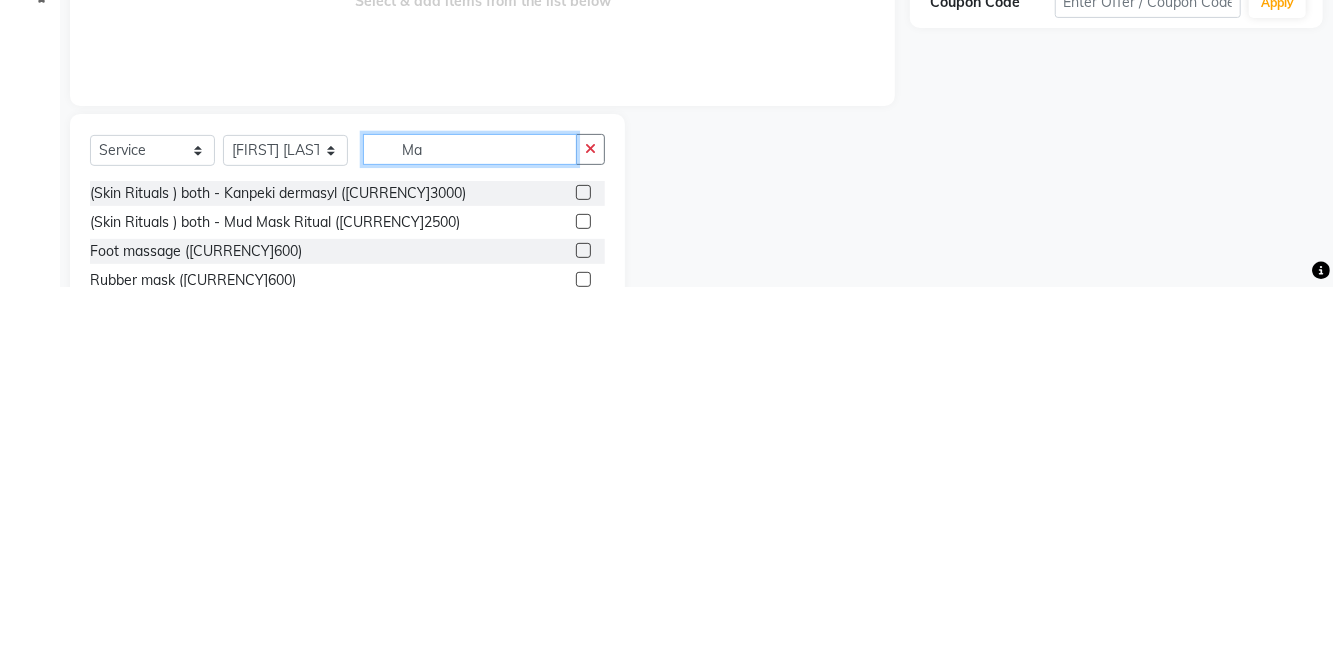 type on "M" 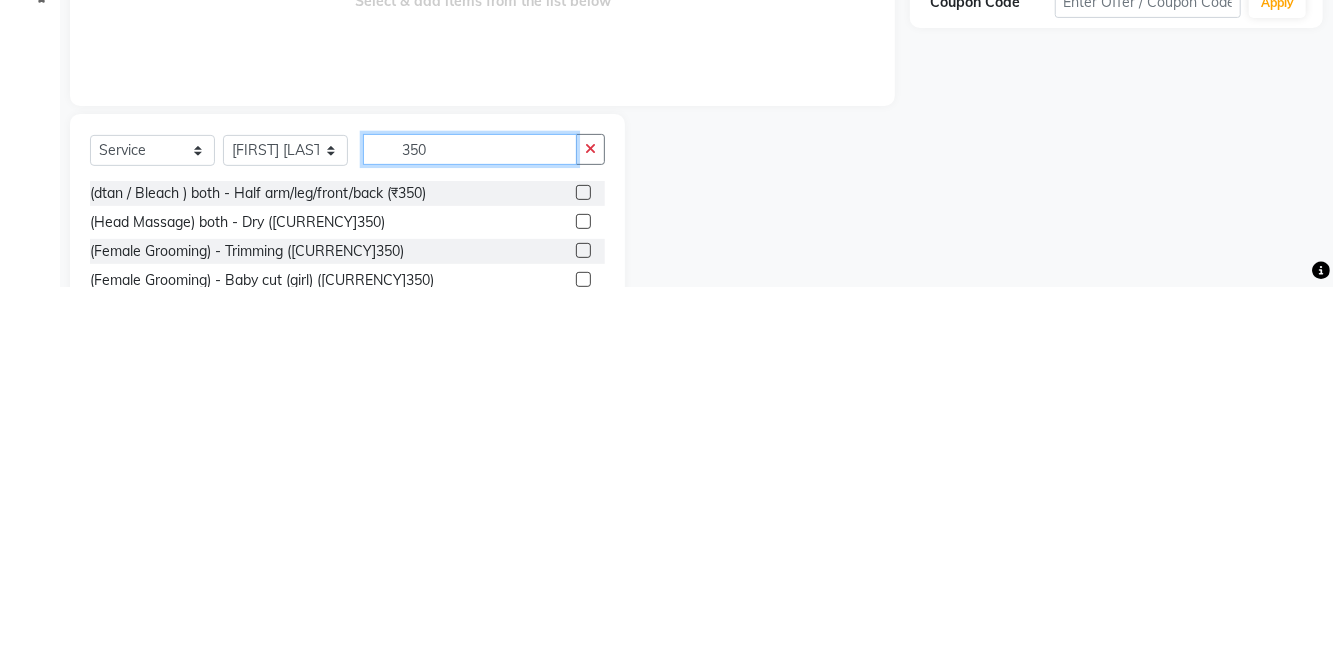 type on "350" 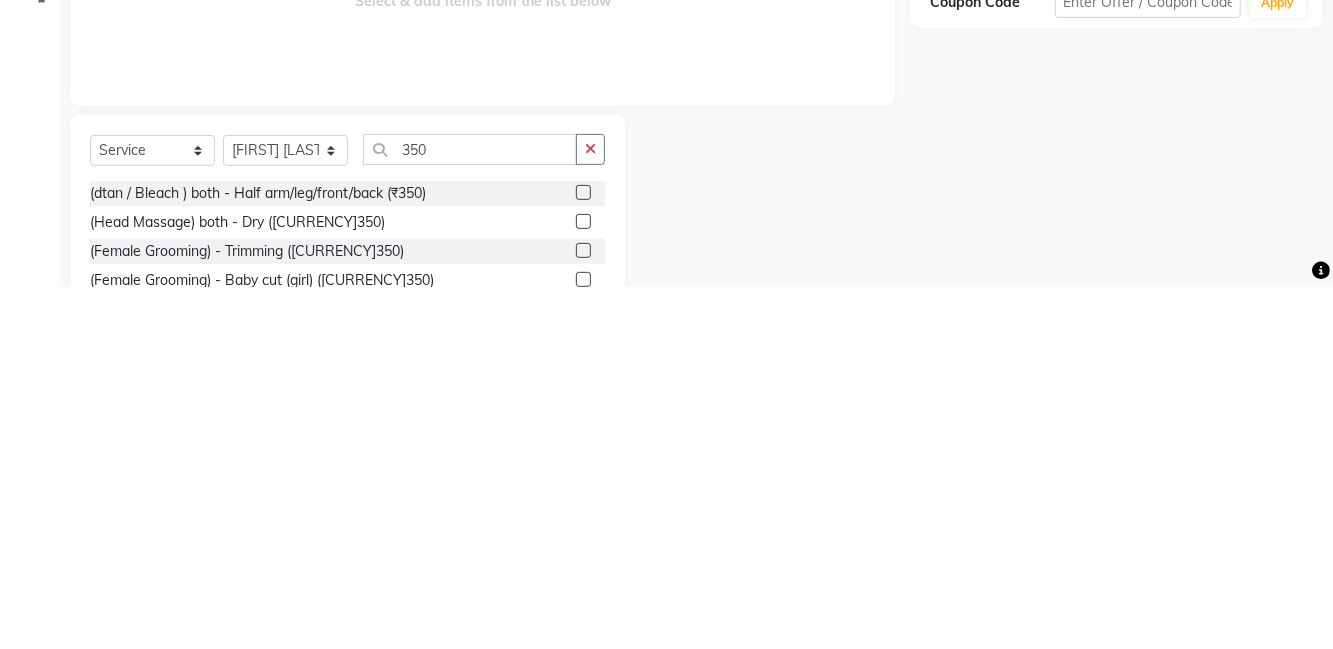 click 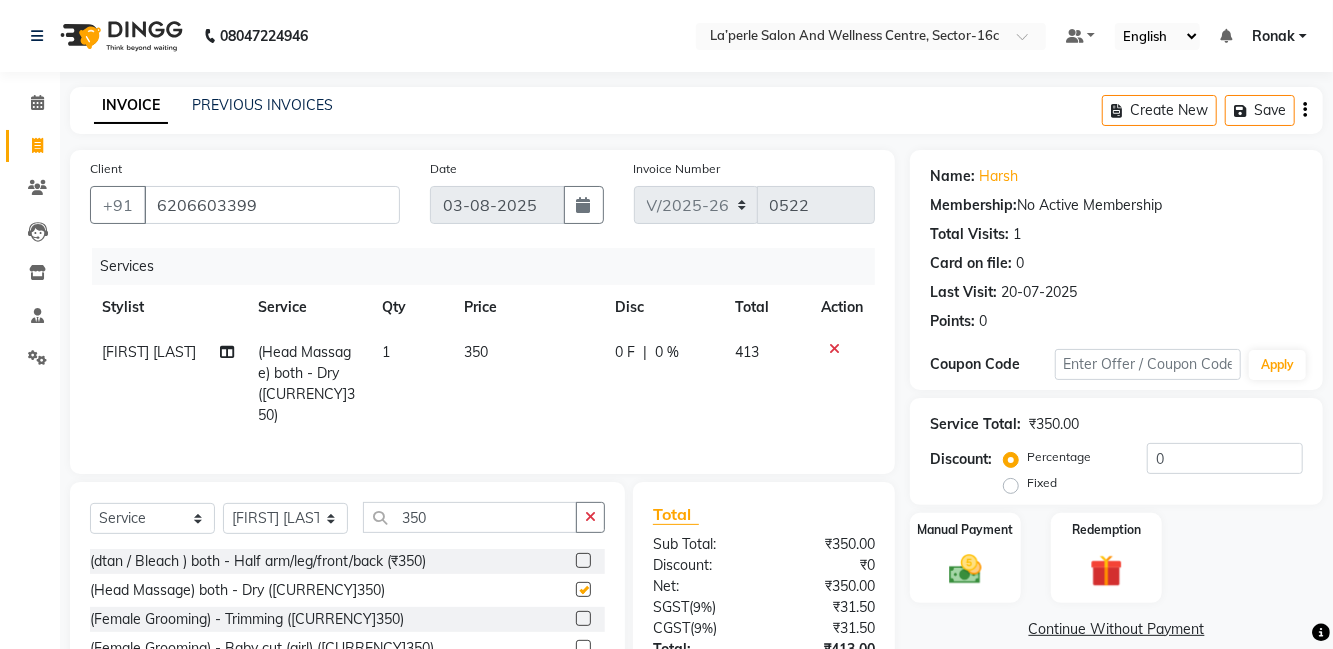 checkbox on "false" 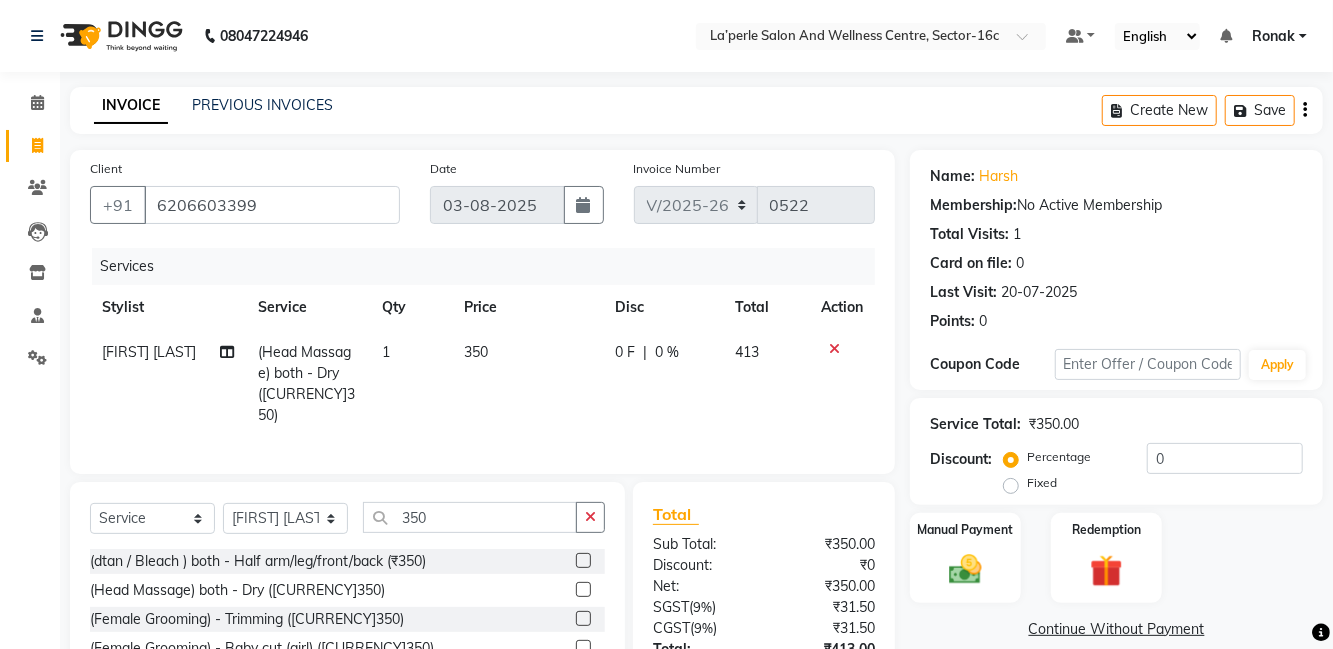 click 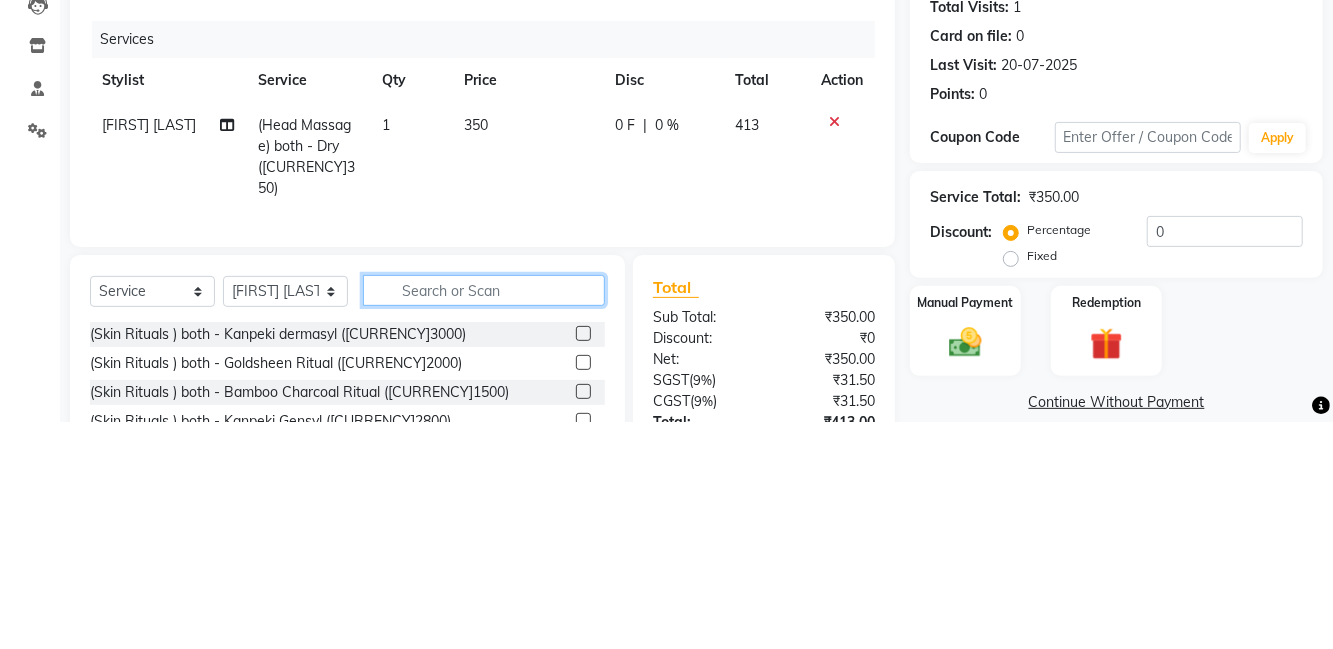 scroll, scrollTop: 9, scrollLeft: 0, axis: vertical 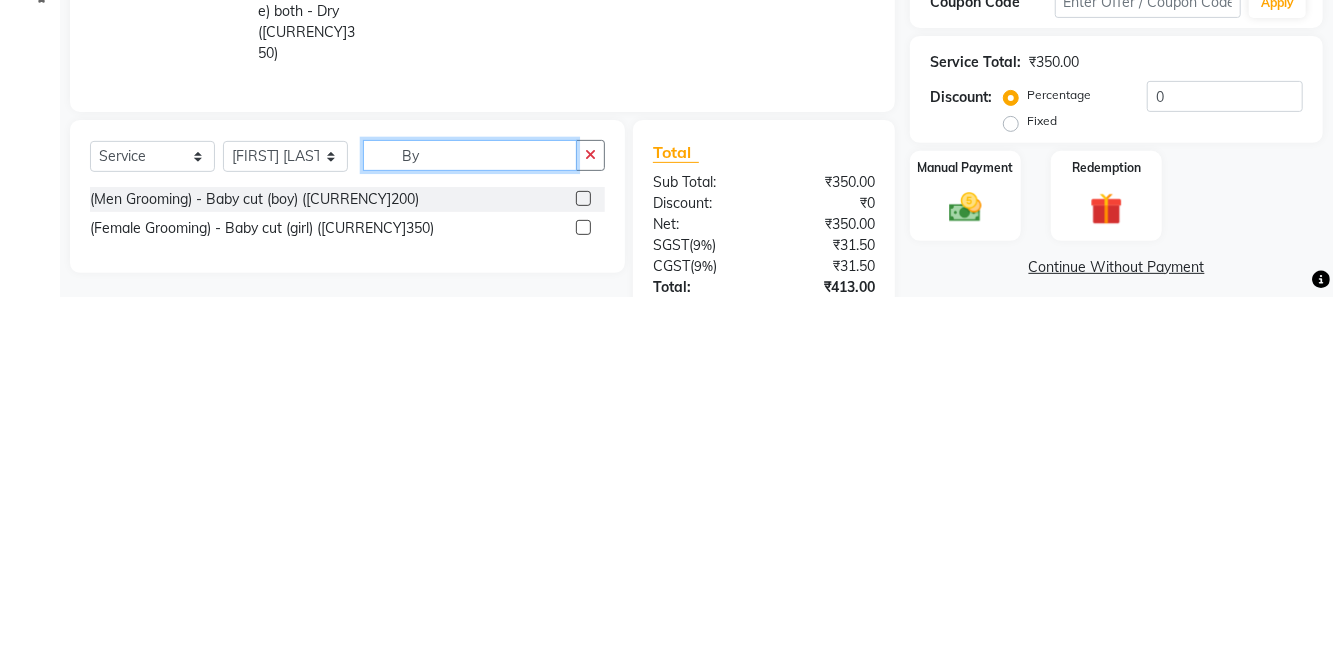 type on "B" 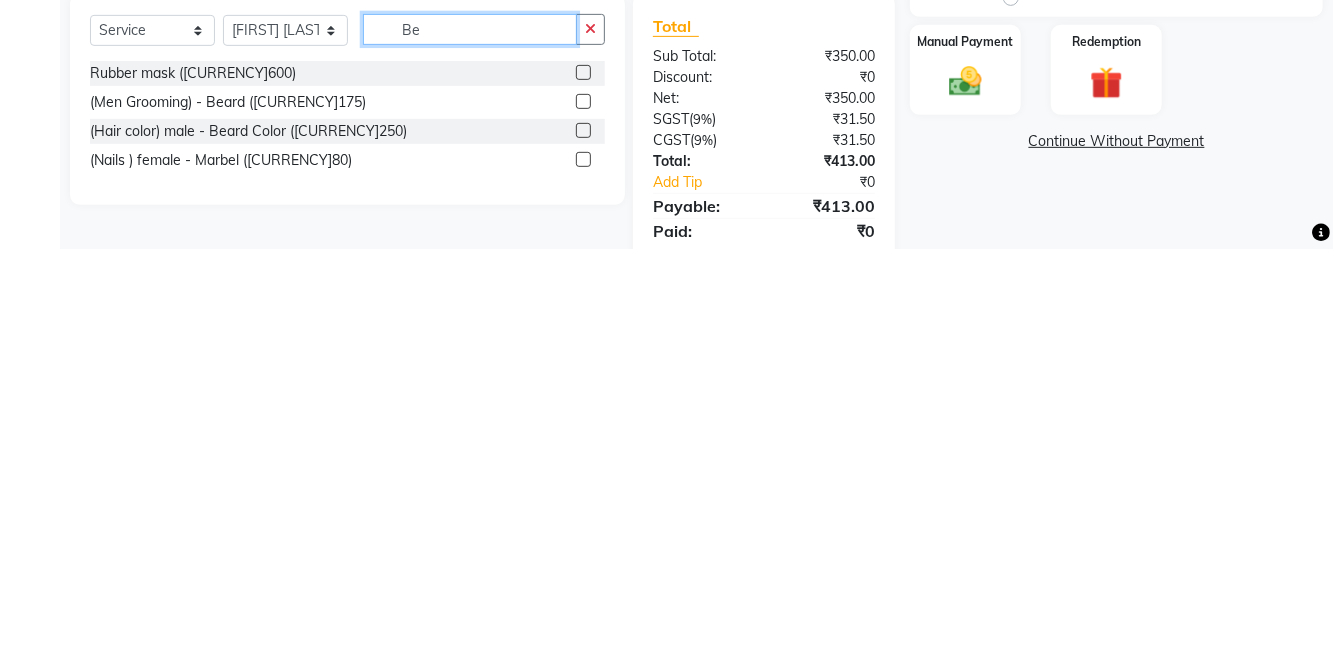 type on "Be" 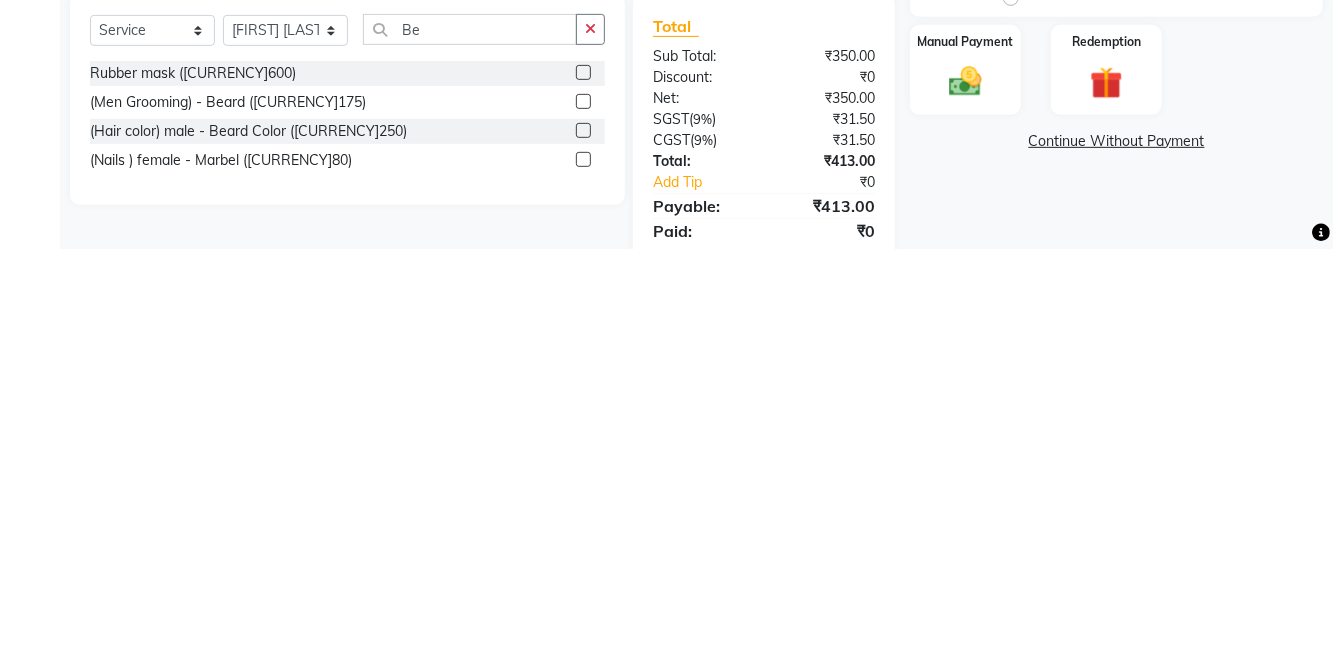 click 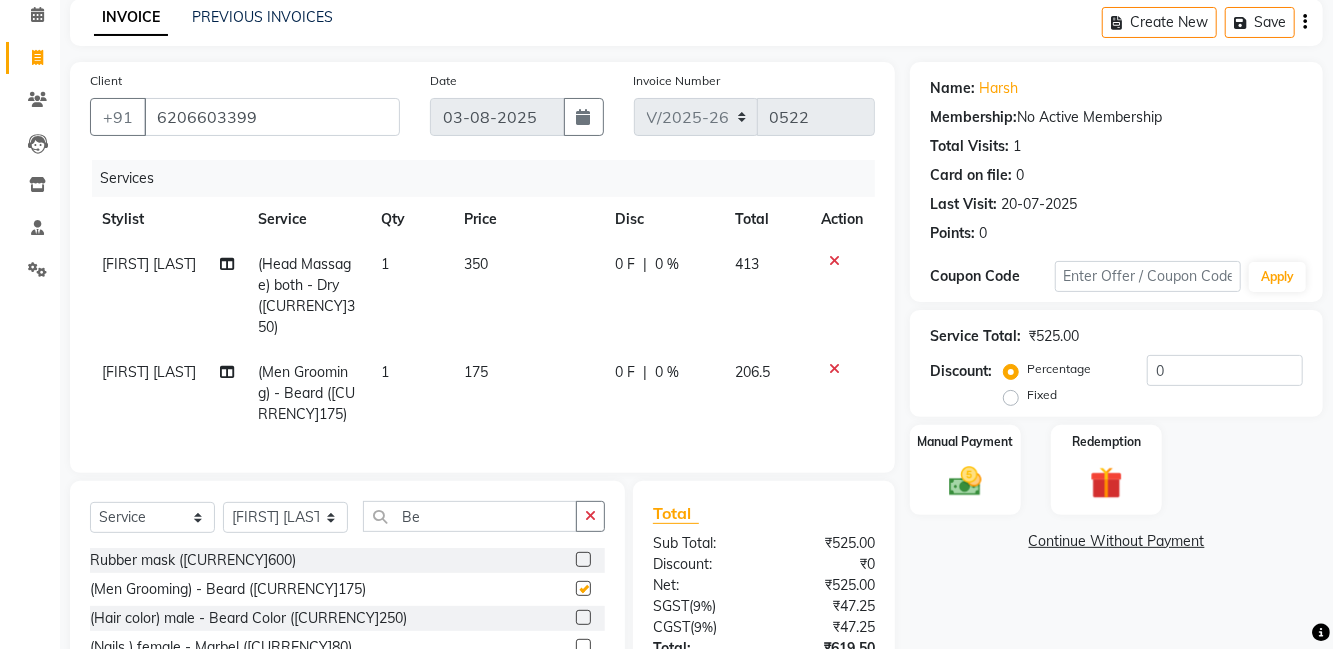 checkbox on "false" 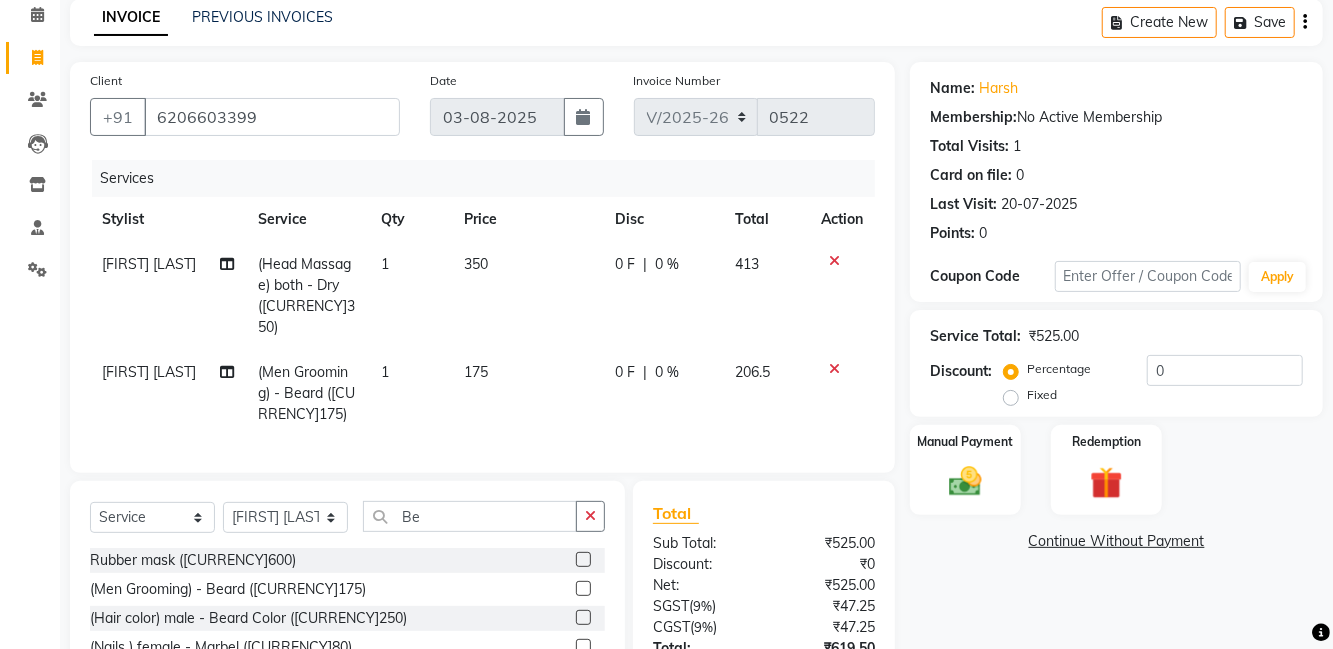 scroll, scrollTop: 125, scrollLeft: 0, axis: vertical 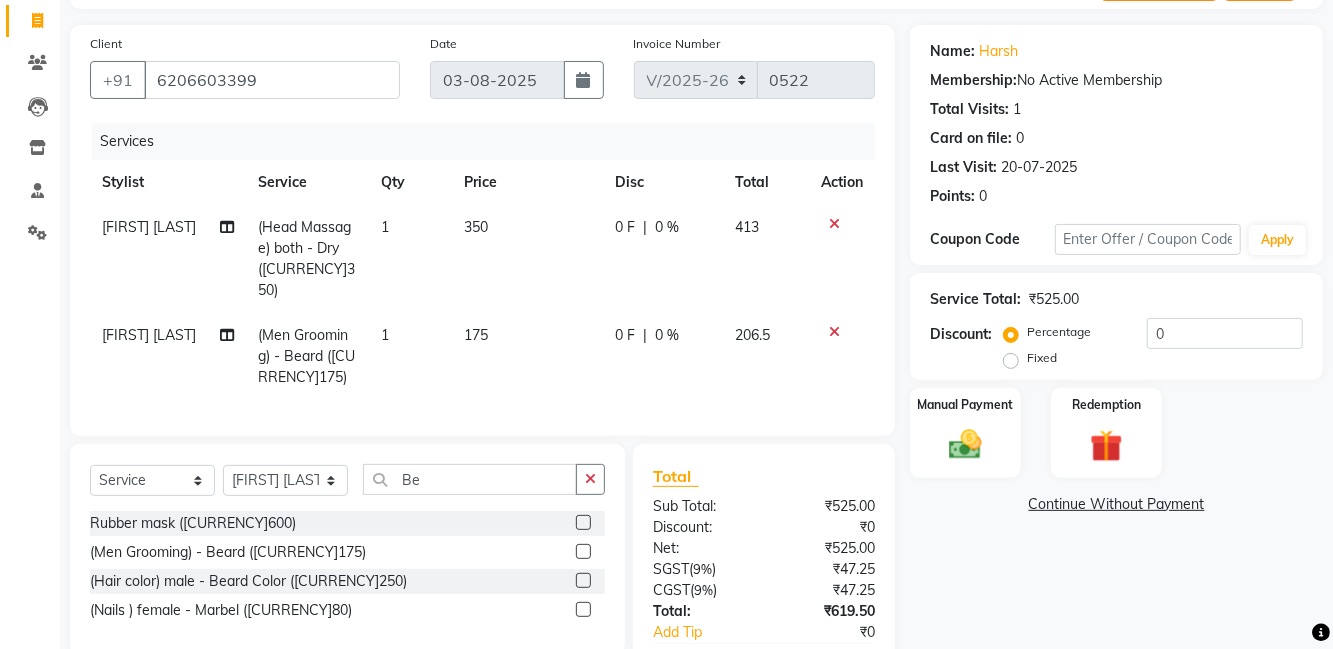 click 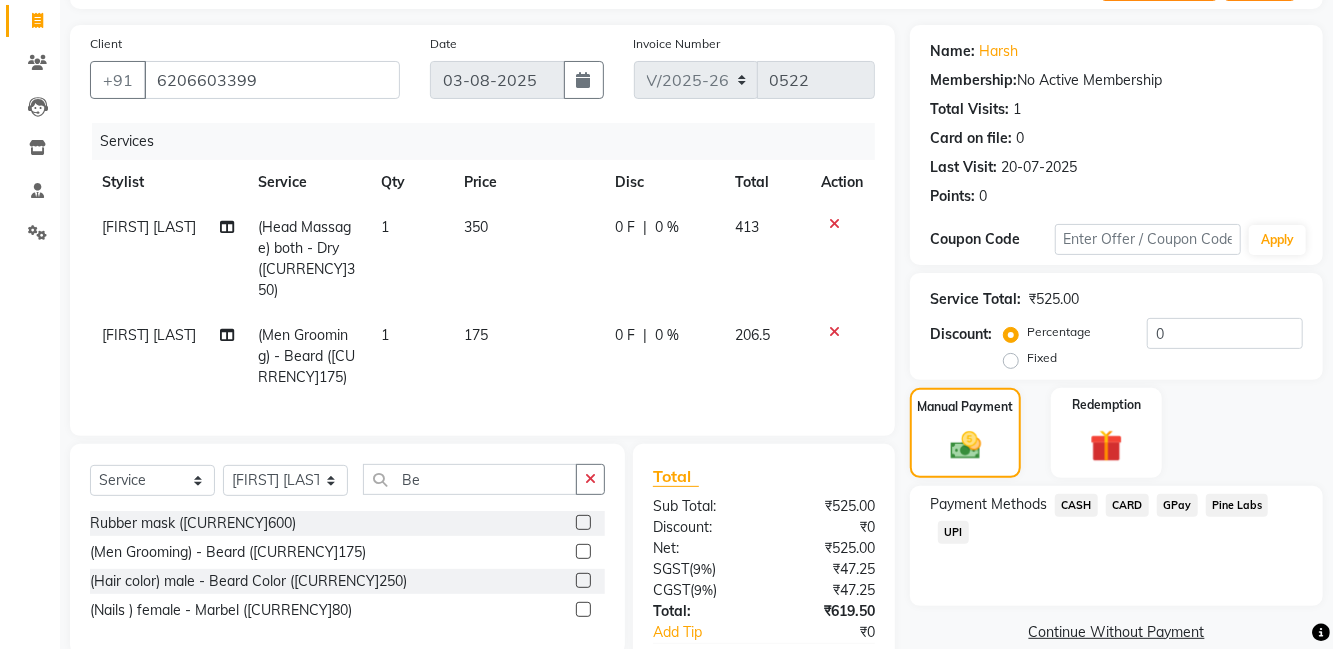 click on "UPI" 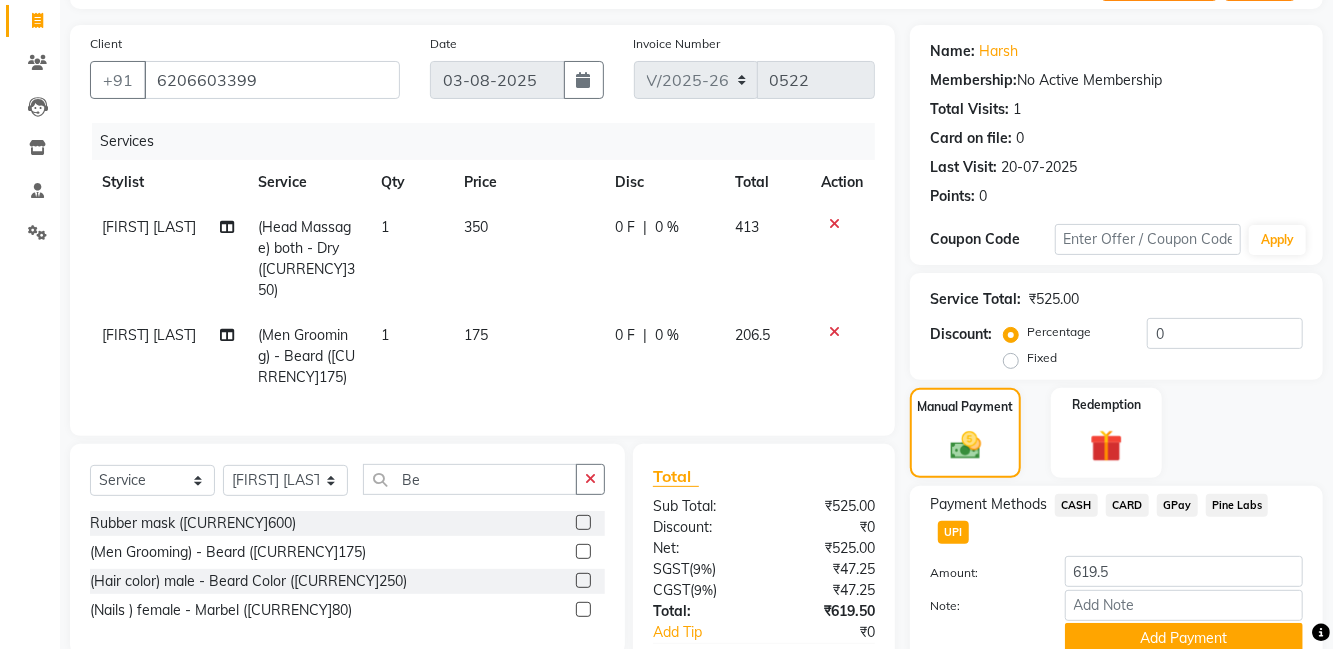 click on "Add Payment" 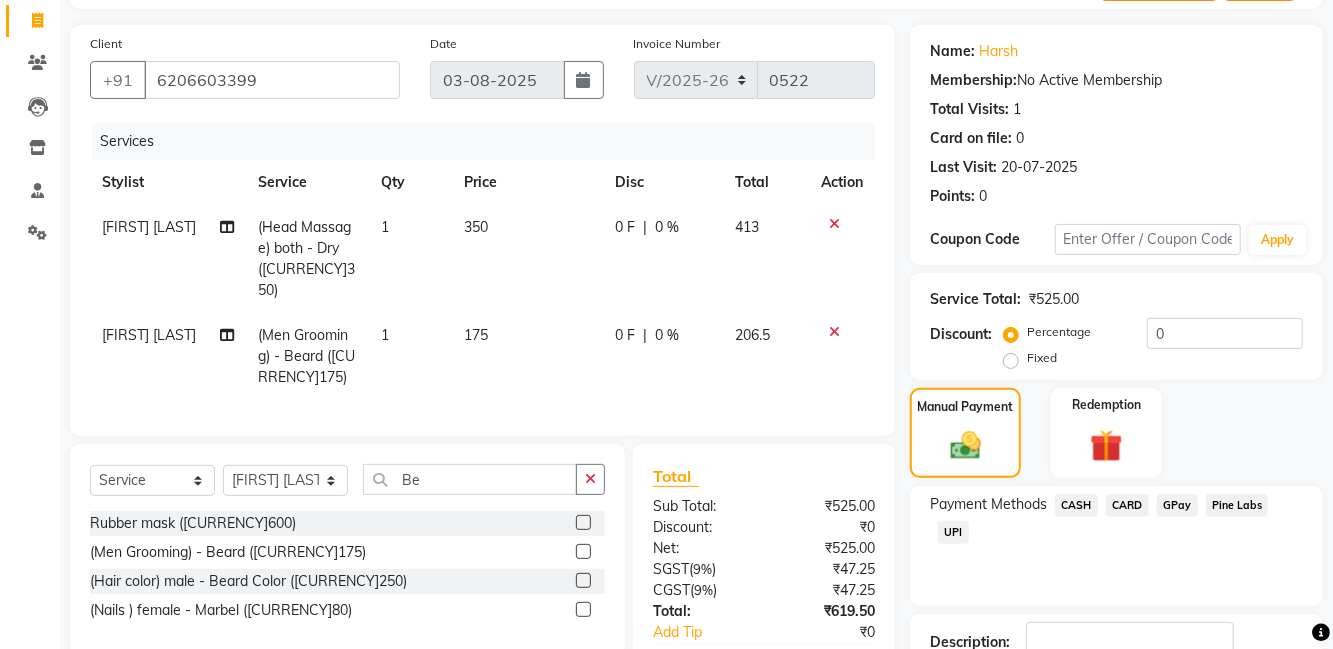 scroll, scrollTop: 168, scrollLeft: 0, axis: vertical 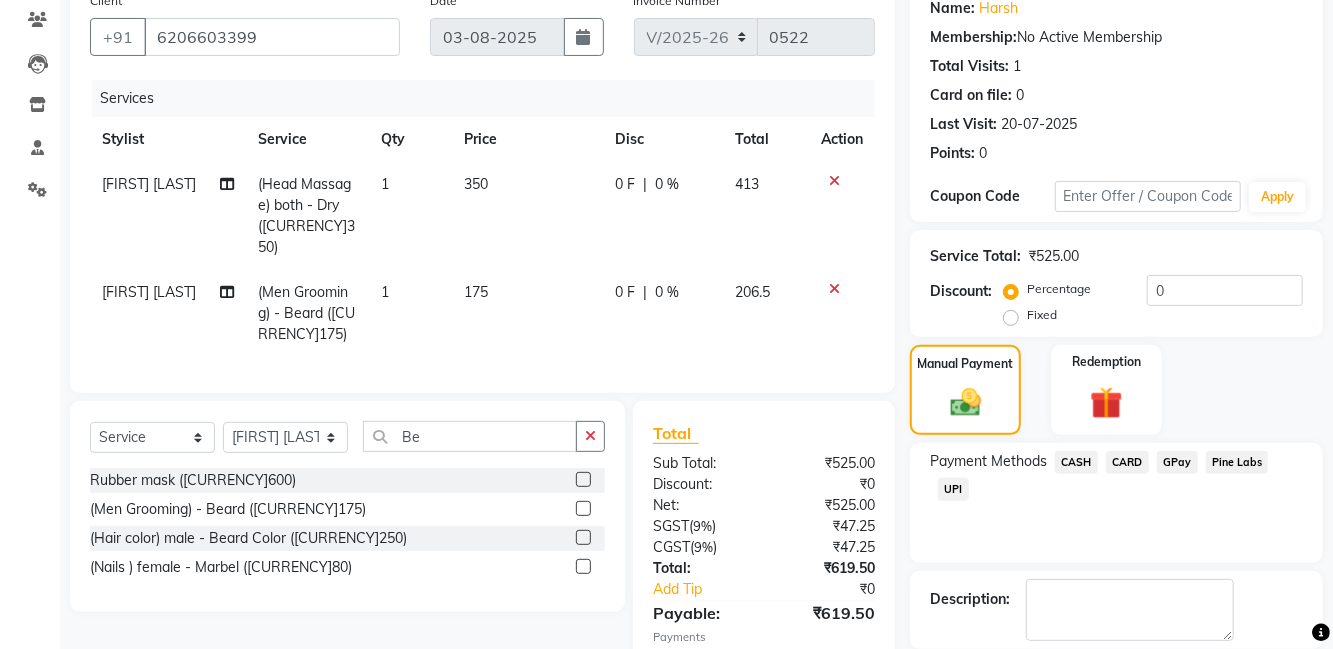click on "Checkout" 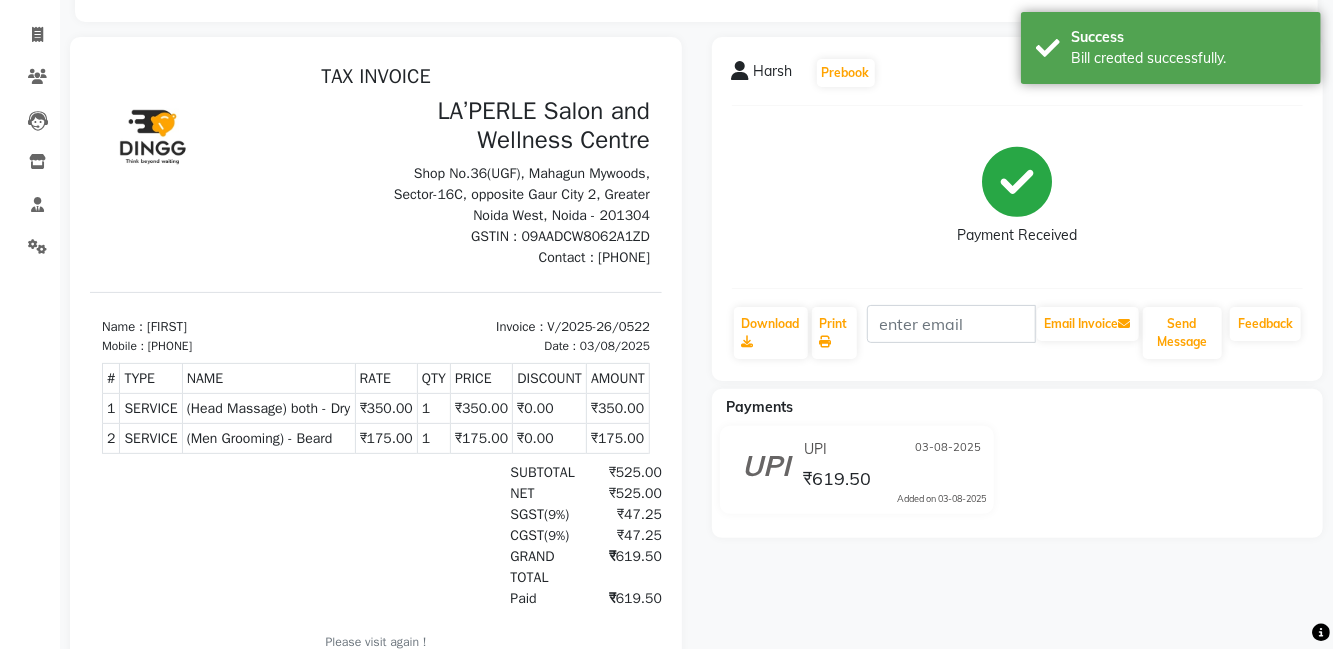 scroll, scrollTop: 0, scrollLeft: 0, axis: both 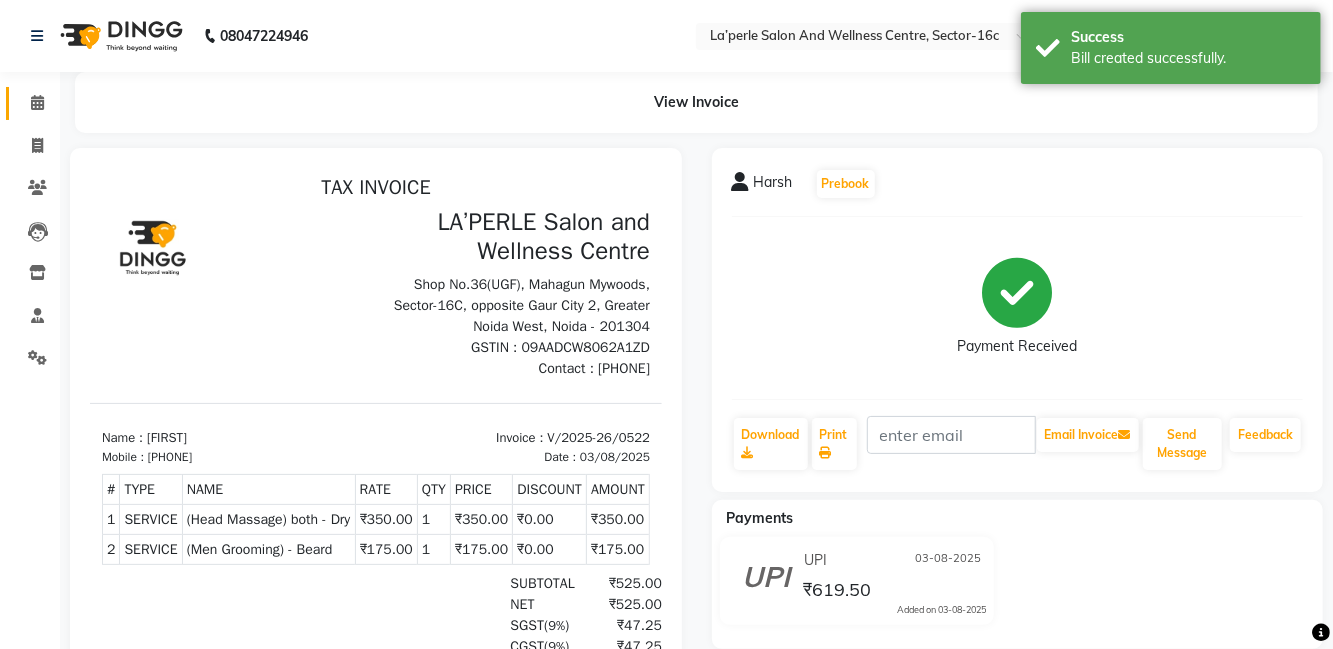 click 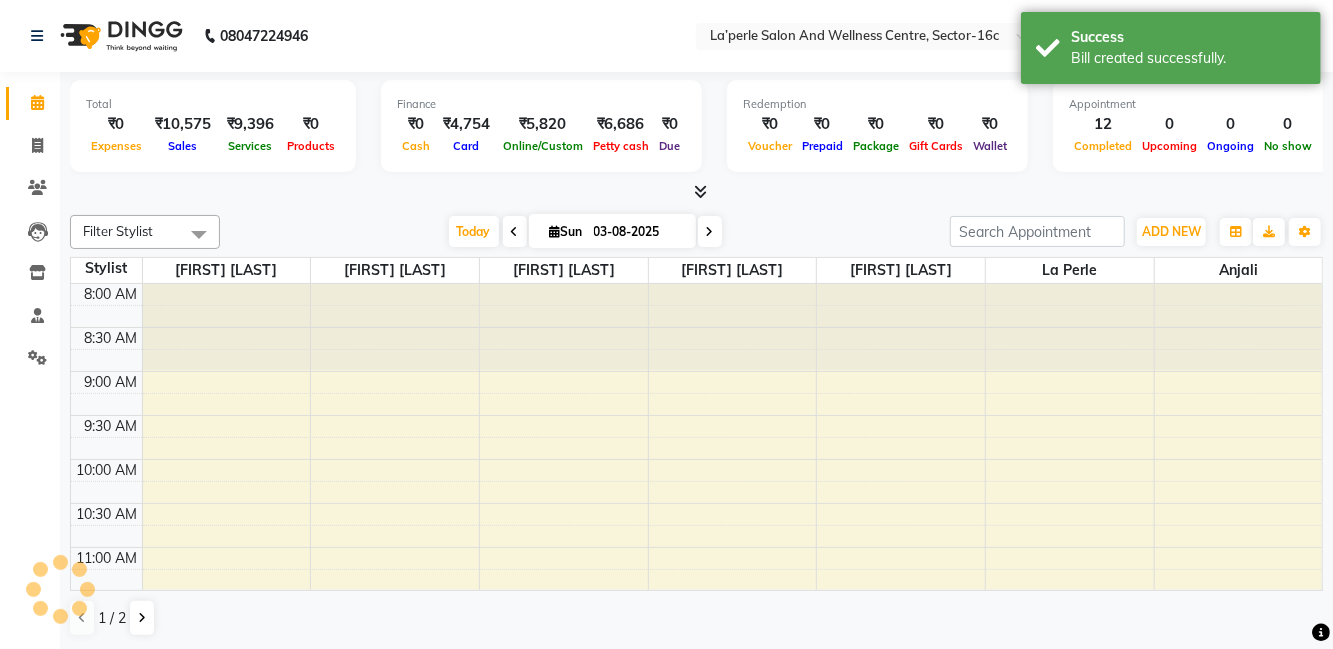scroll, scrollTop: 0, scrollLeft: 0, axis: both 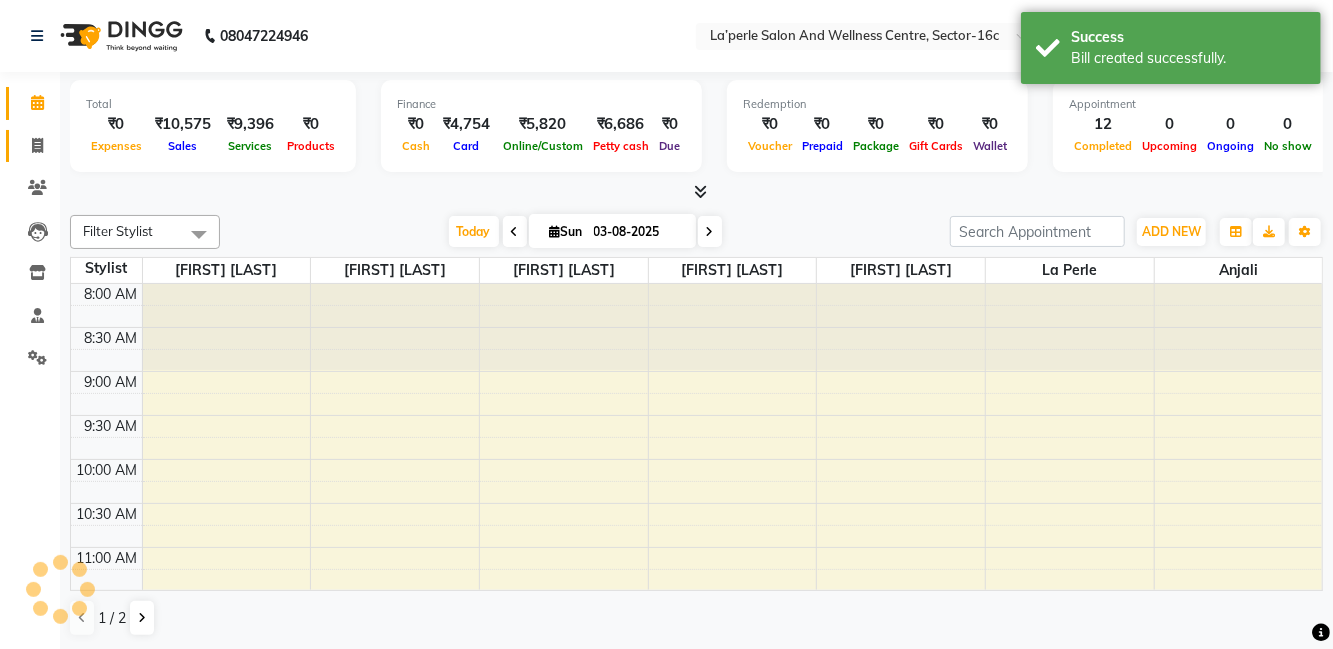 click 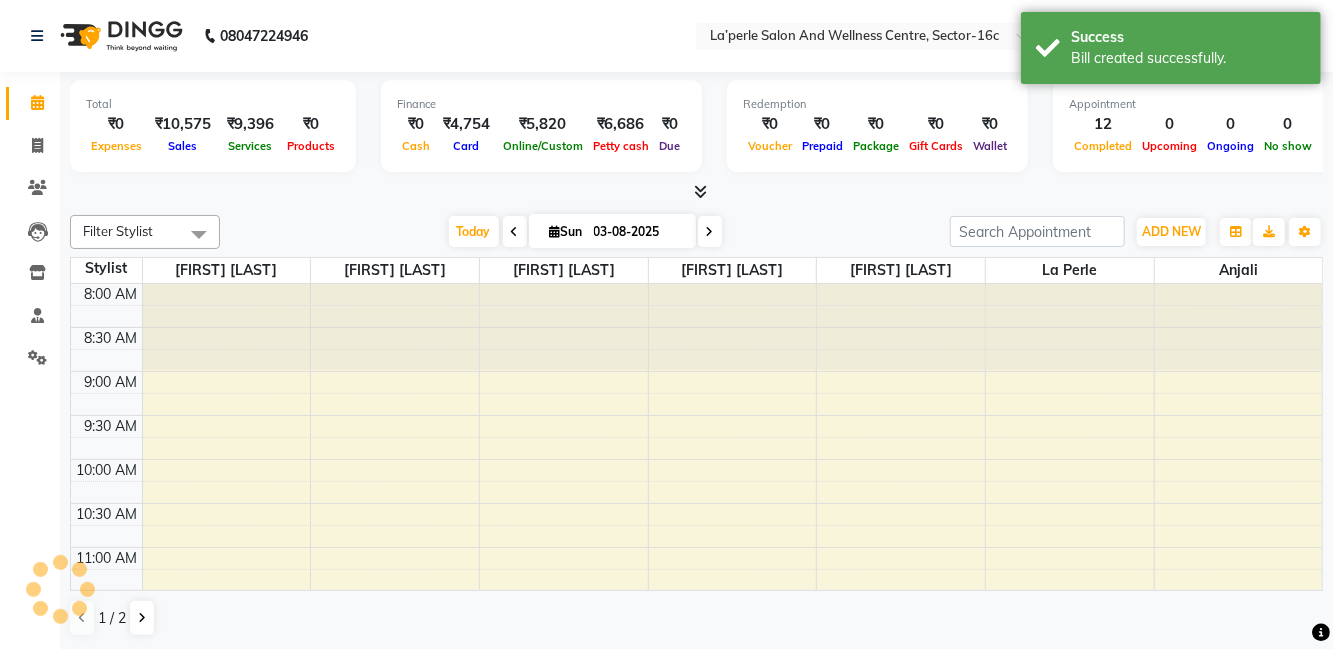 select on "service" 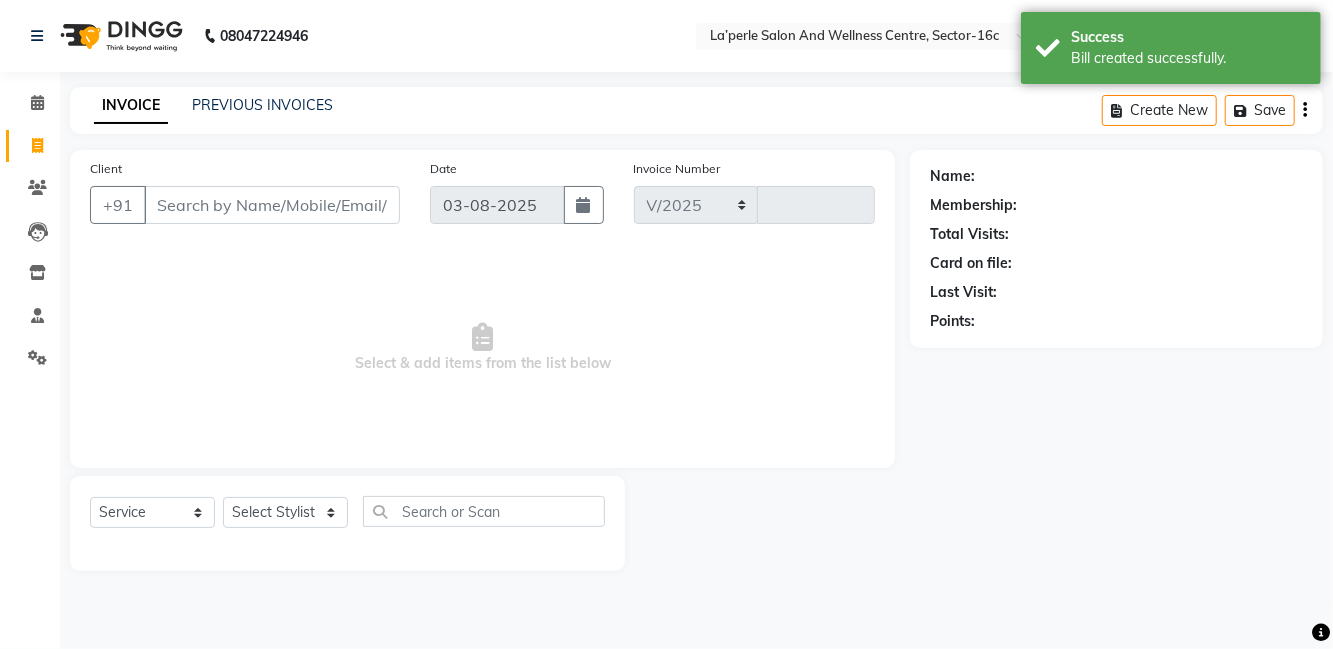 select on "8341" 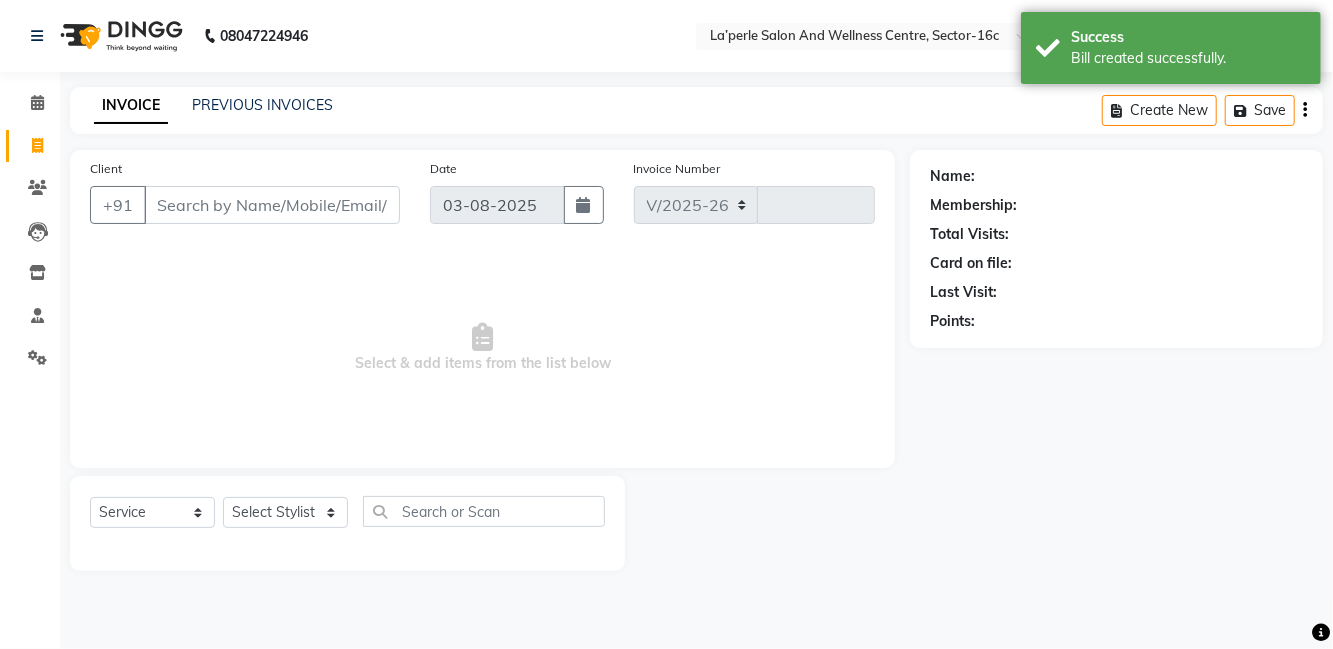 type on "0523" 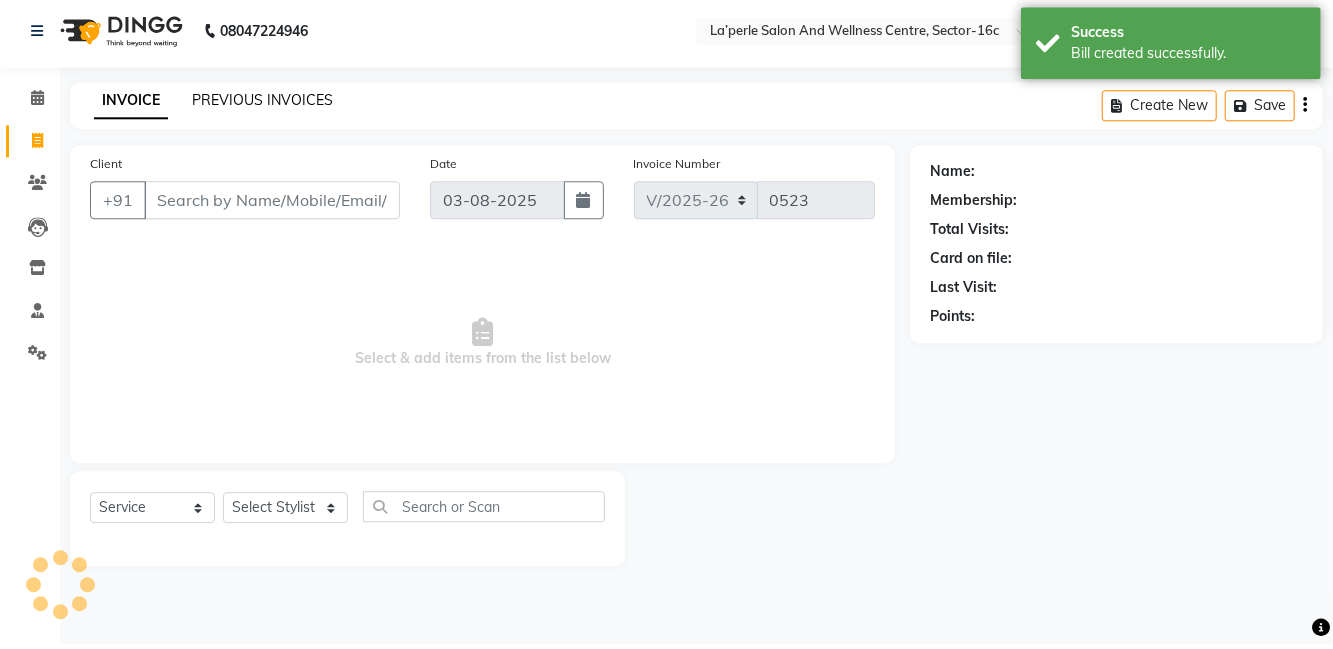 click on "PREVIOUS INVOICES" 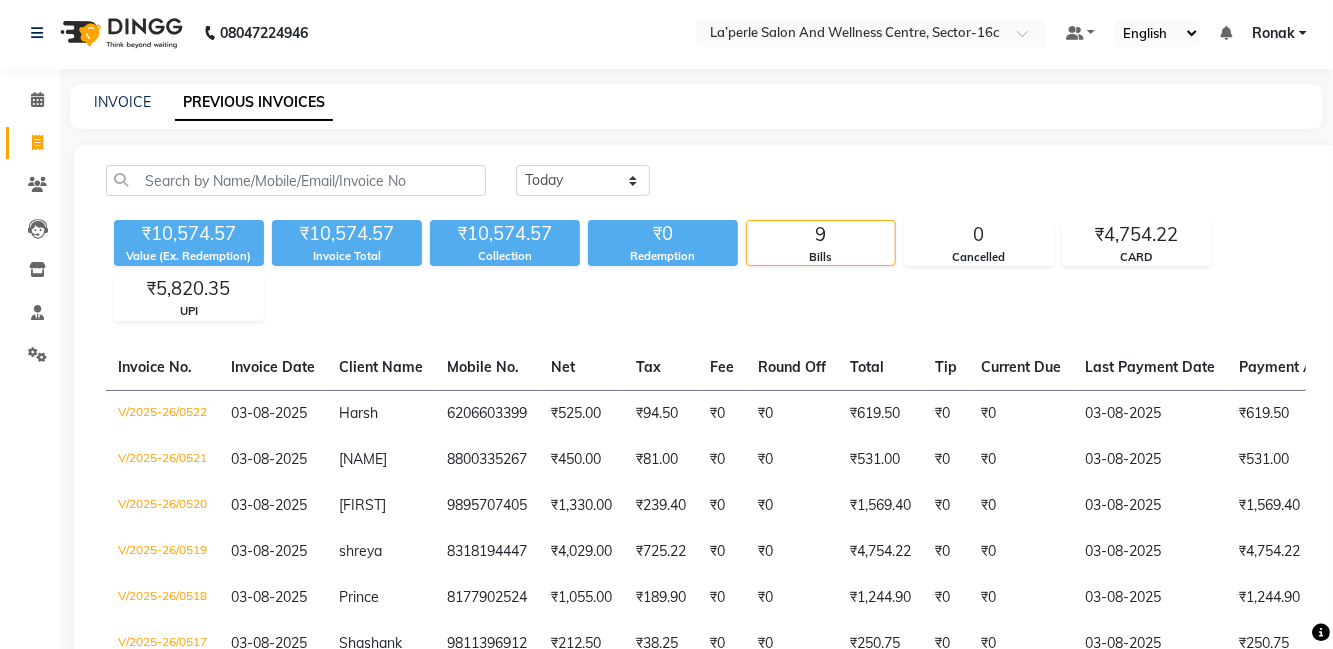 scroll, scrollTop: 0, scrollLeft: 0, axis: both 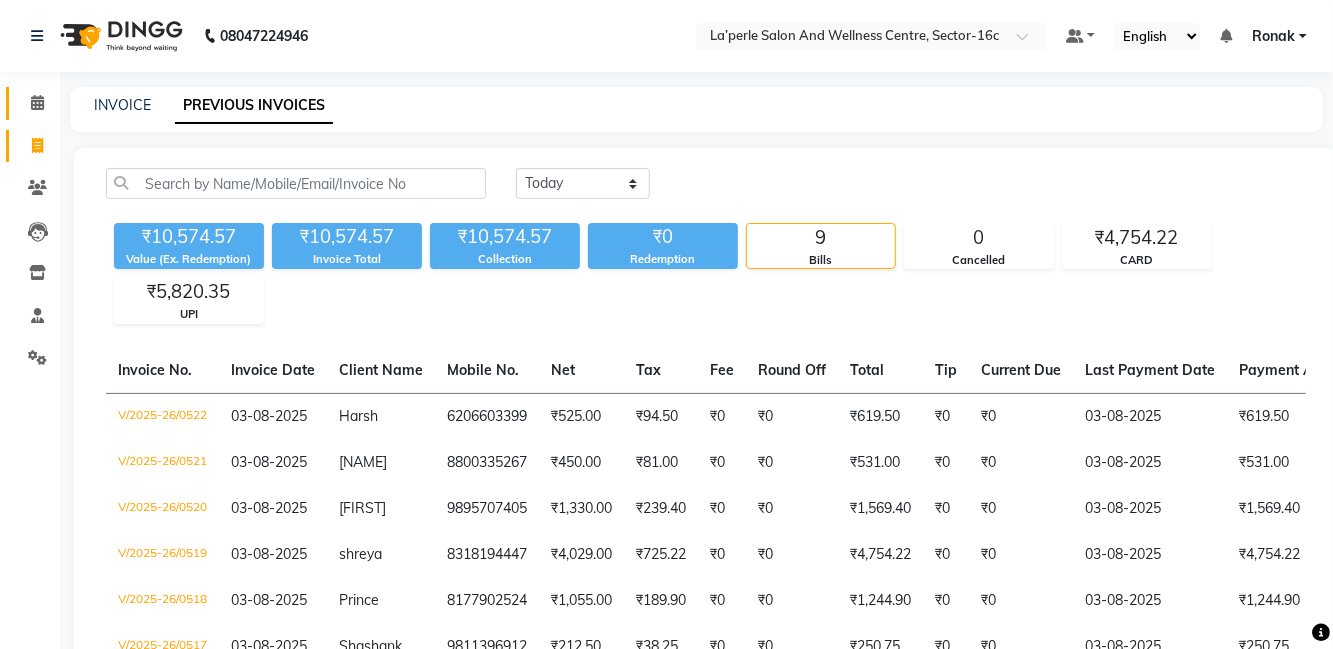 click on "Calendar" 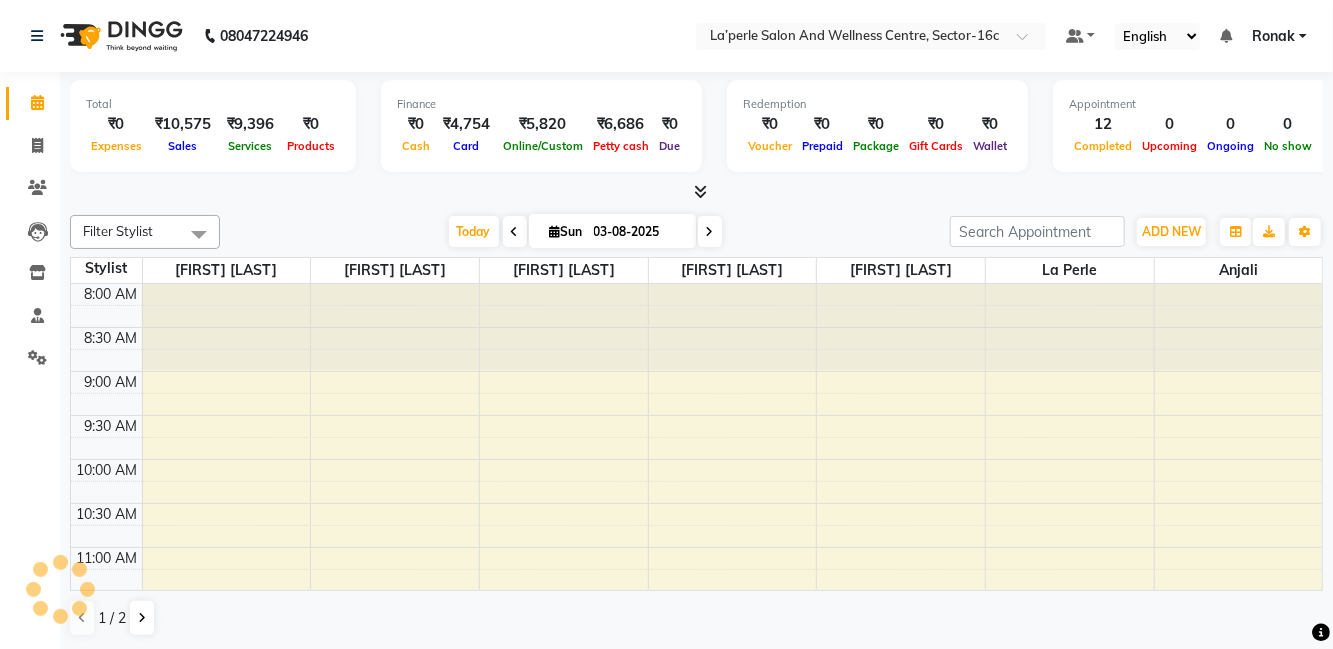 scroll, scrollTop: 0, scrollLeft: 0, axis: both 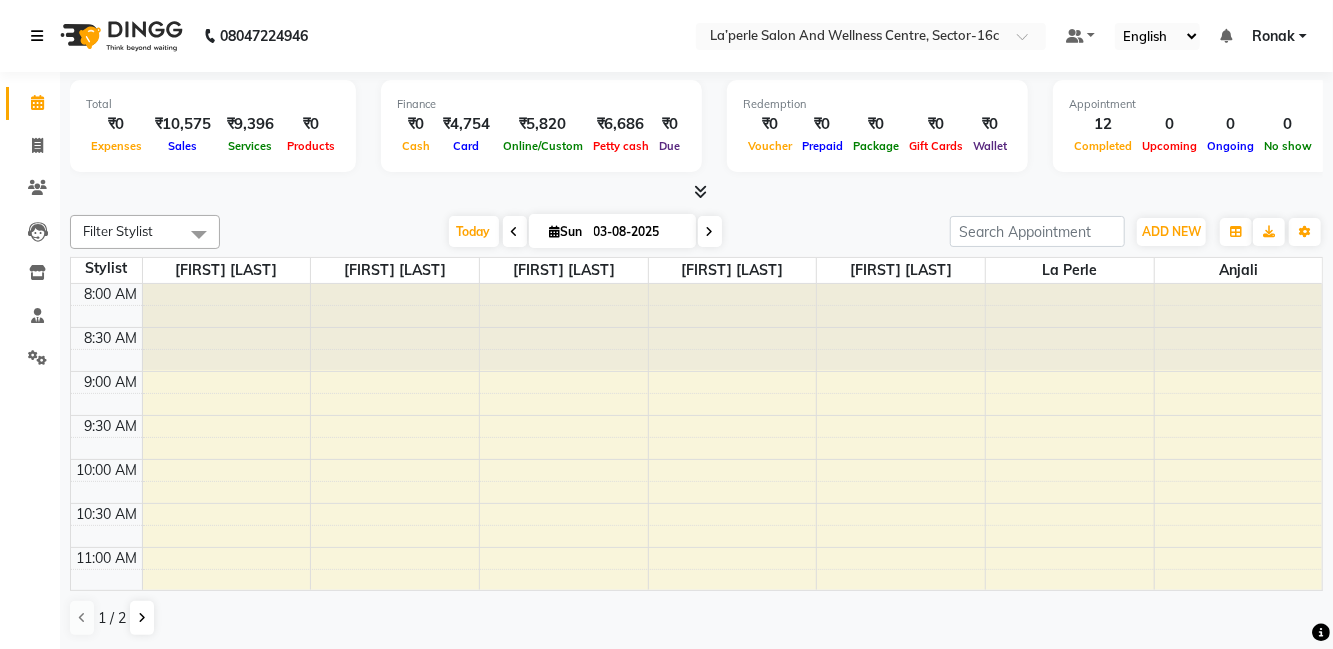 click at bounding box center (41, 36) 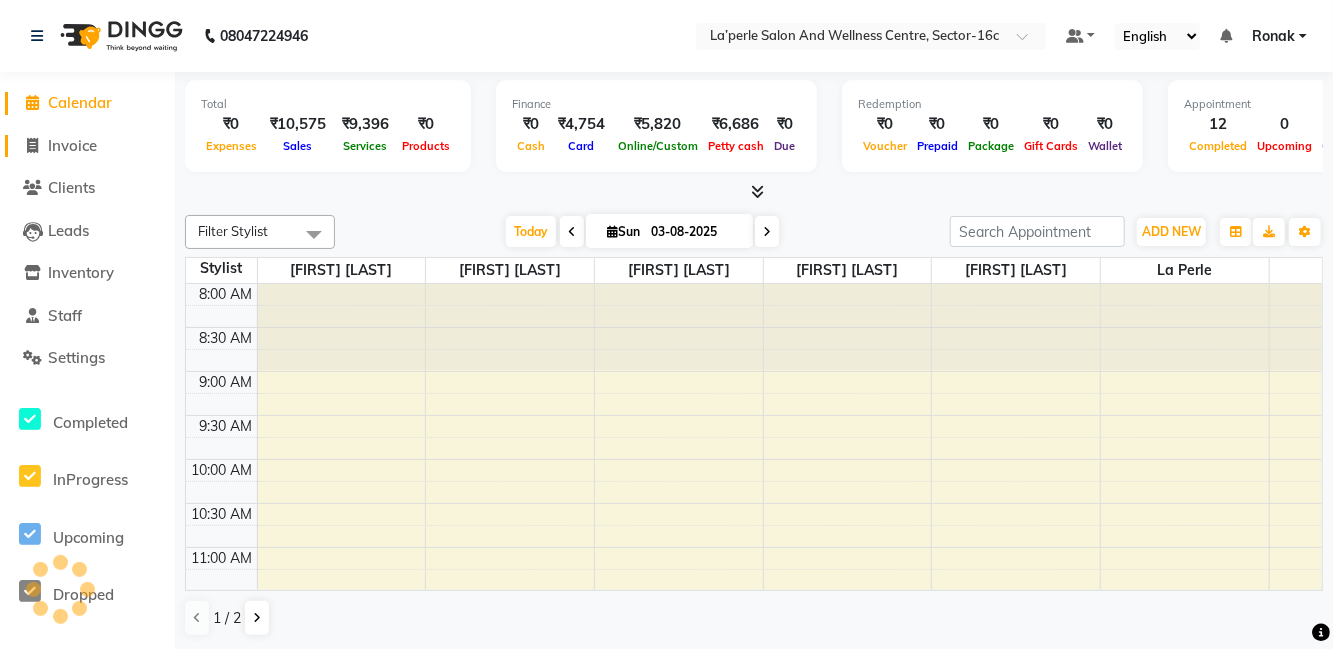 click on "Invoice" 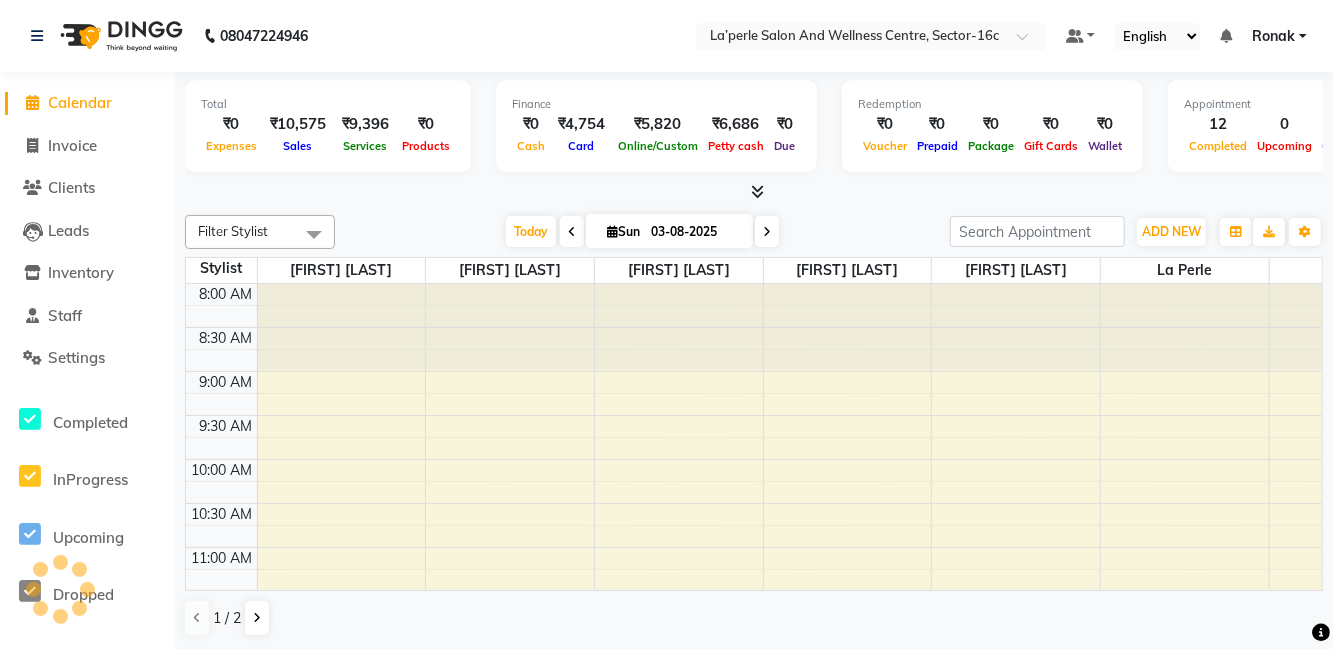 select on "service" 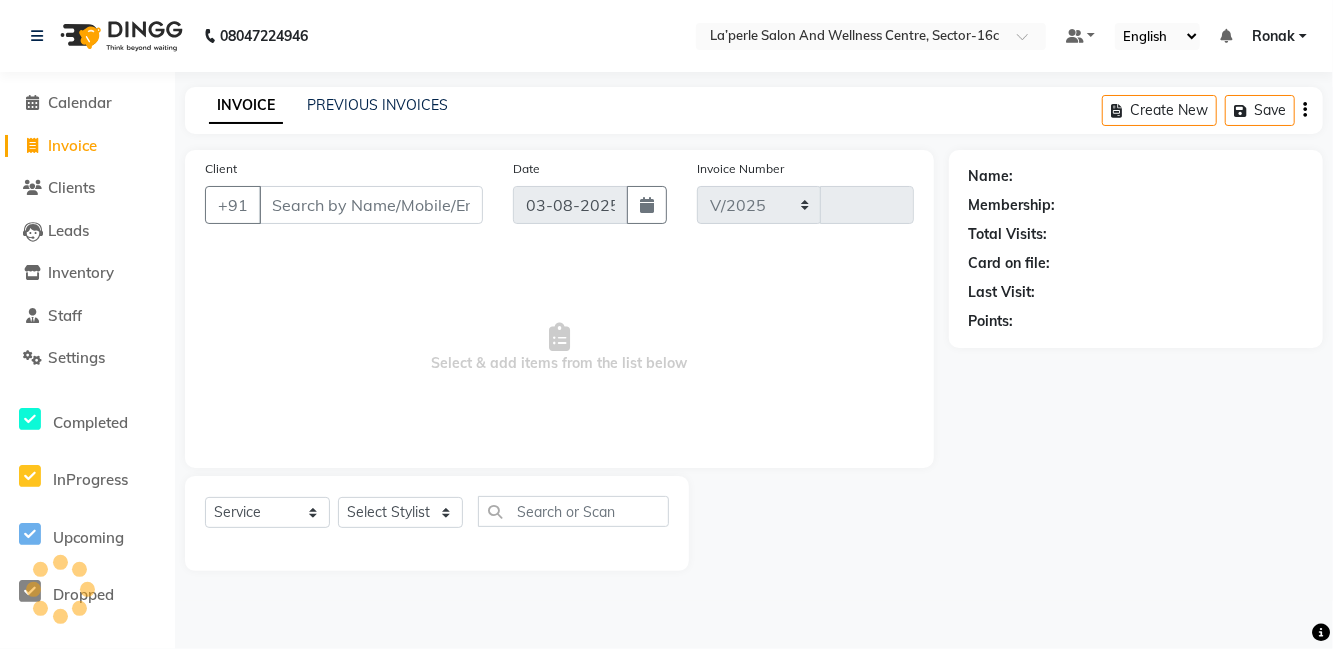 select on "8341" 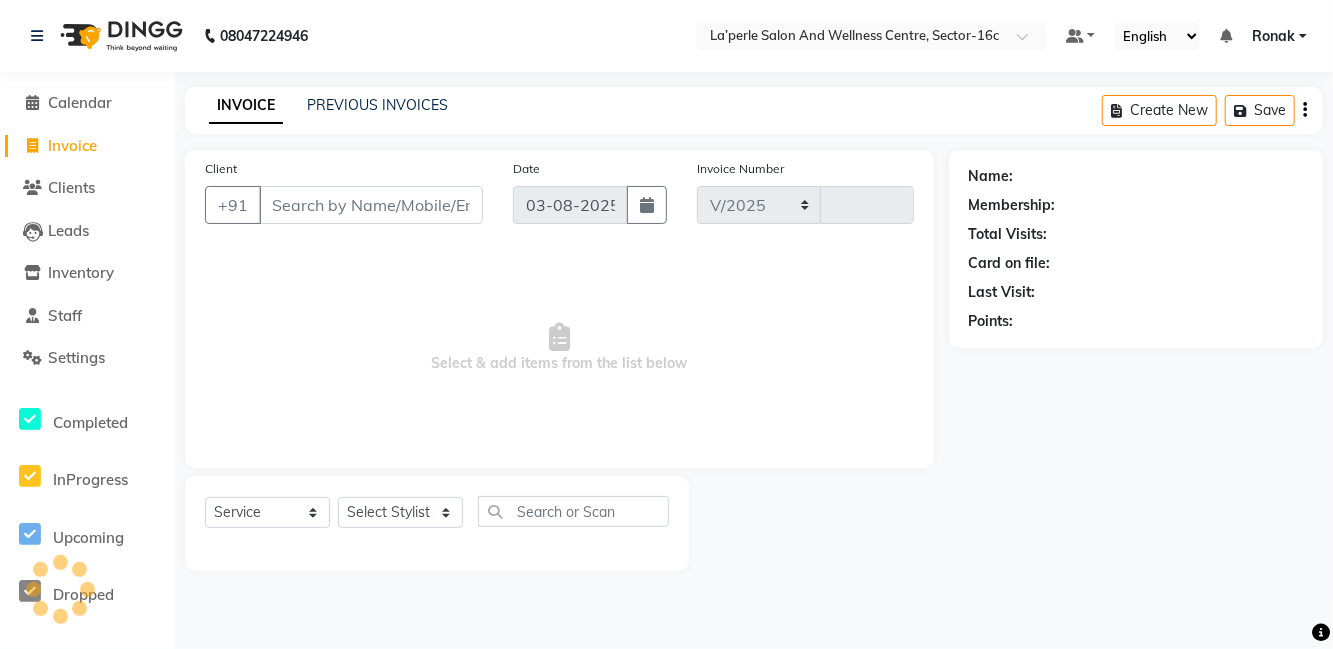 type on "0523" 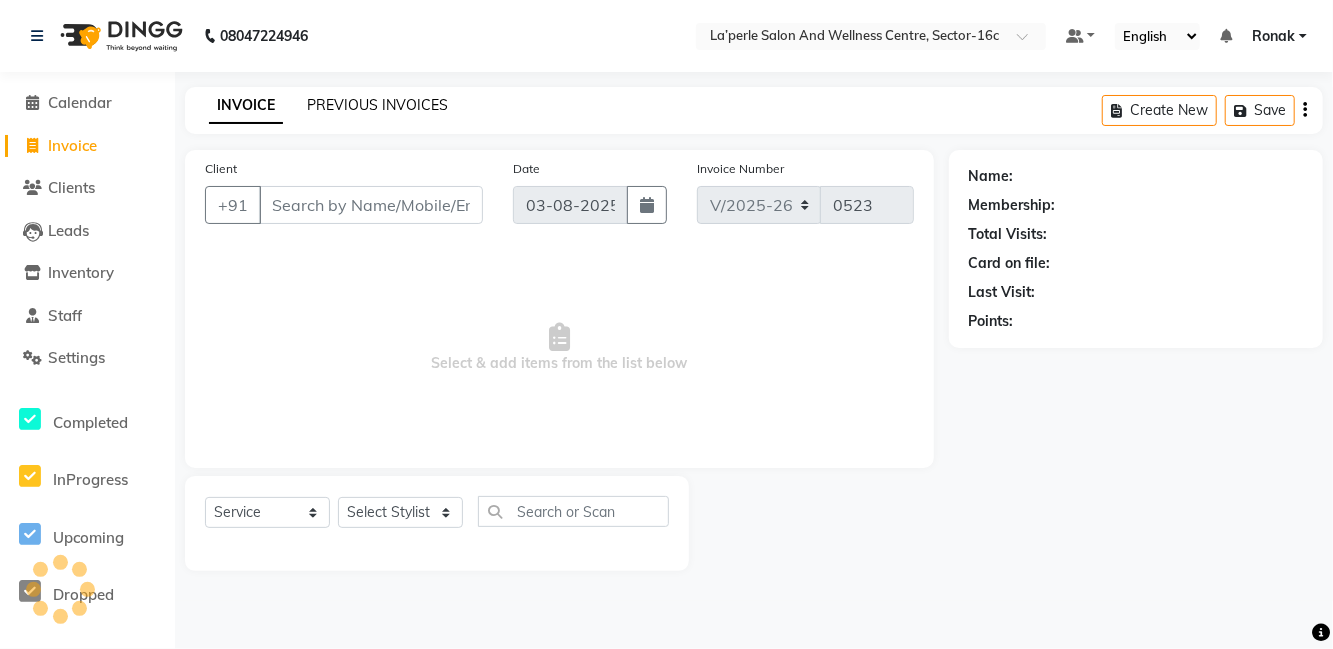 click on "PREVIOUS INVOICES" 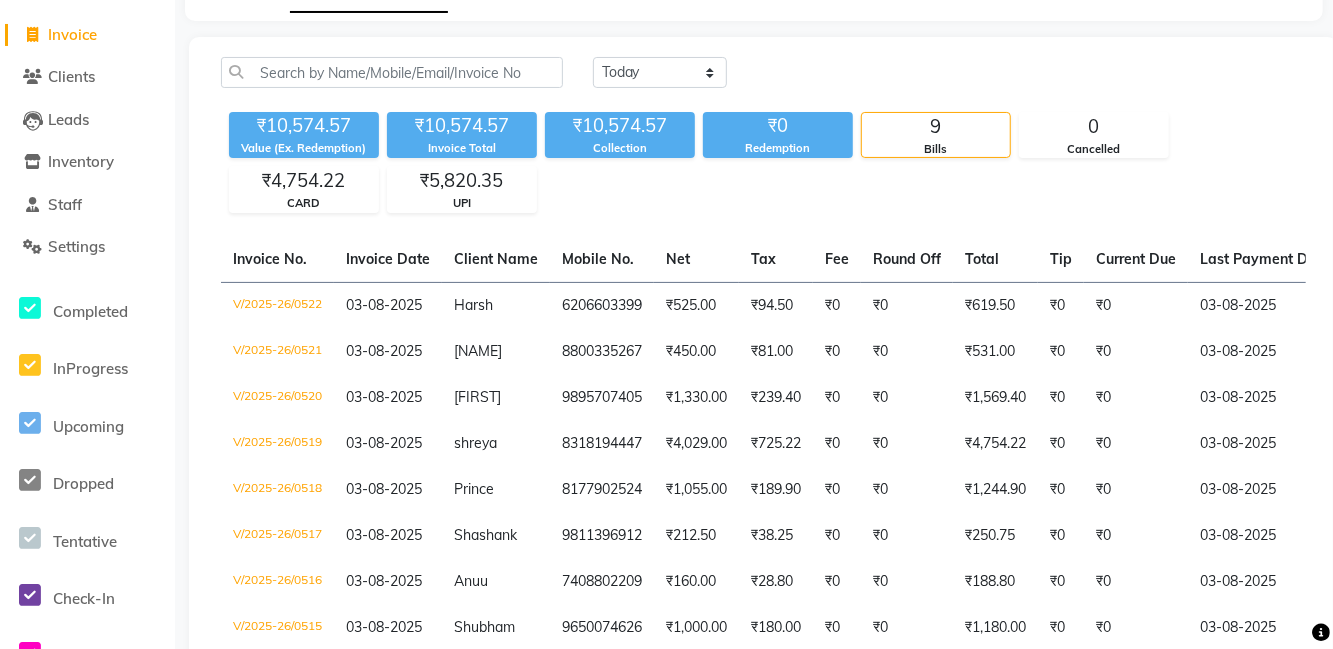 scroll, scrollTop: 0, scrollLeft: 0, axis: both 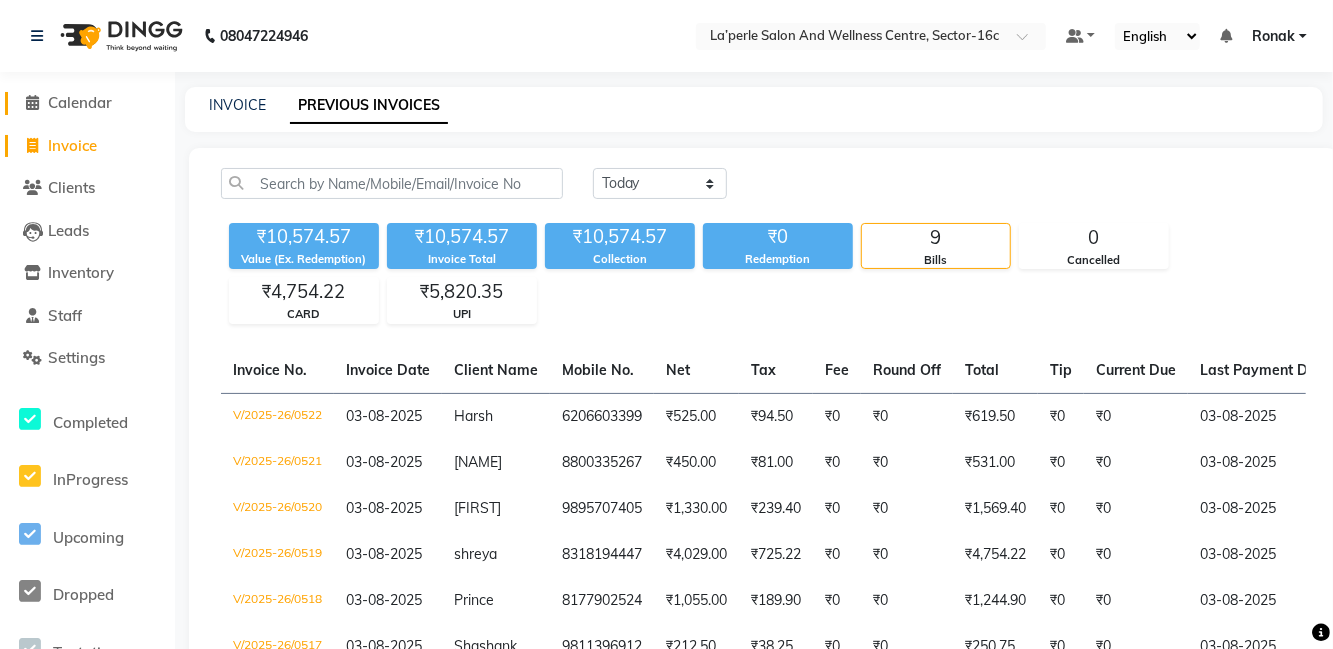 click on "Calendar" 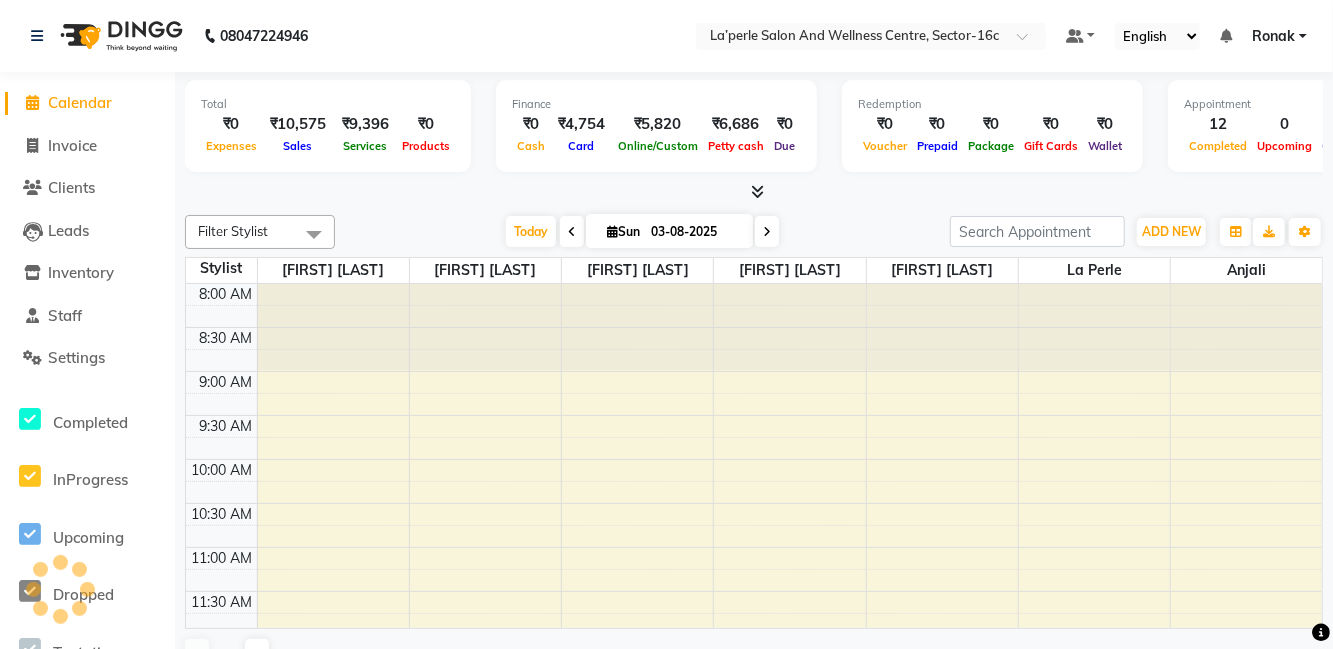 click on "₹0" at bounding box center [231, 124] 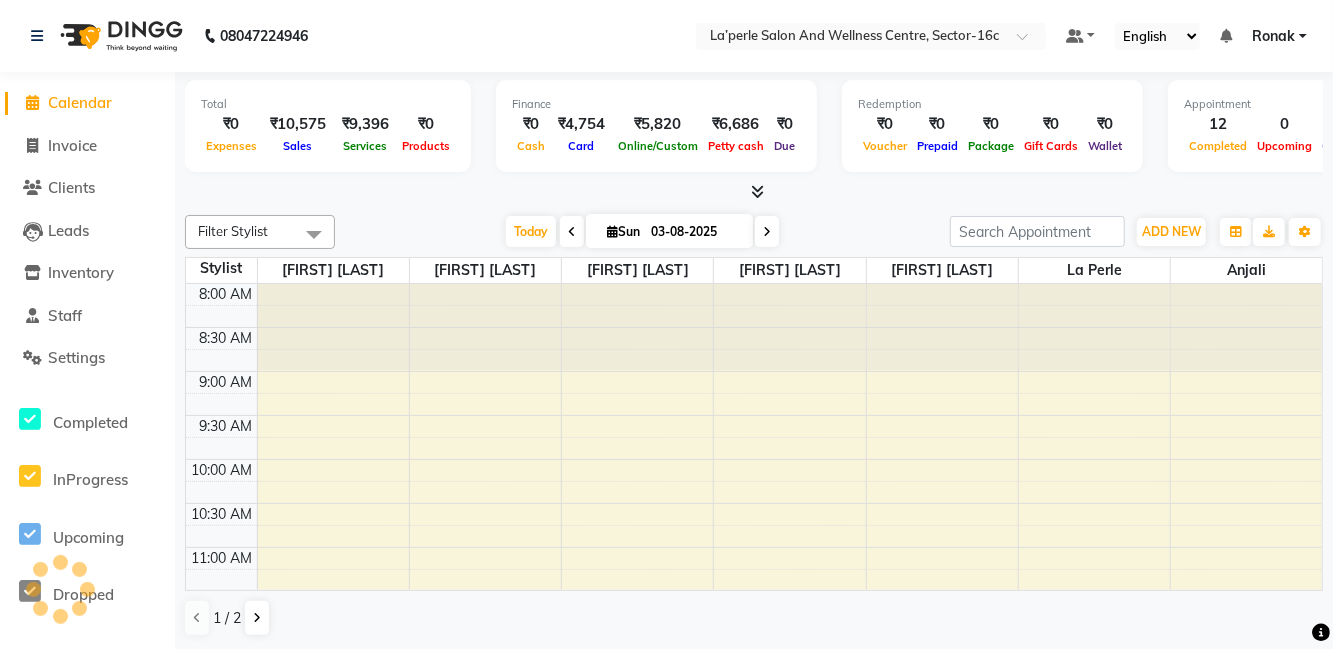 scroll, scrollTop: 0, scrollLeft: 0, axis: both 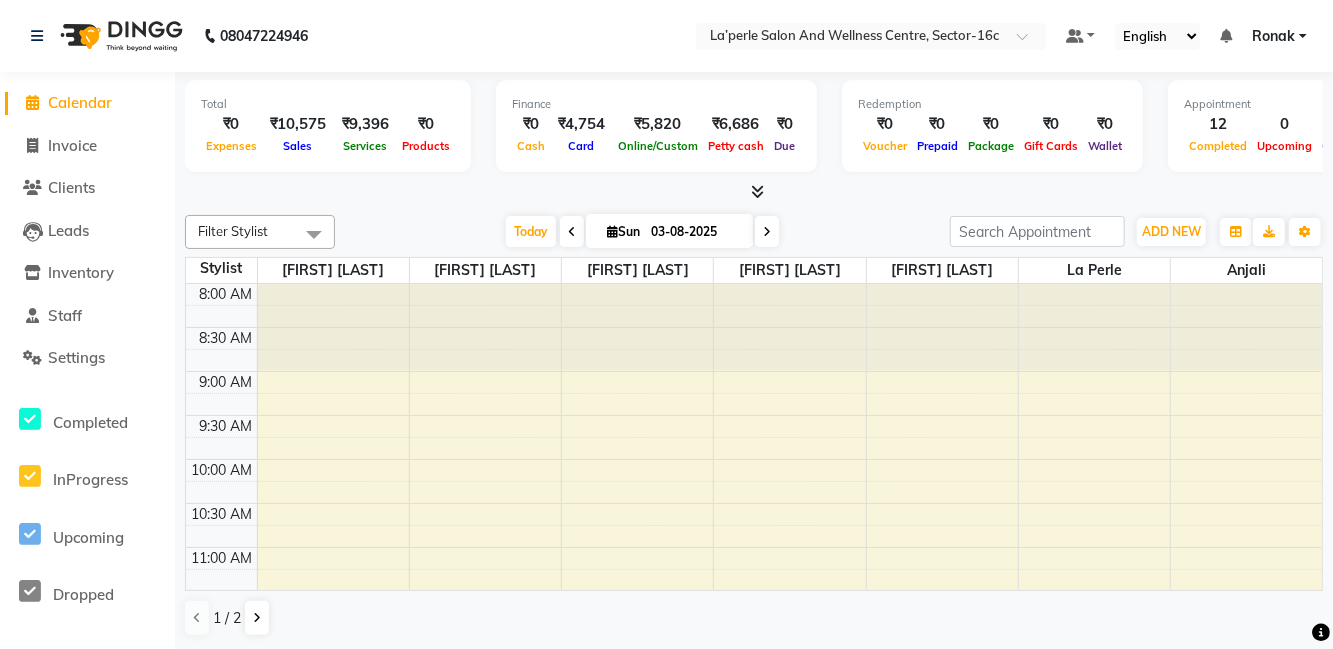 click on "Calendar" 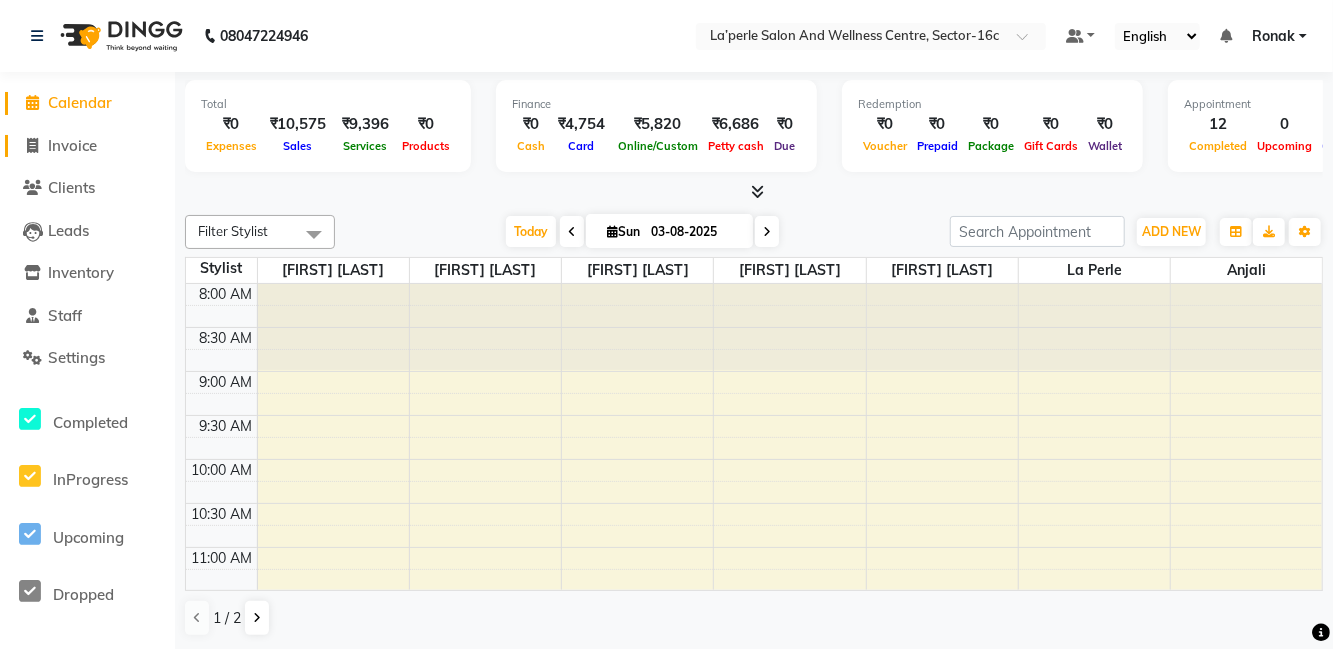 click on "Invoice" 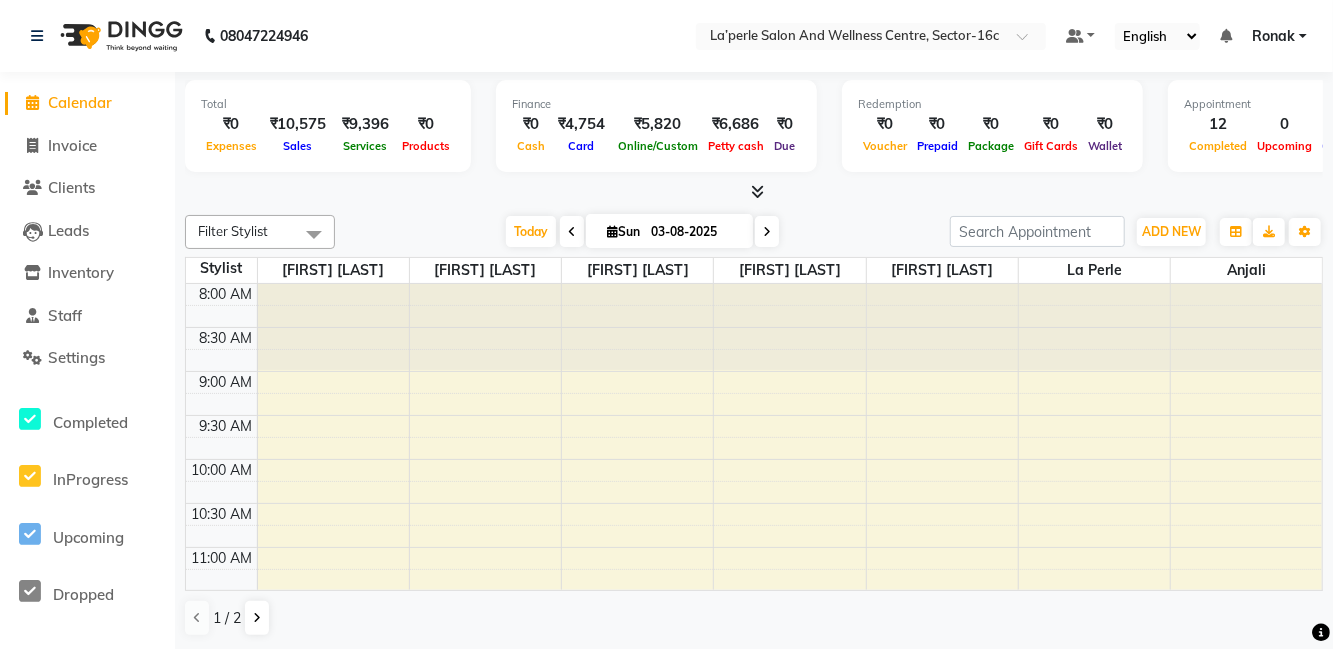 select on "service" 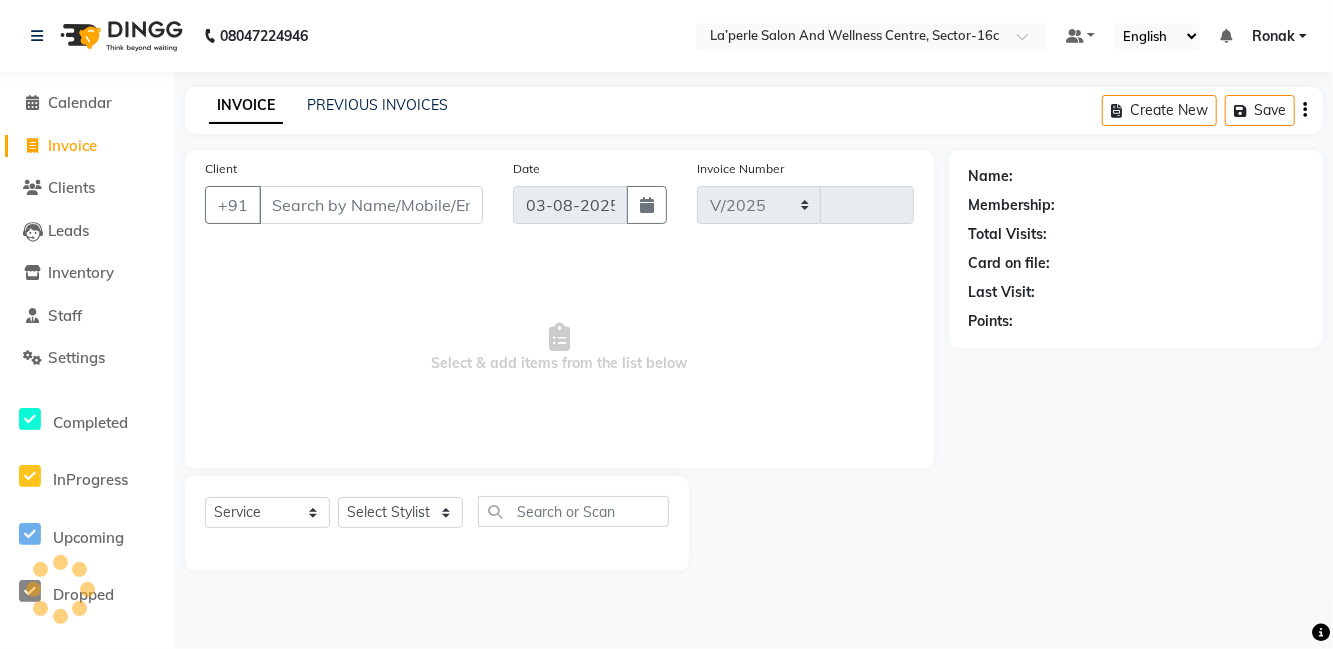 select on "8341" 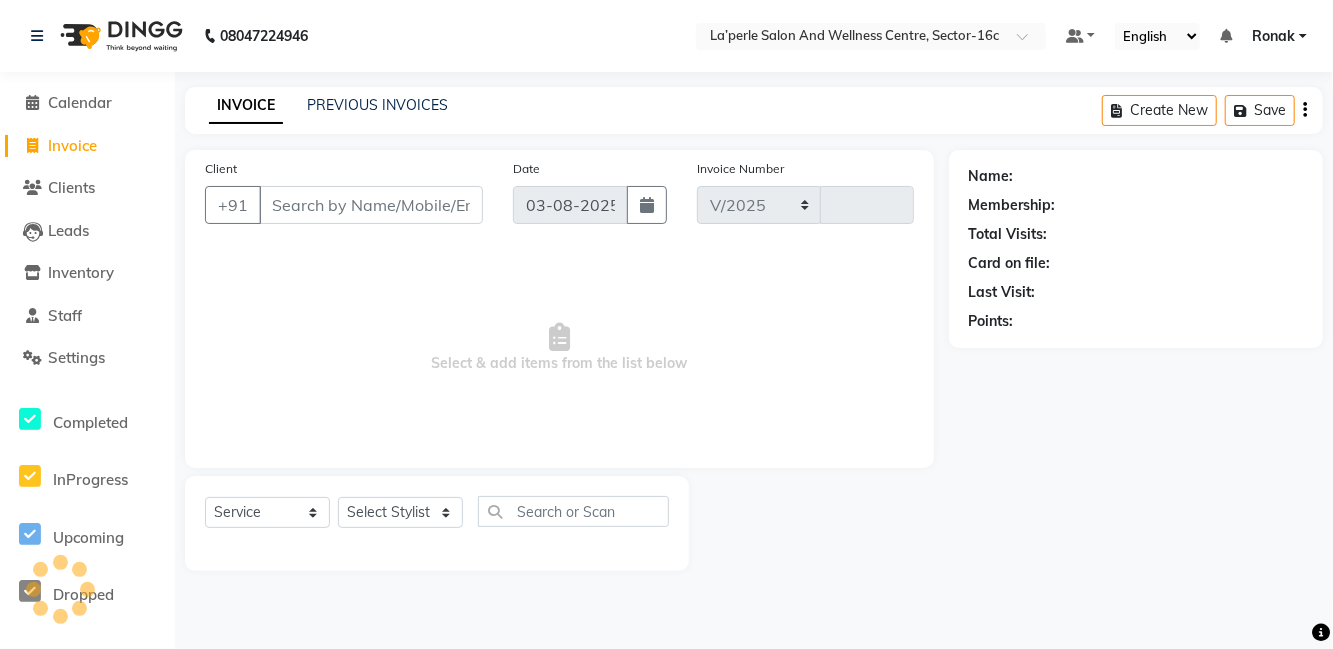 type on "0523" 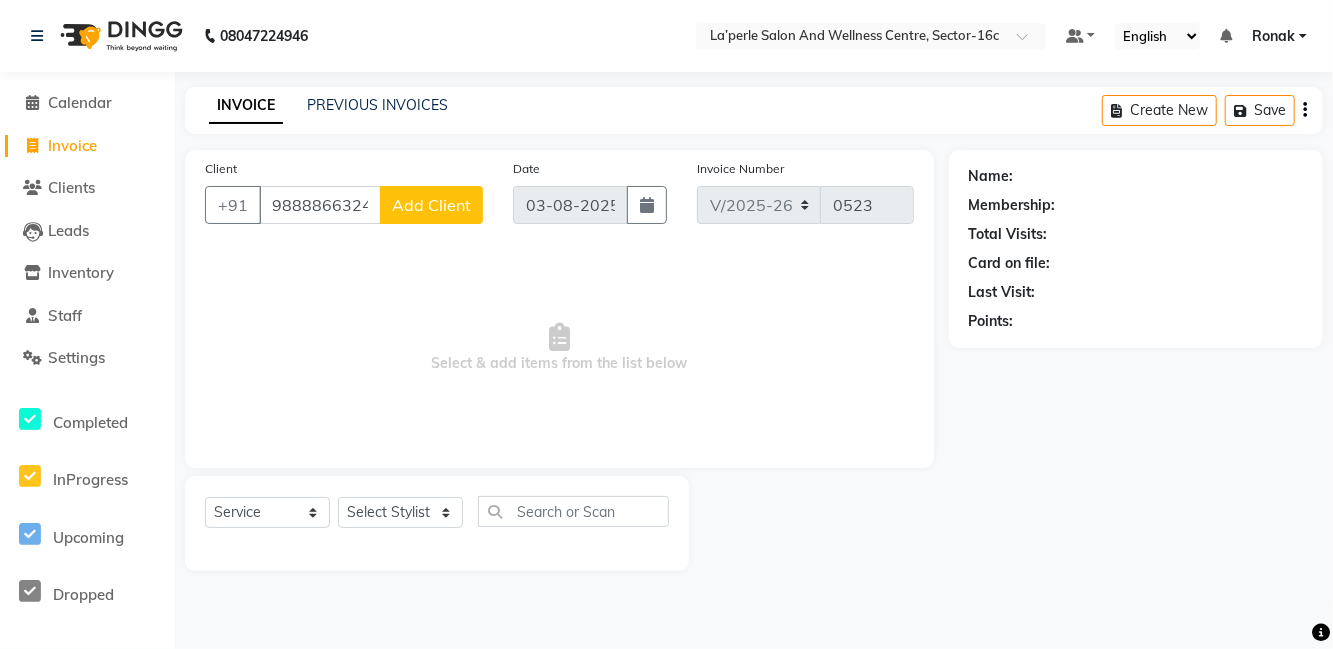 type on "9888866324" 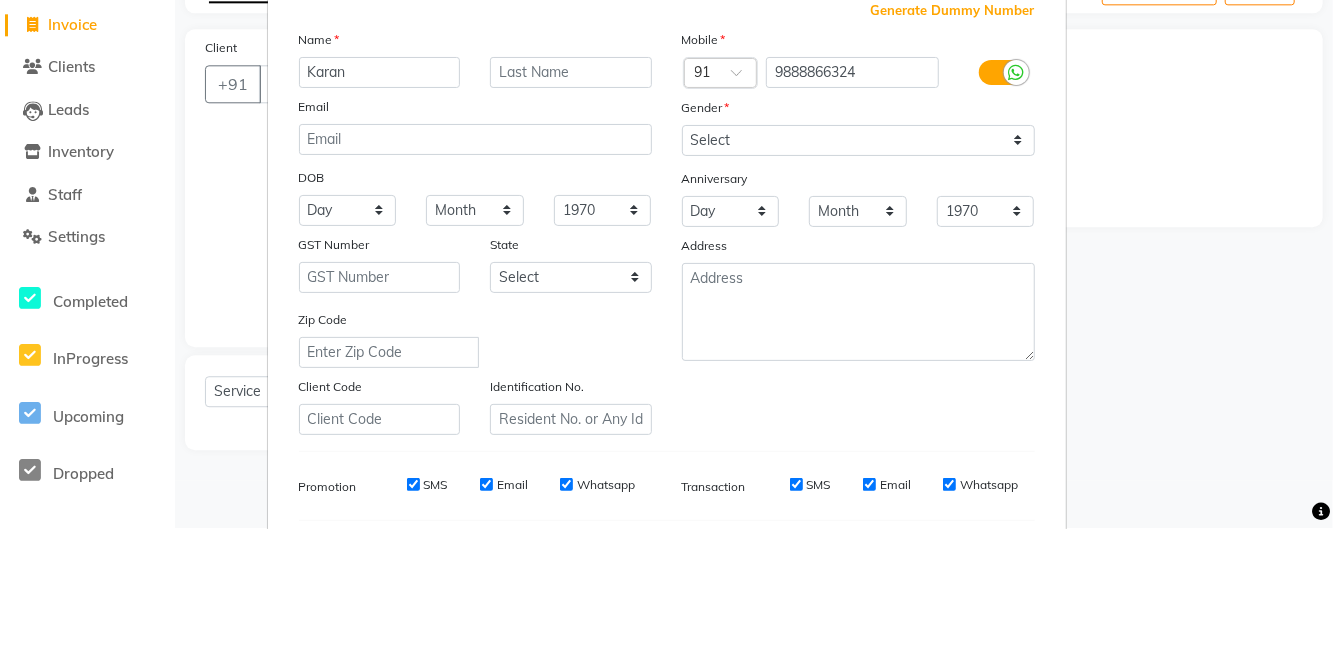 type on "Karan" 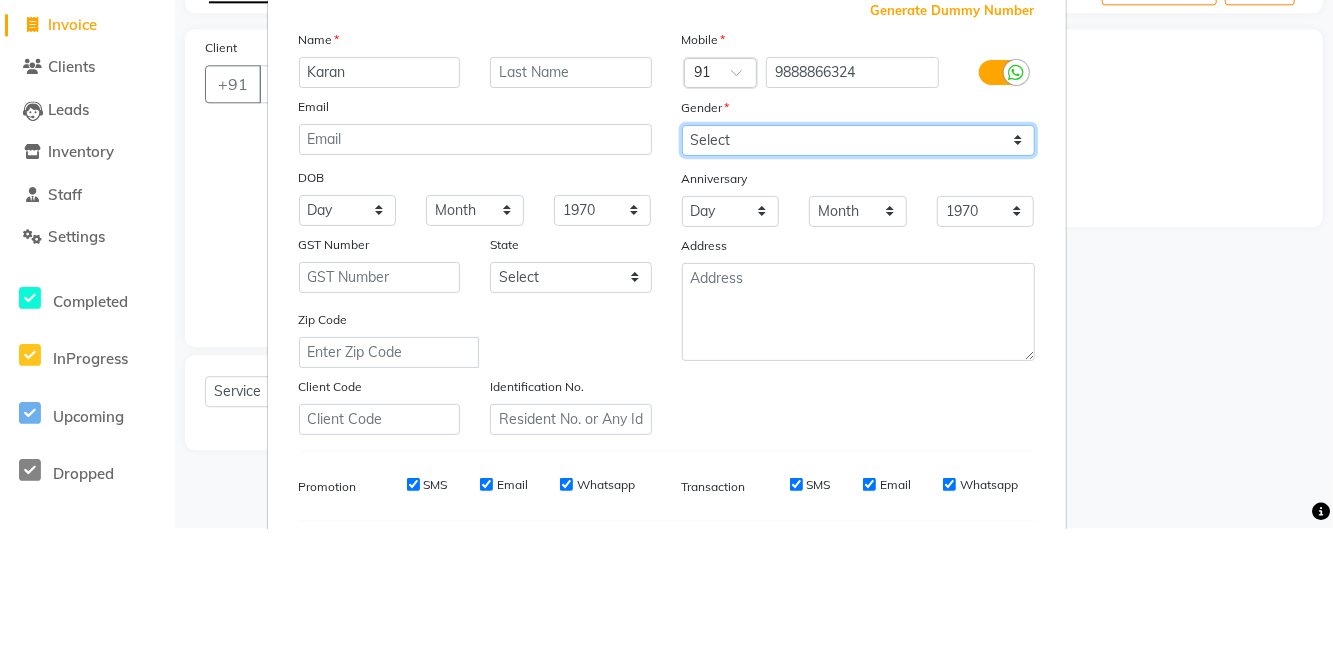 click on "Select Male Female Other Prefer Not To Say" at bounding box center [858, 261] 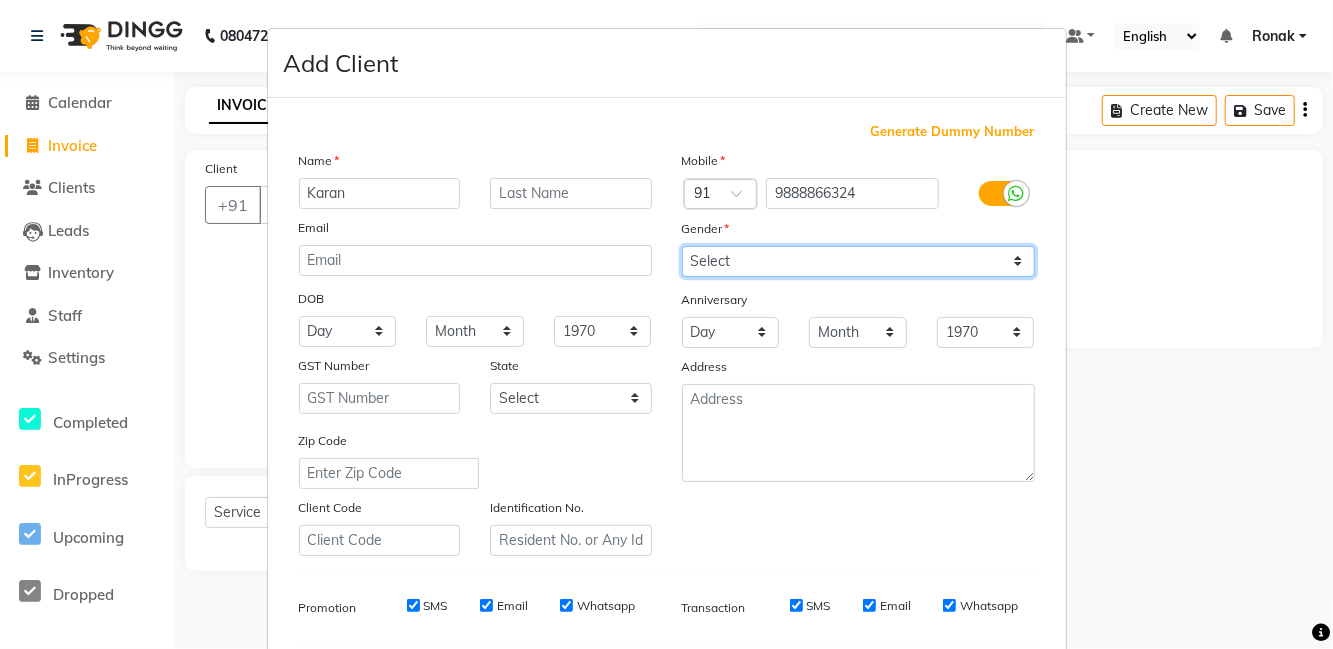 select on "male" 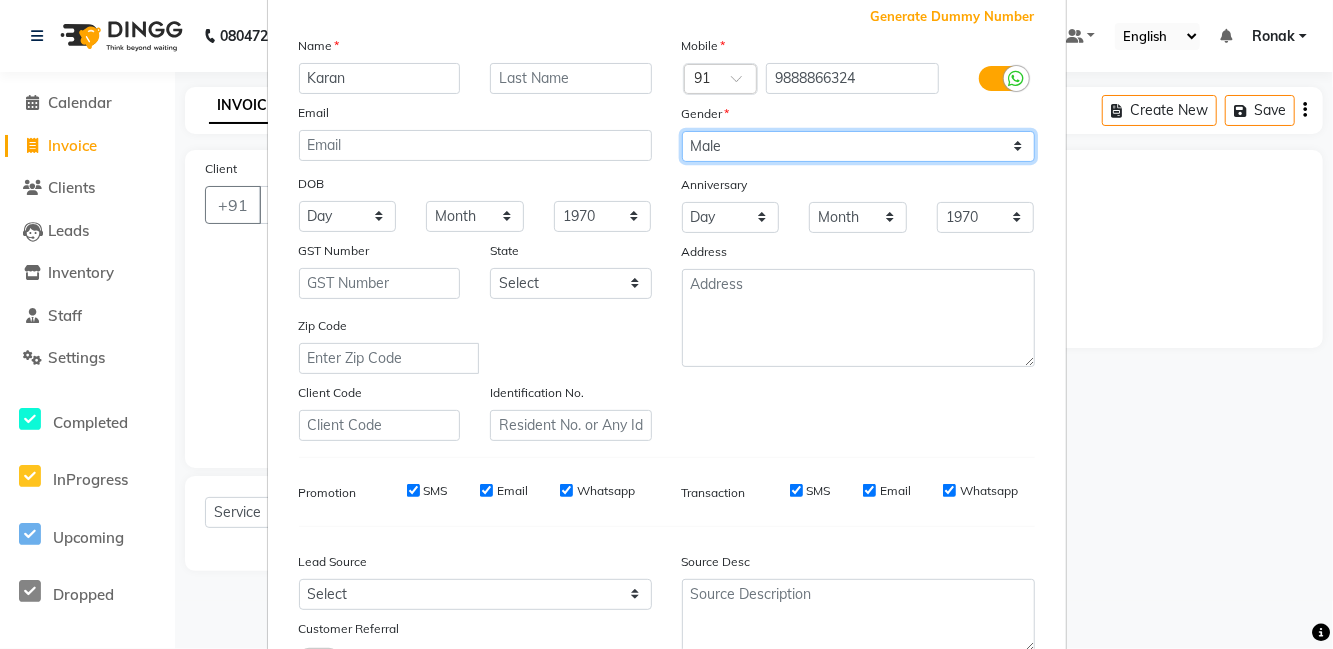scroll, scrollTop: 168, scrollLeft: 0, axis: vertical 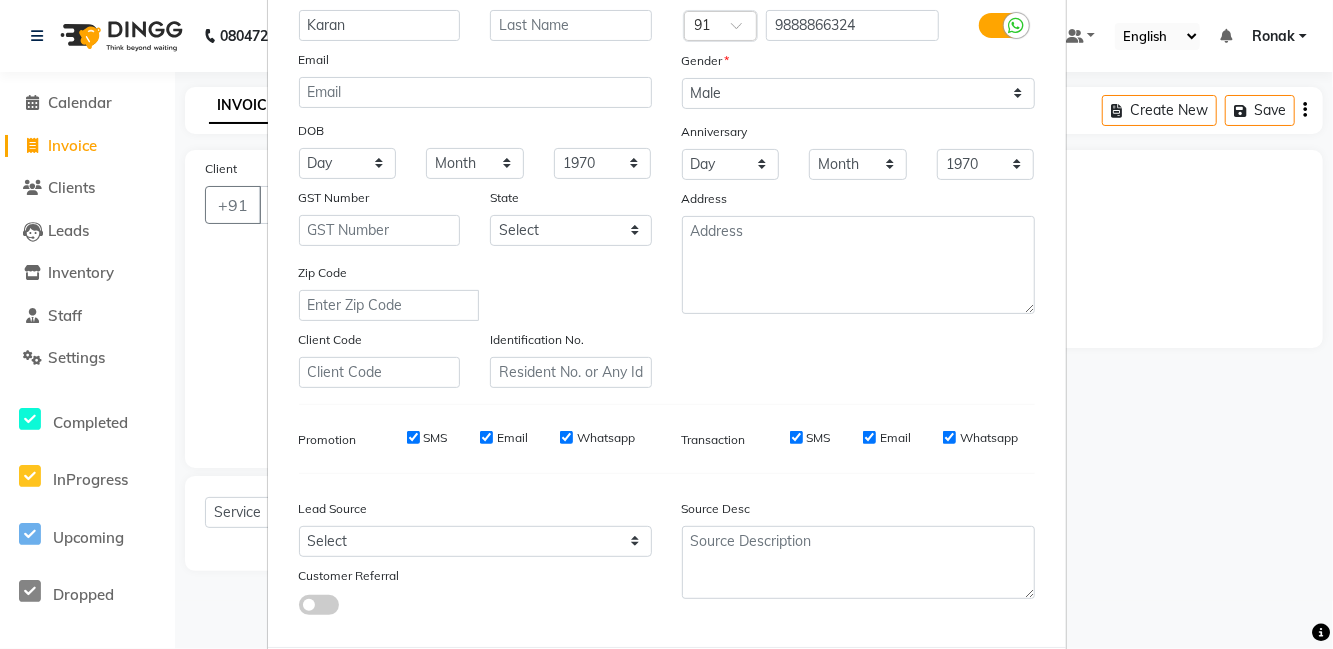 click on "Add" at bounding box center (933, 687) 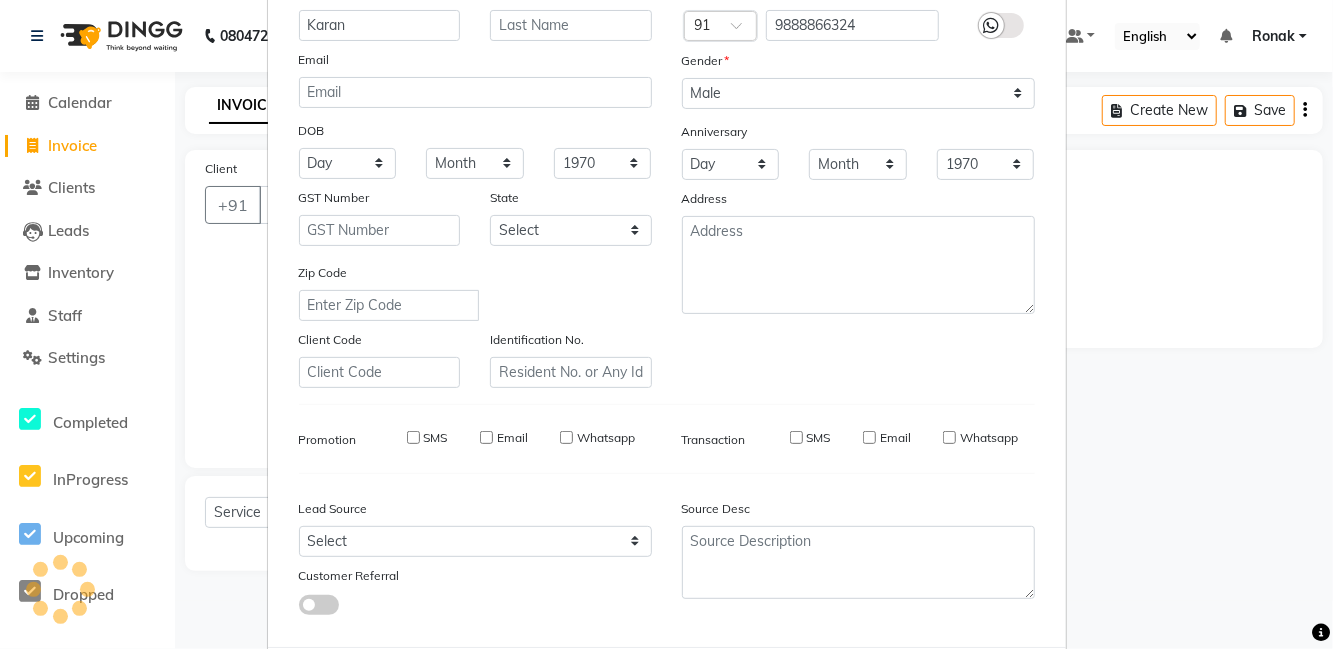 type 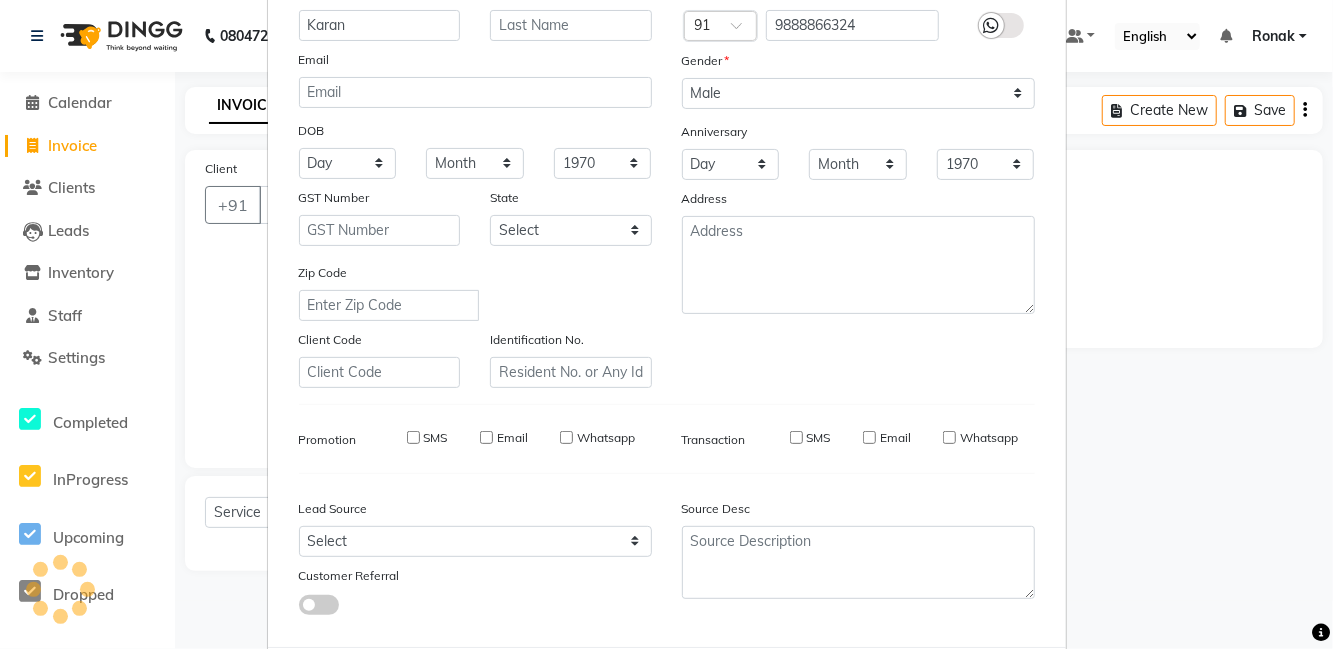 select 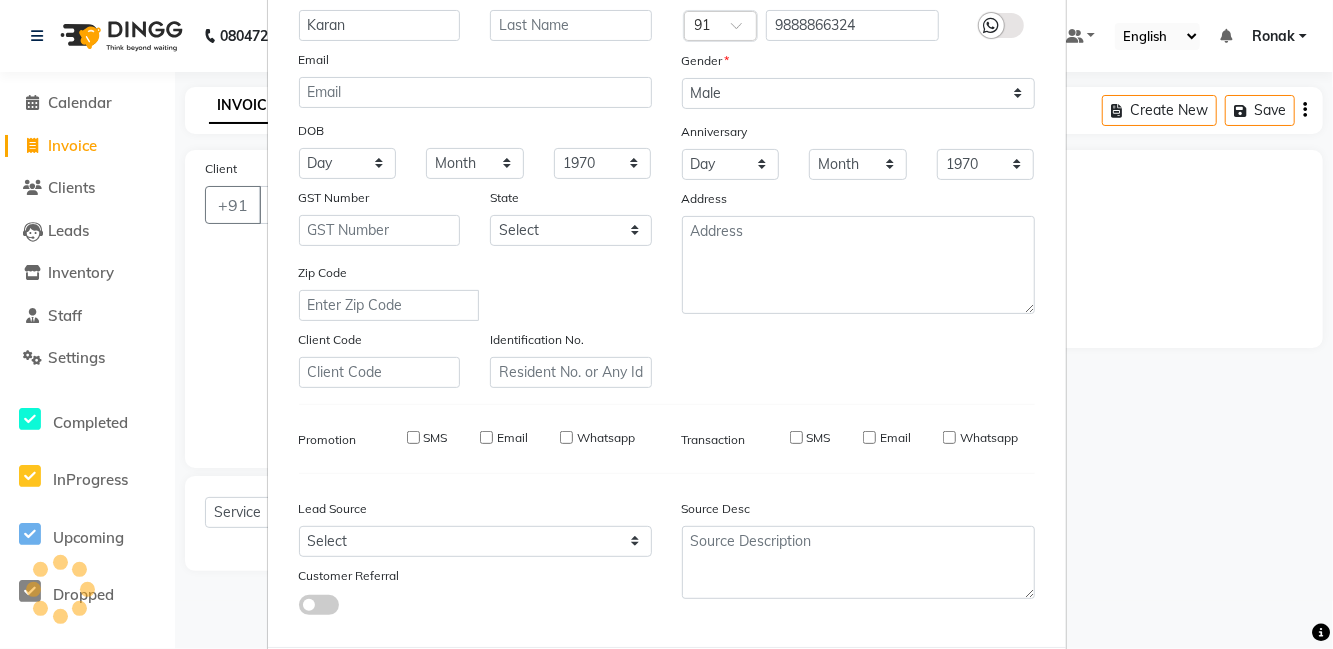 select 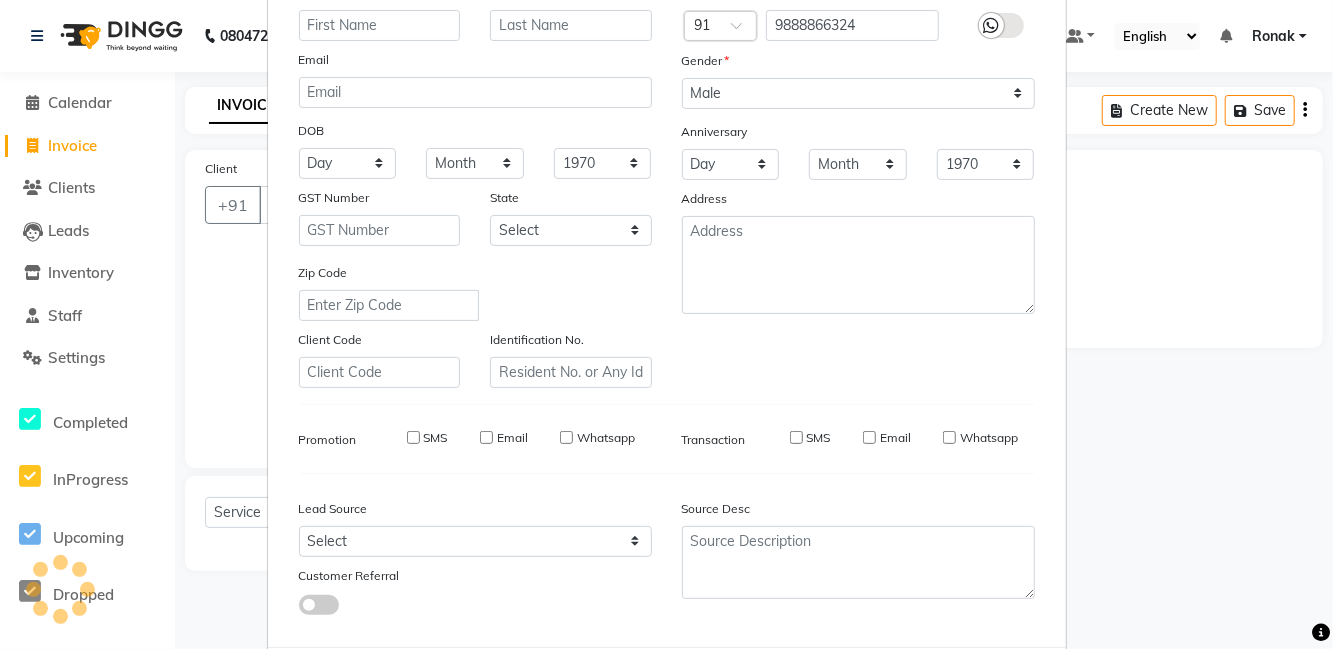 select 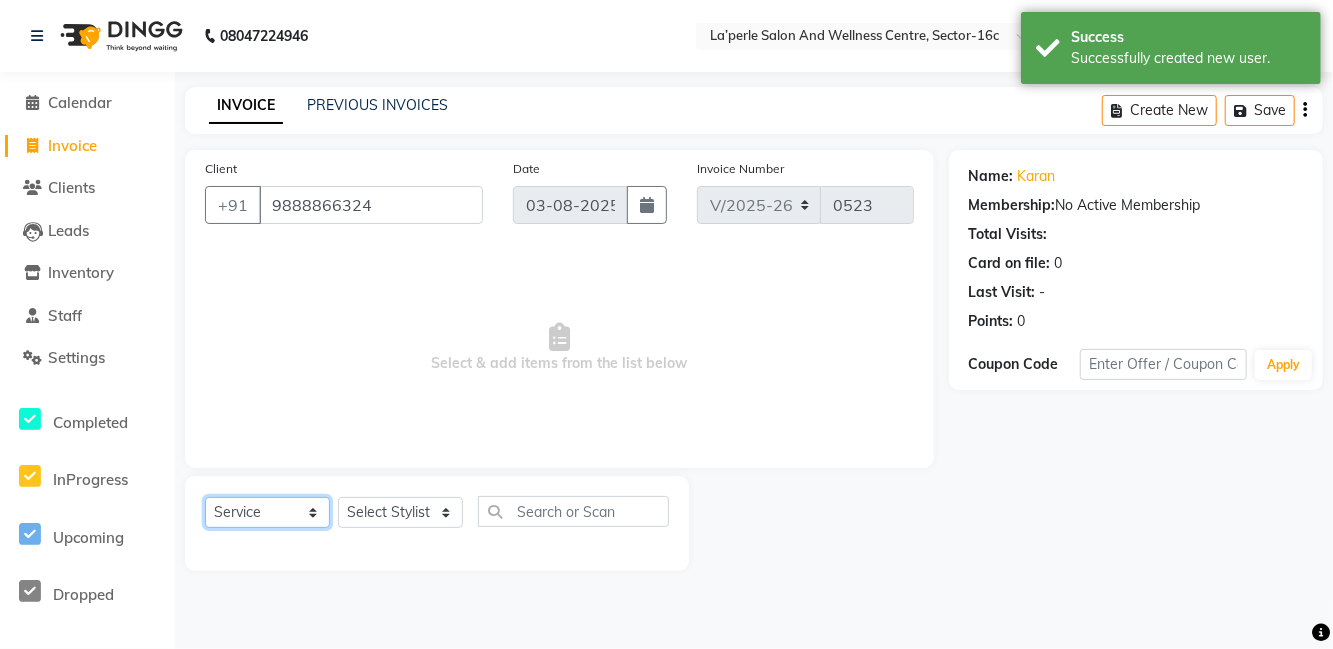 click on "Select  Service  Product  Membership  Package Voucher Prepaid Gift Card" 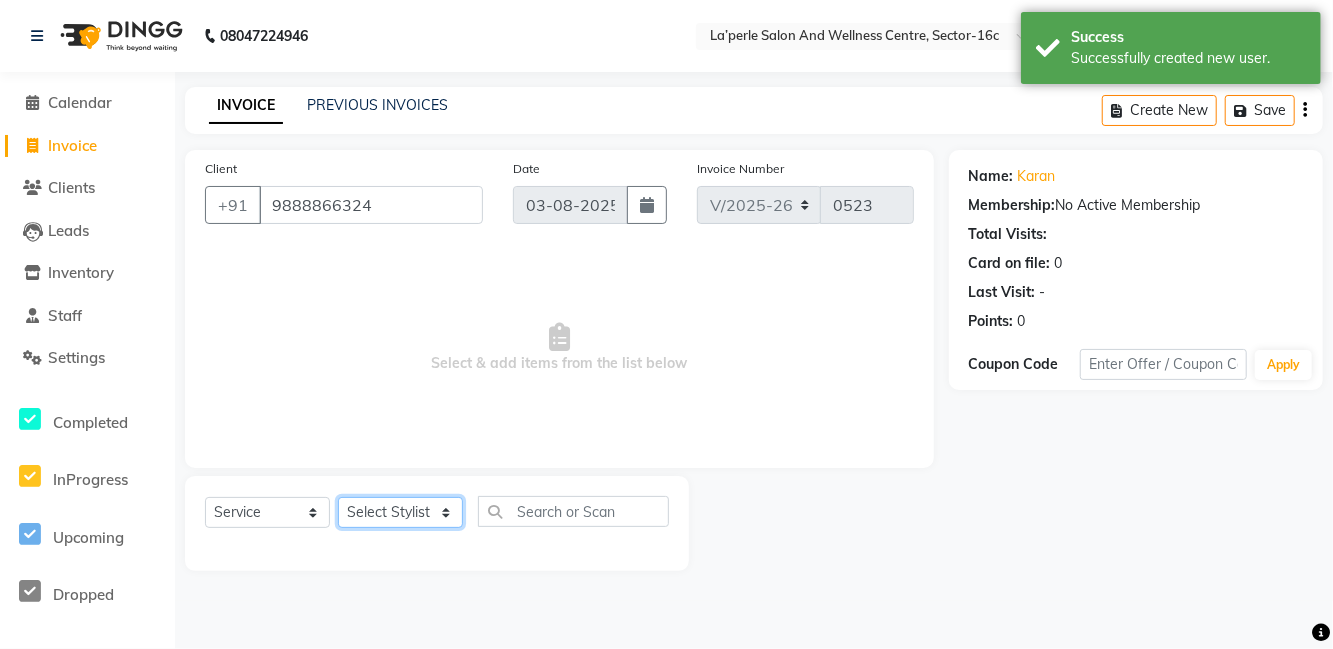 click on "Select Stylist [FIRST] [LAST] [FIRST] [LAST] [FIRST] [LAST] [FIRST] [LAST] [FIRST] [LAST] [FIRST] [LAST] [FIRST] [LAST] [FIRST] [LAST] [FIRST] [LAST]" 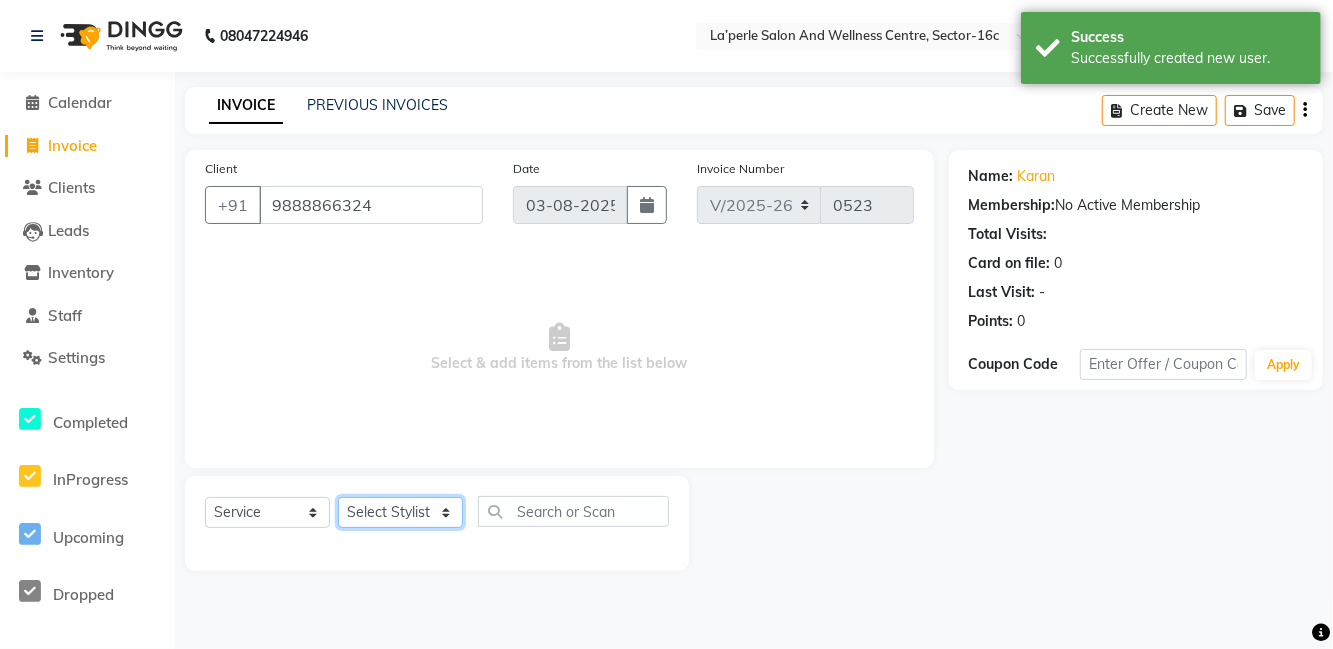 select on "84213" 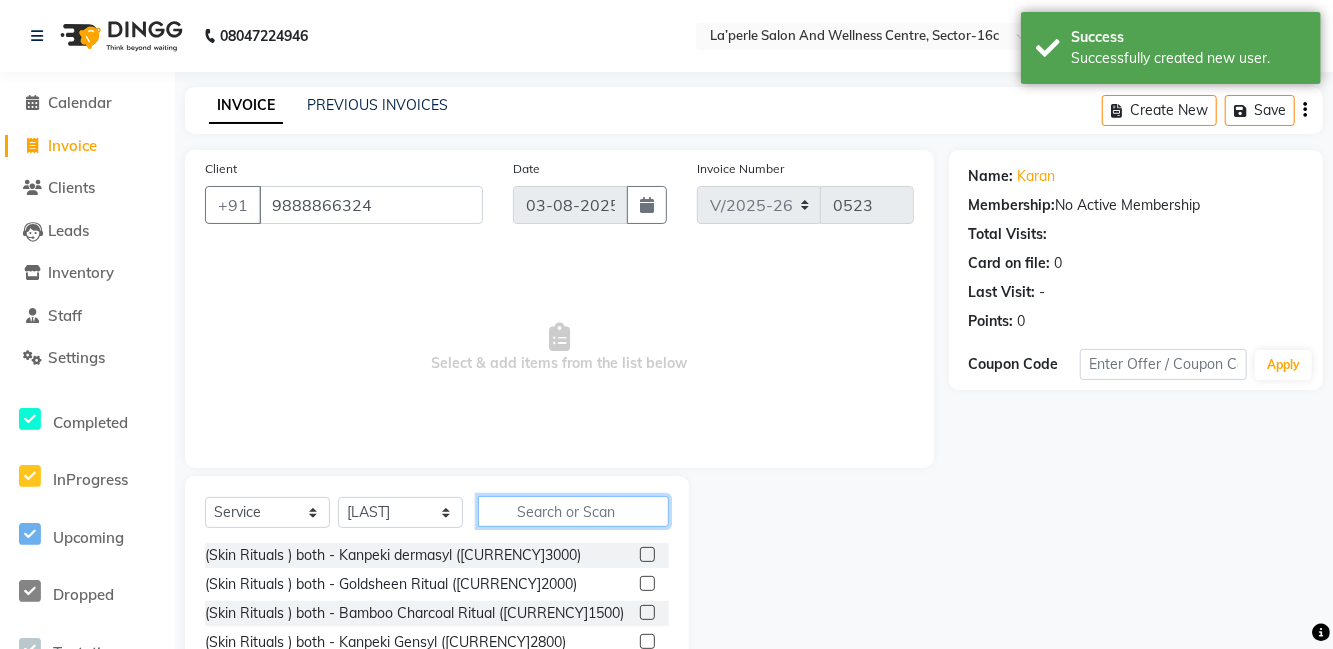 click 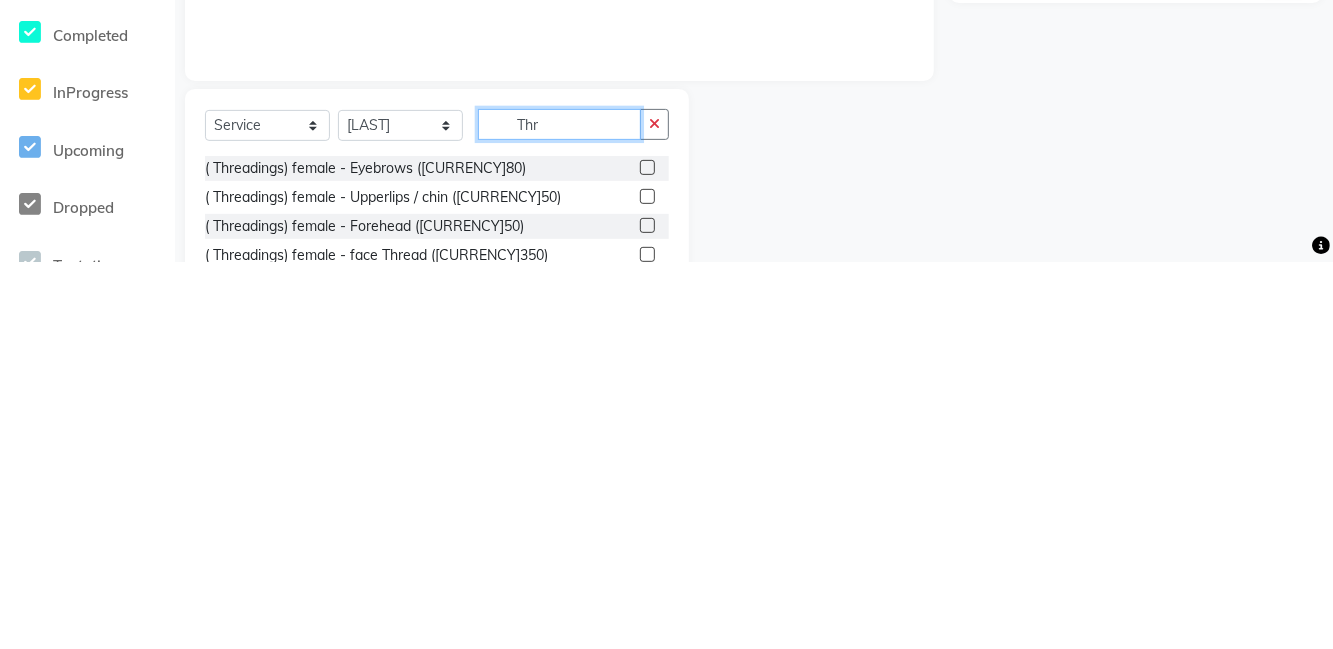 type on "Thr" 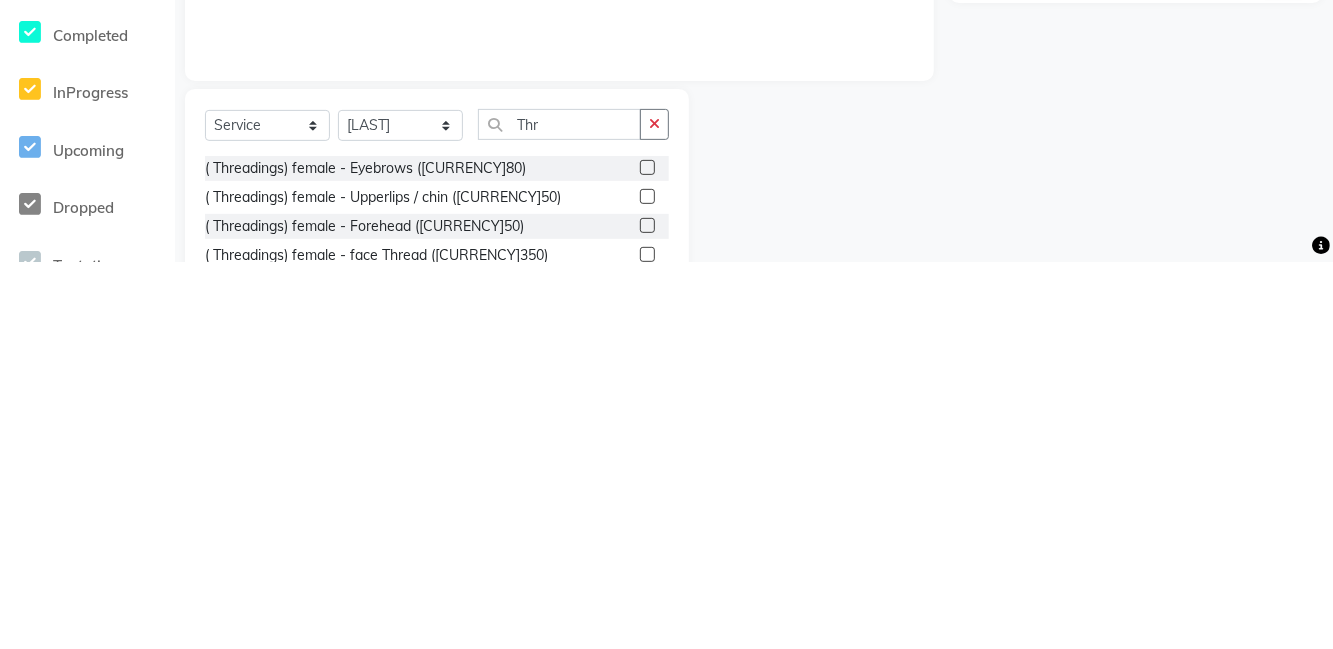 click on "( Threadings) female - Eyebrows ([CURRENCY]80)" 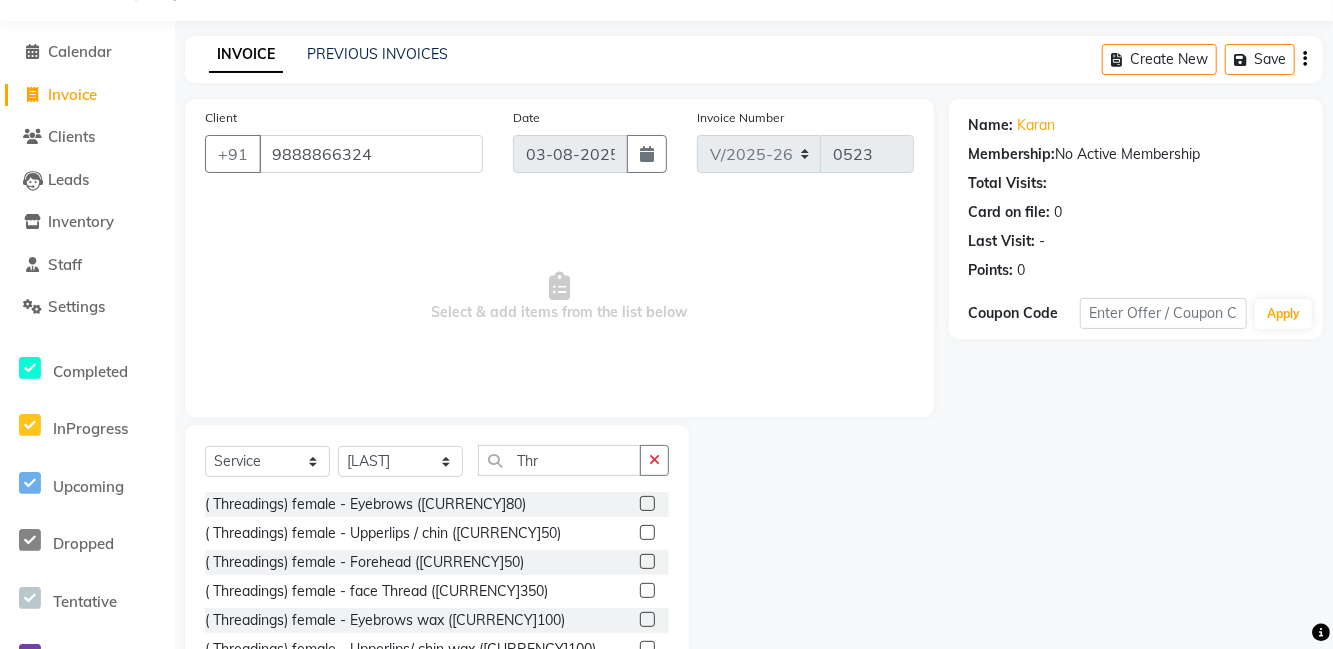 scroll, scrollTop: 50, scrollLeft: 0, axis: vertical 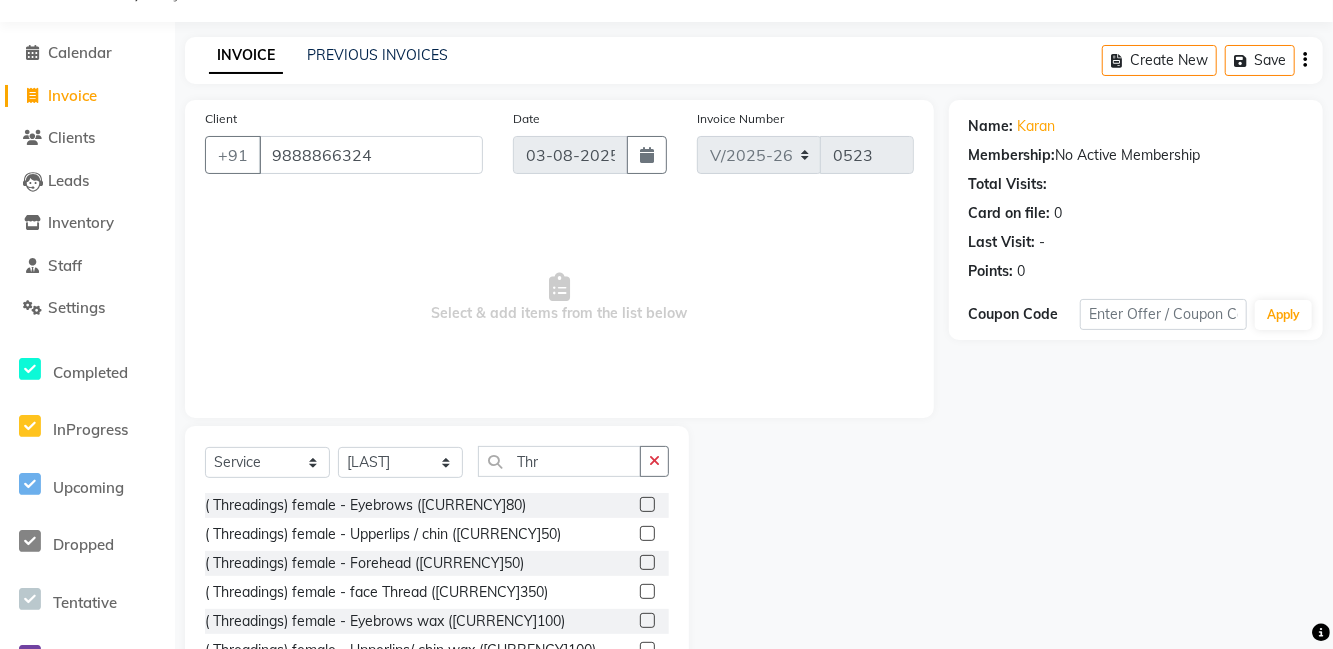 click 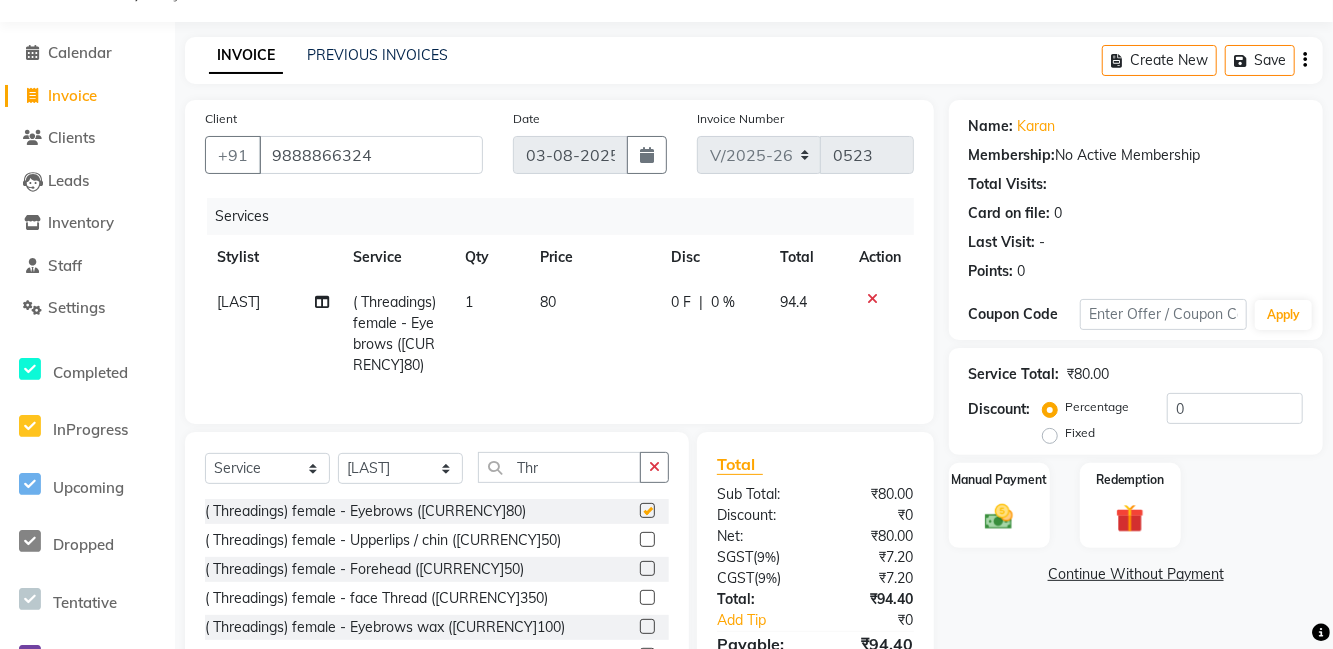 checkbox on "false" 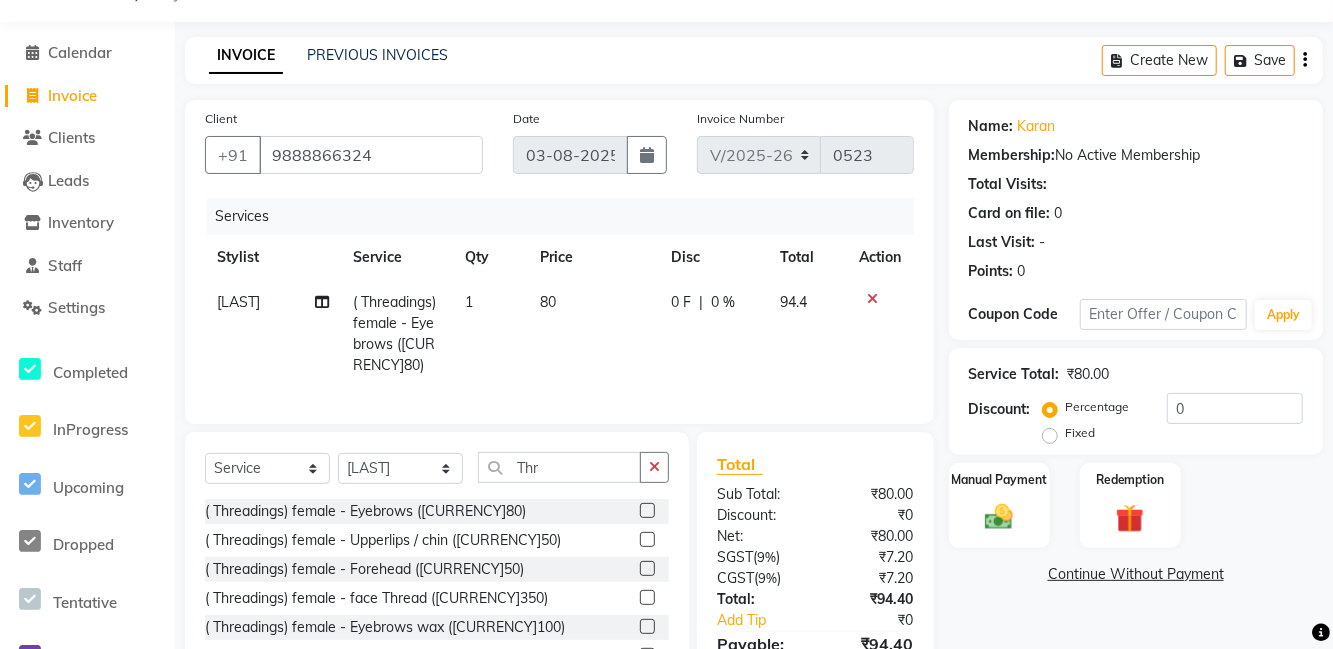 scroll, scrollTop: 54, scrollLeft: 0, axis: vertical 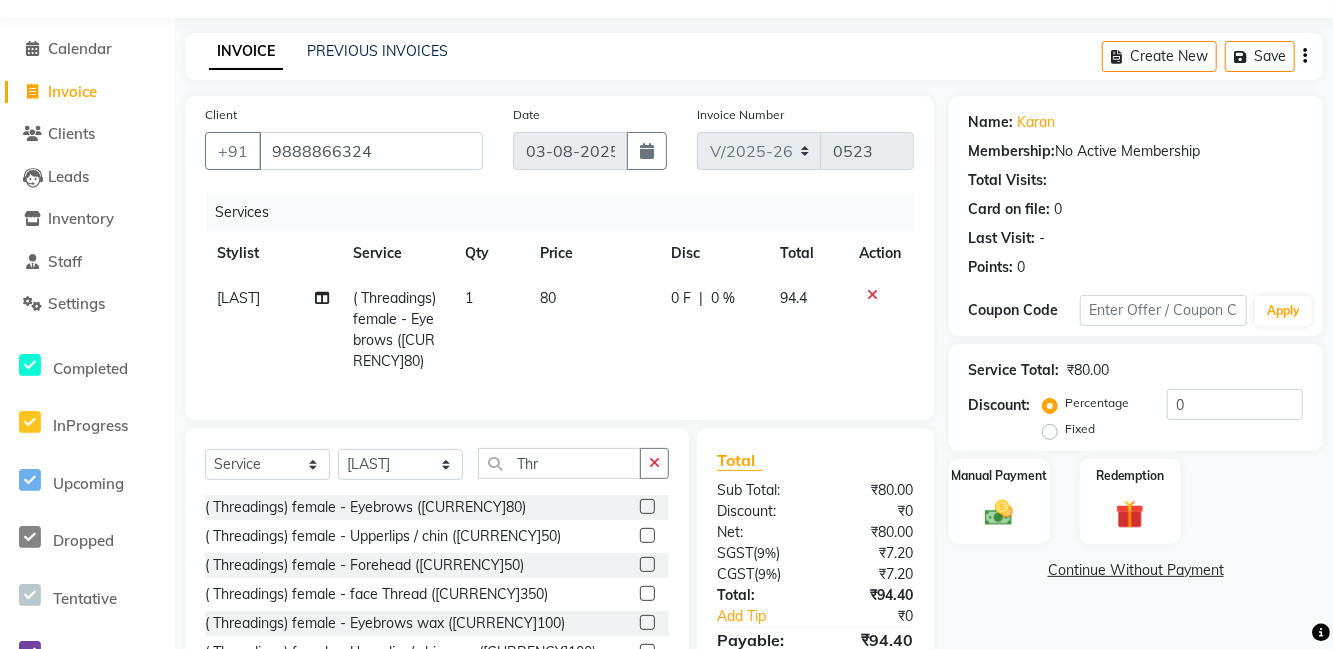 click on "Manual Payment" 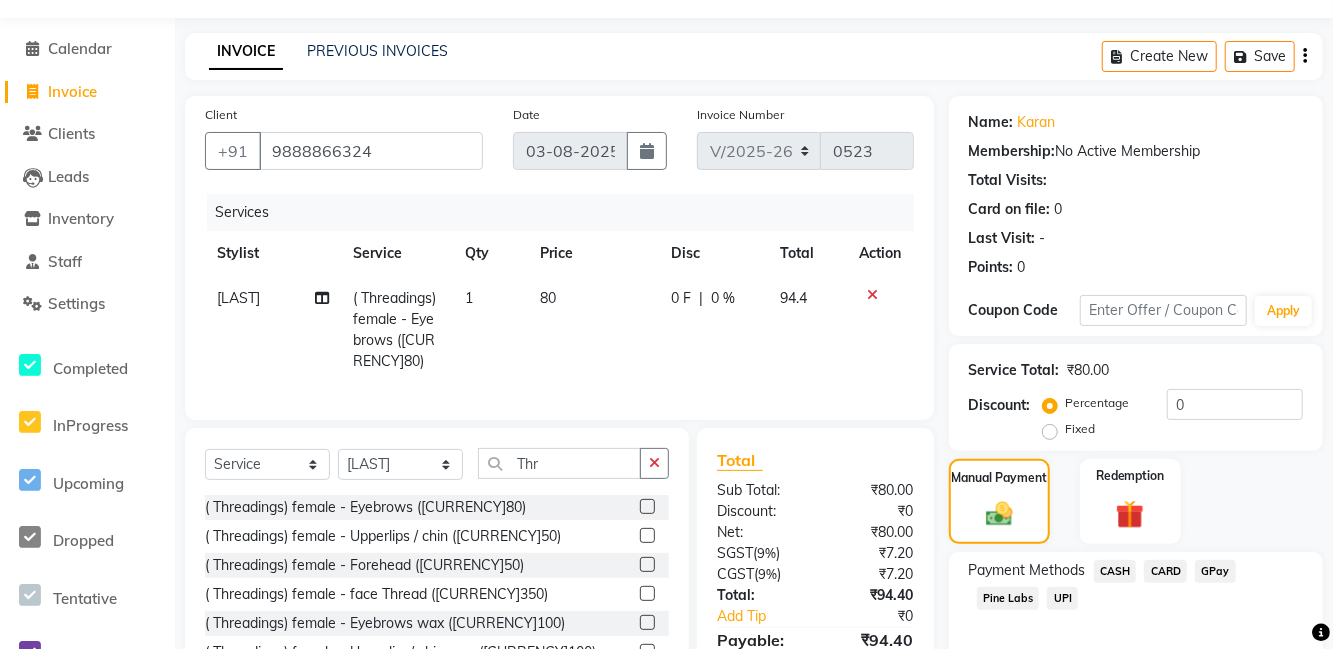 click on "UPI" 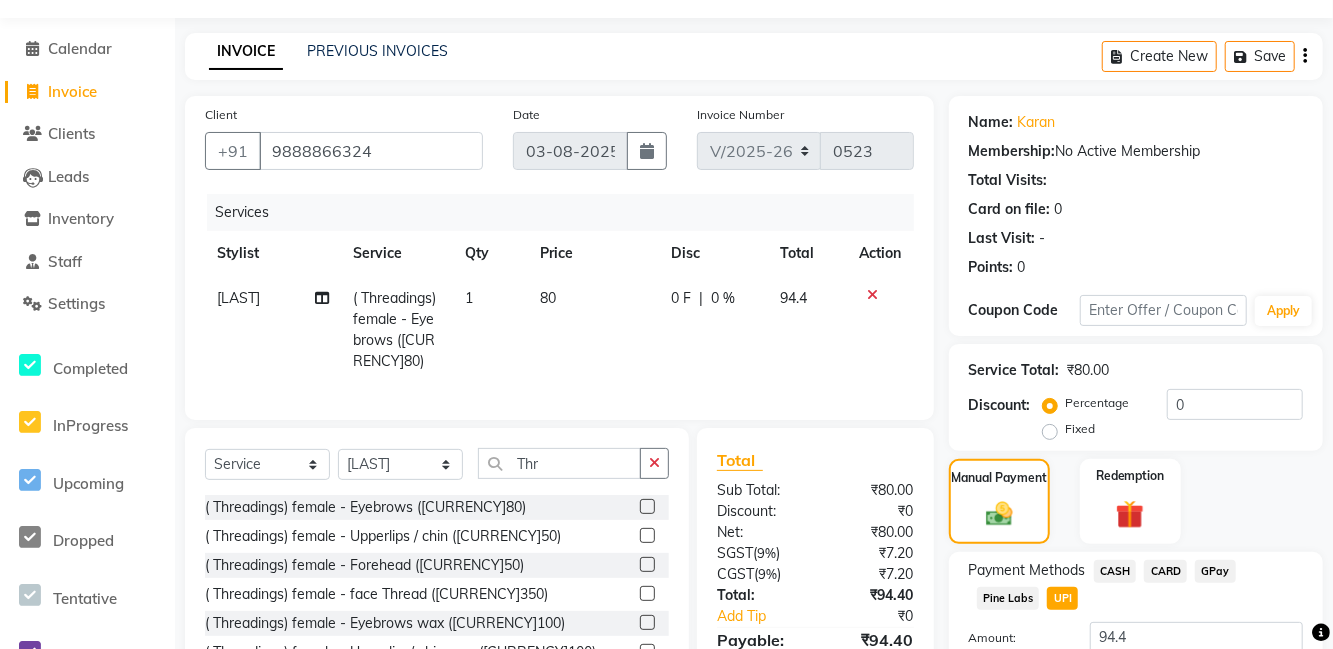 scroll, scrollTop: 104, scrollLeft: 0, axis: vertical 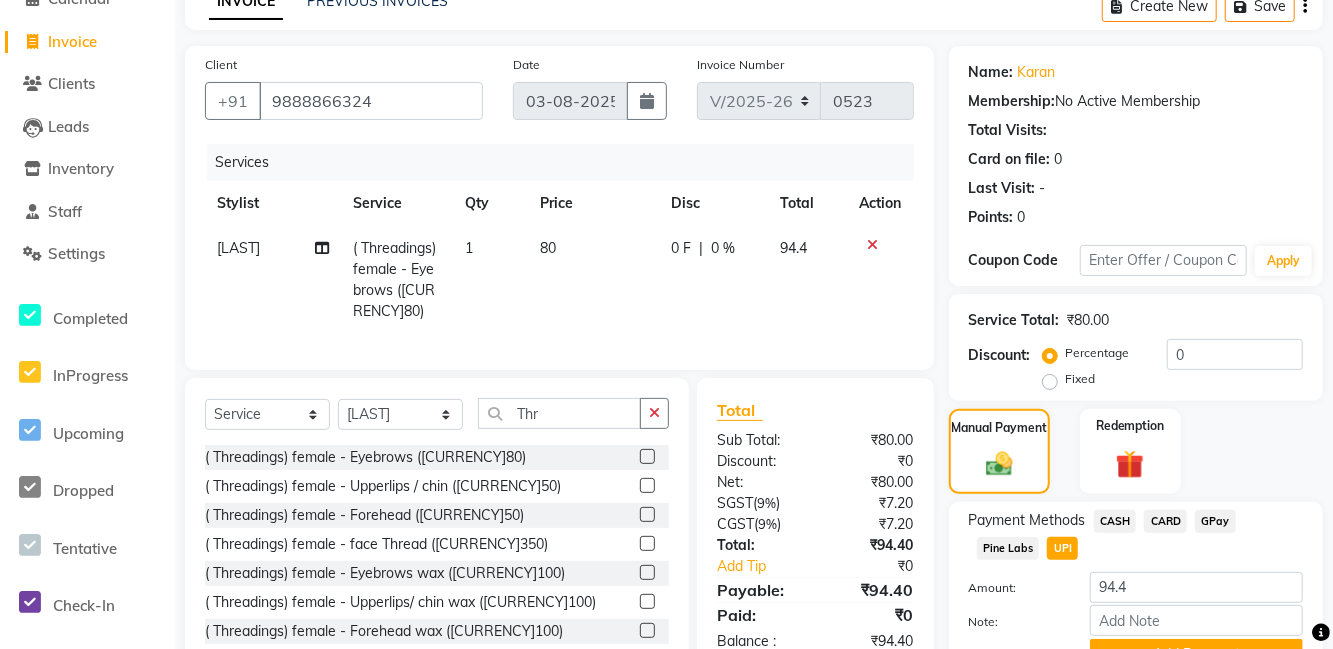 click on "Add Payment" 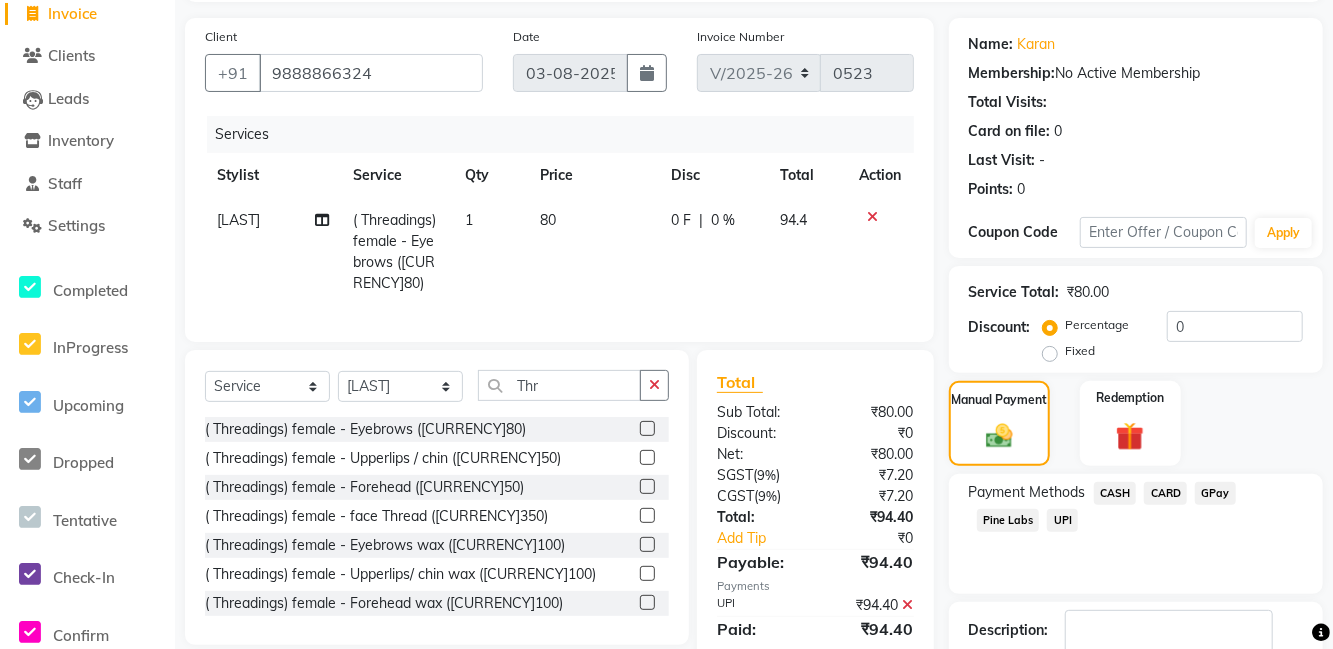 scroll, scrollTop: 163, scrollLeft: 0, axis: vertical 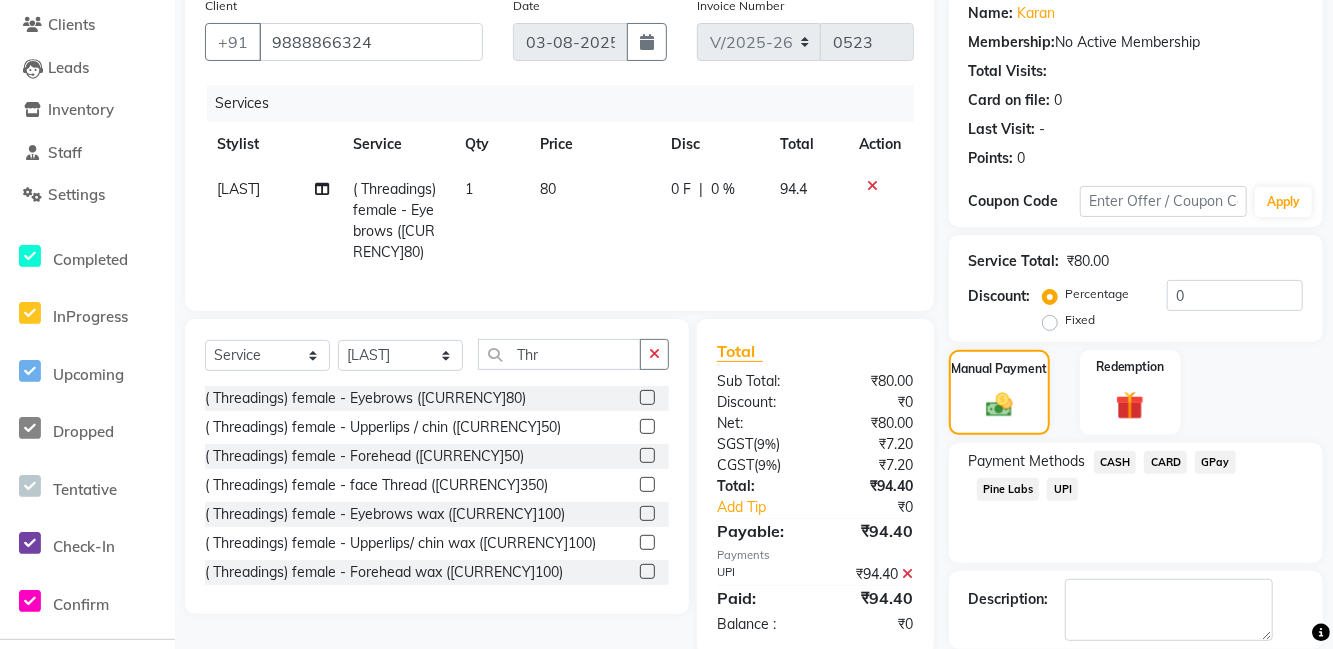 click on "Checkout" 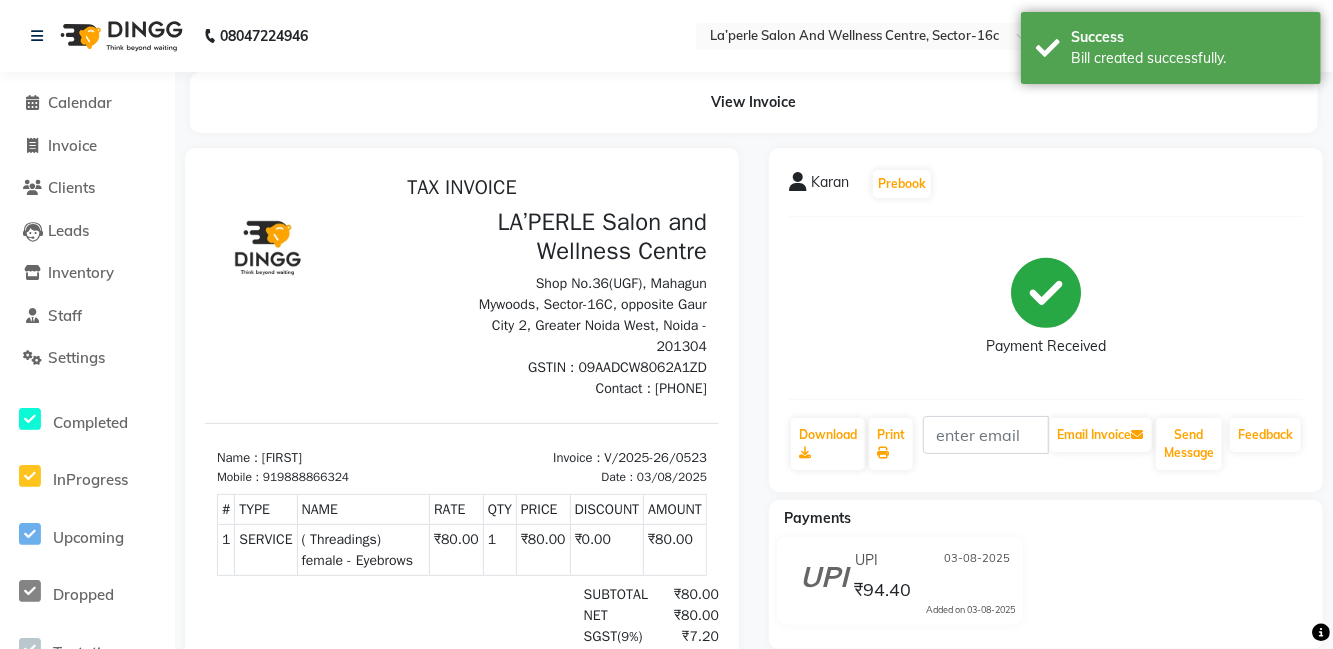 scroll, scrollTop: 0, scrollLeft: 0, axis: both 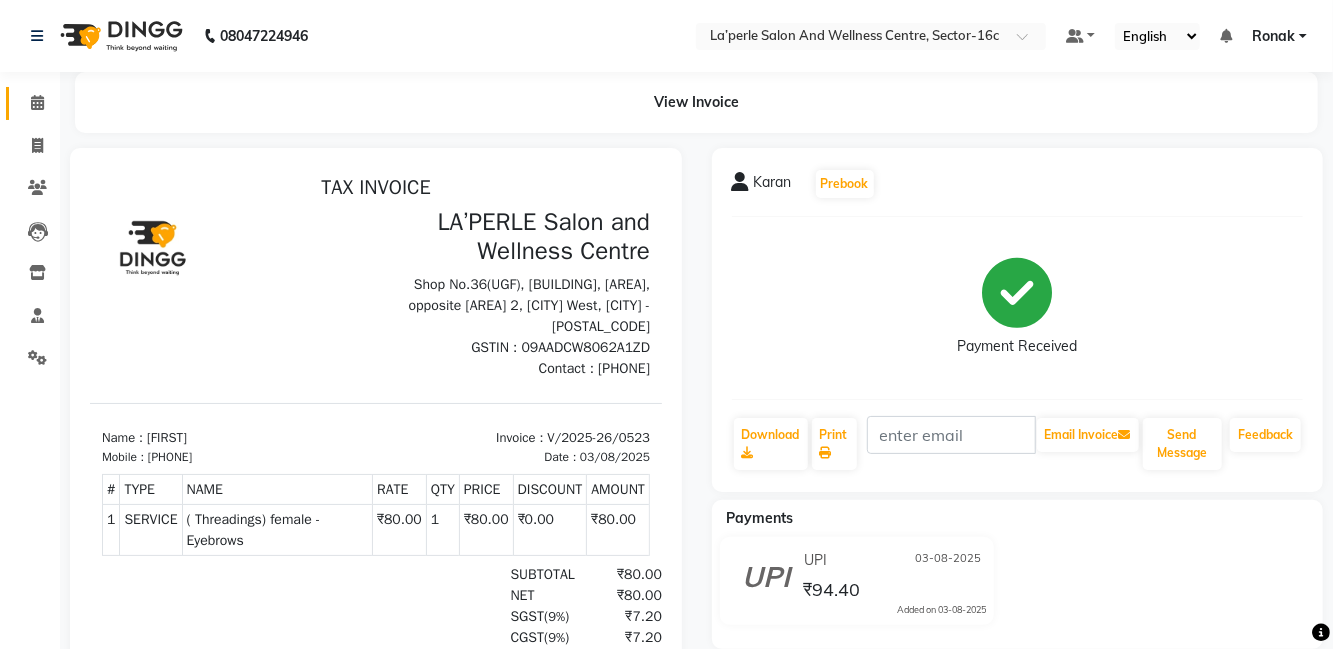 click 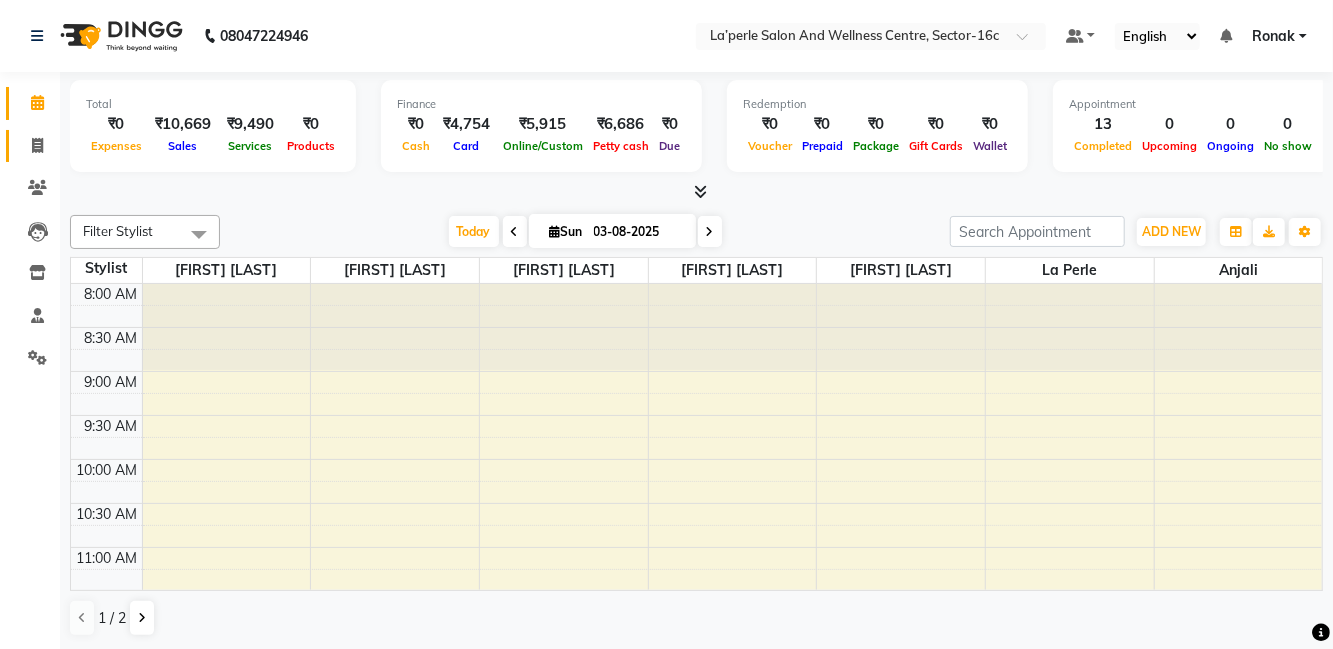 click 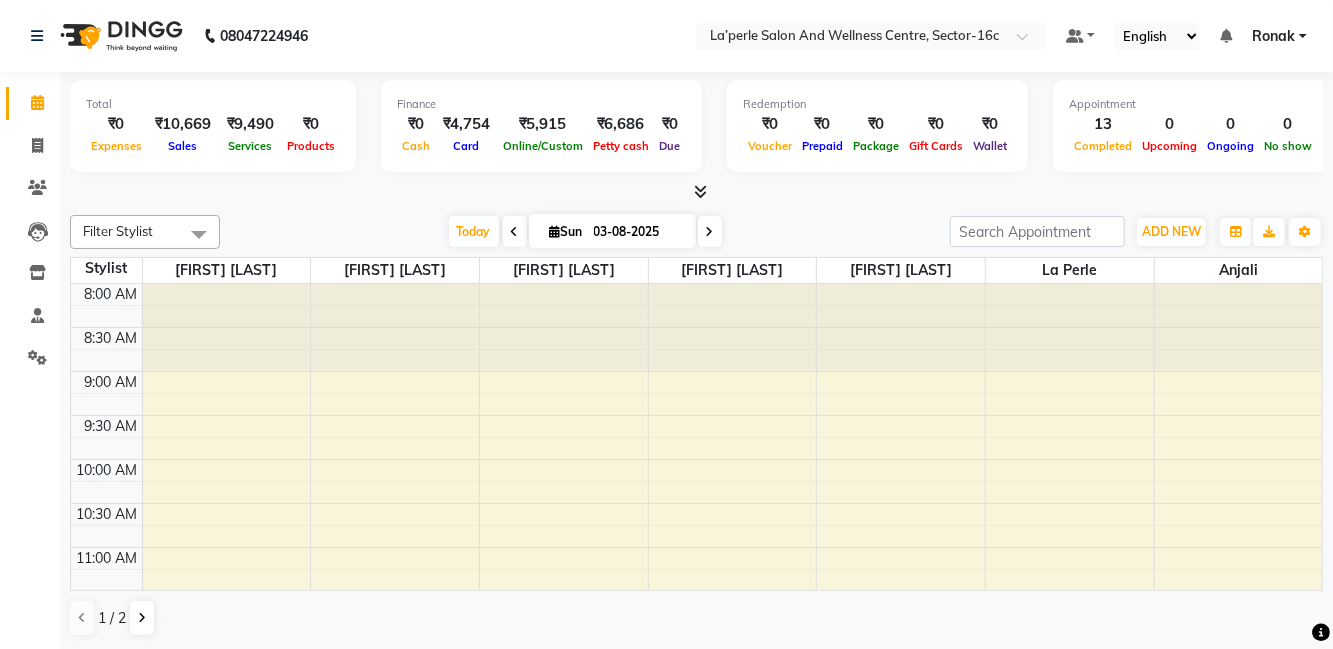 select on "service" 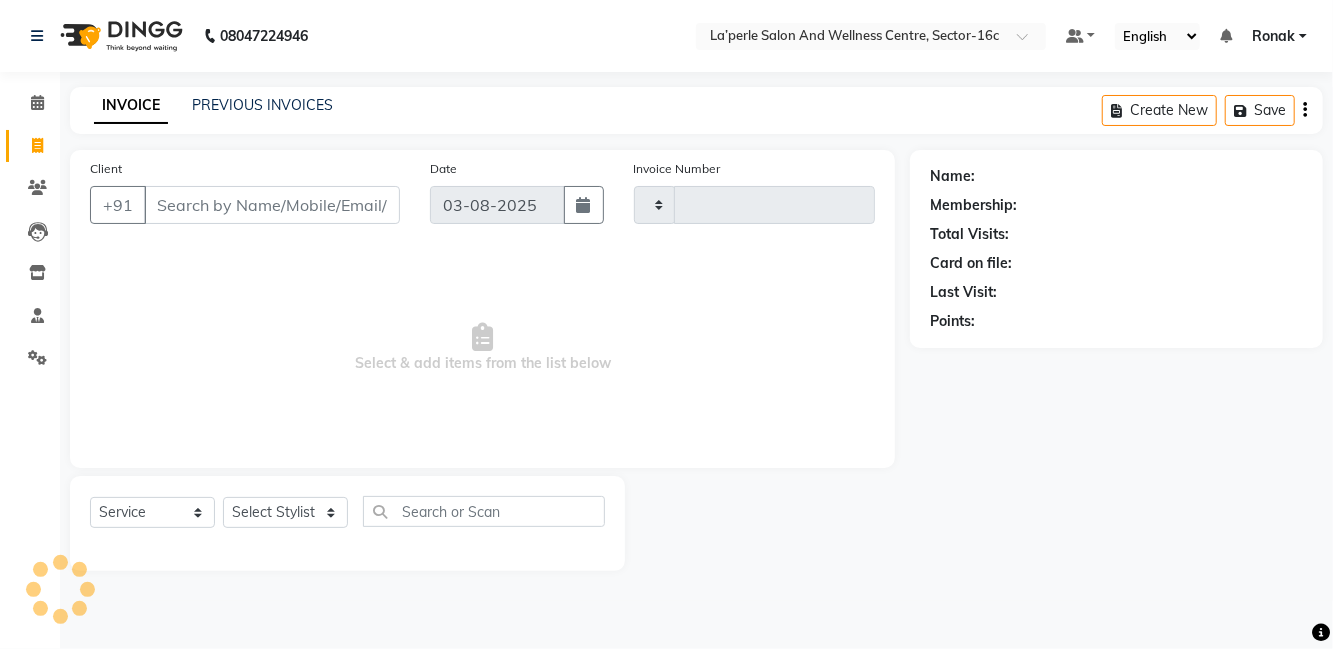 type on "0524" 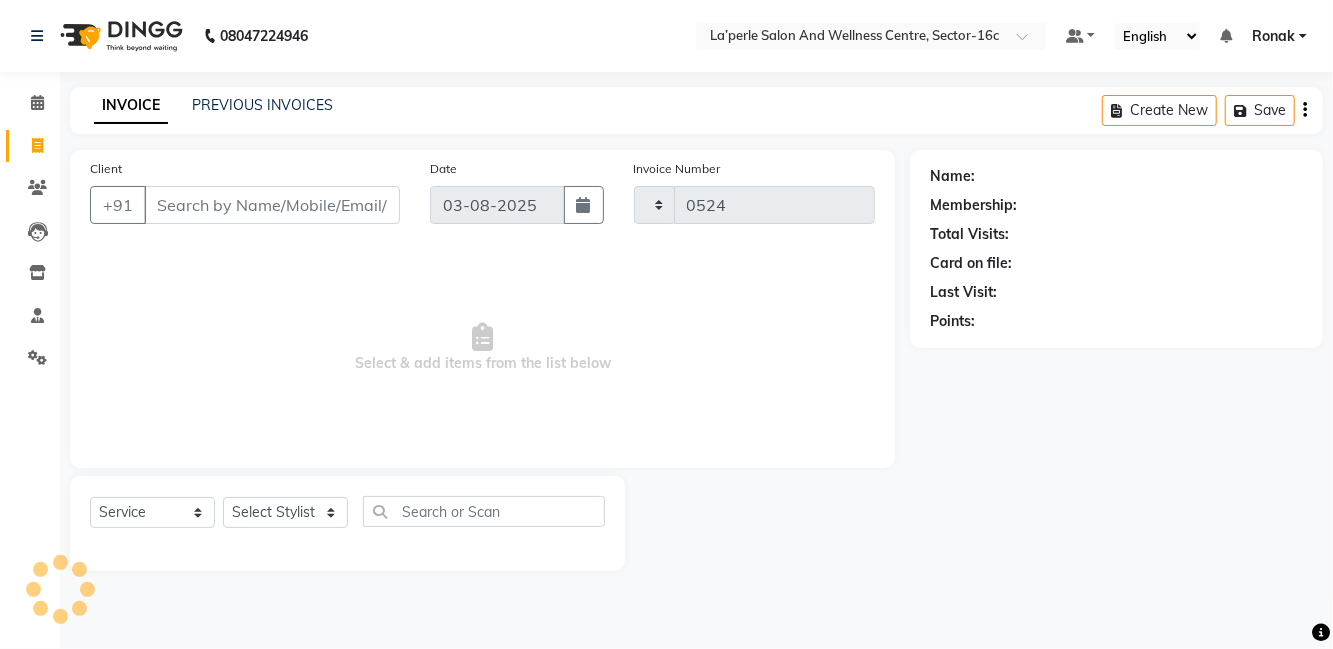 select on "8341" 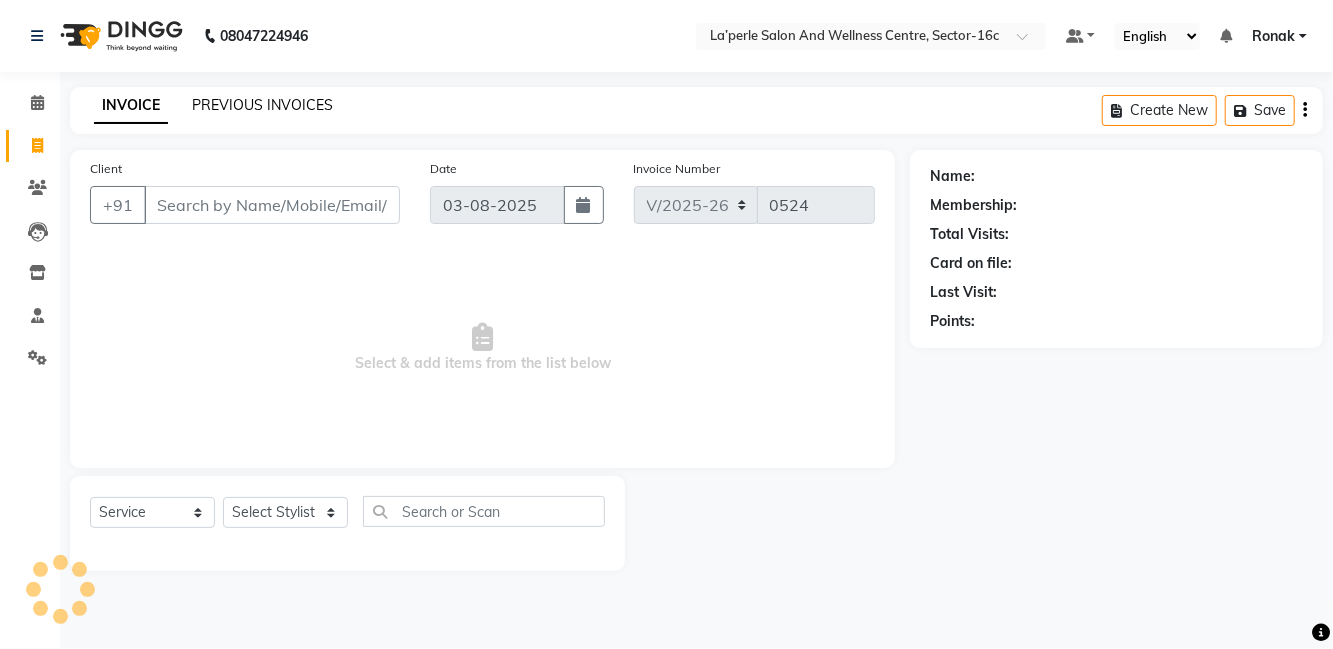 click on "PREVIOUS INVOICES" 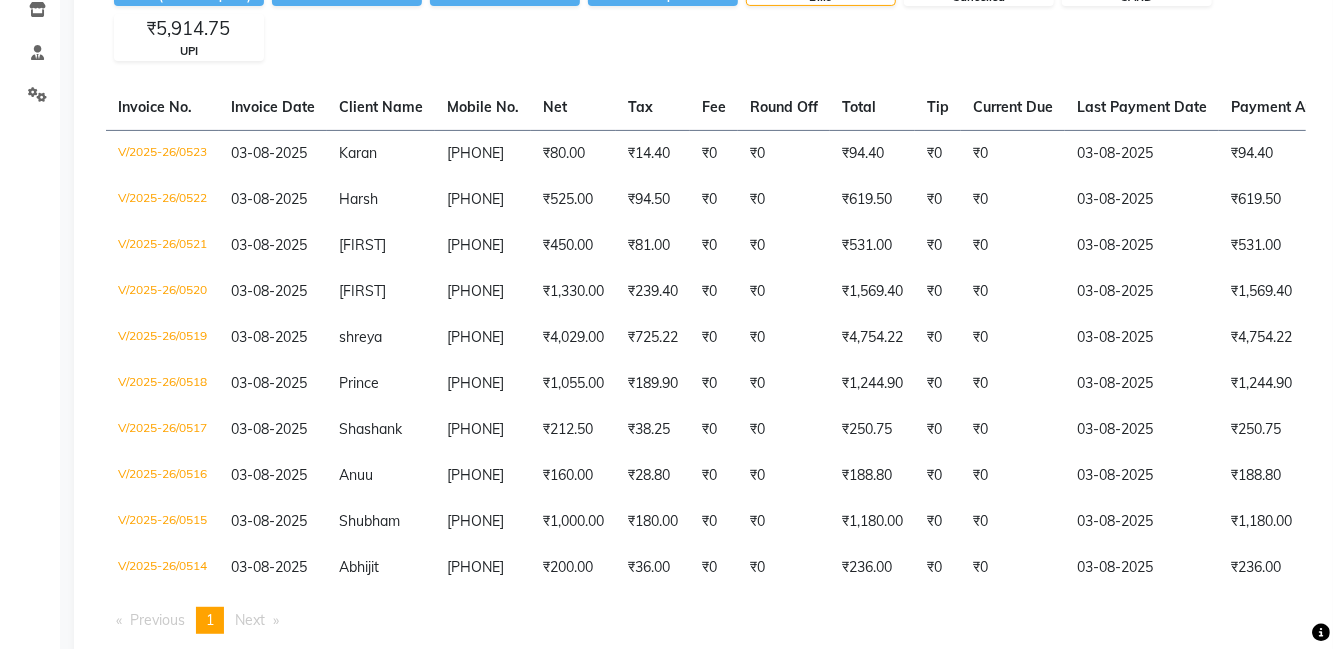 scroll, scrollTop: 264, scrollLeft: 0, axis: vertical 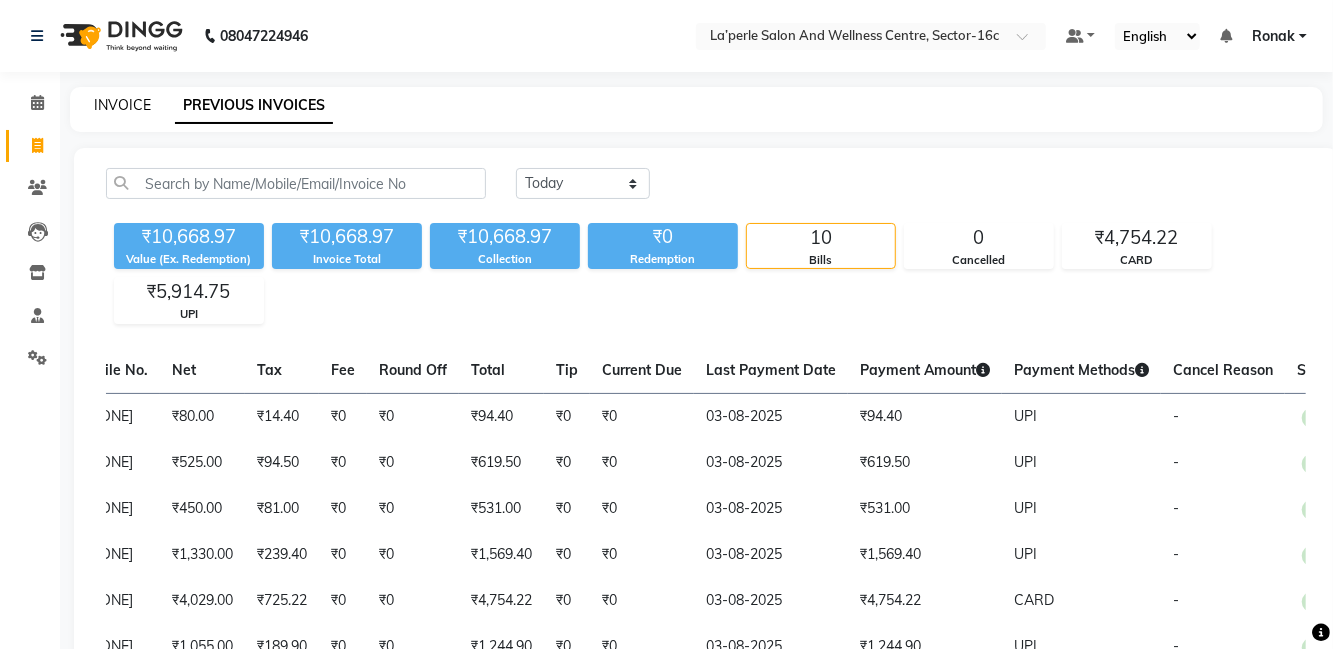 click on "INVOICE" 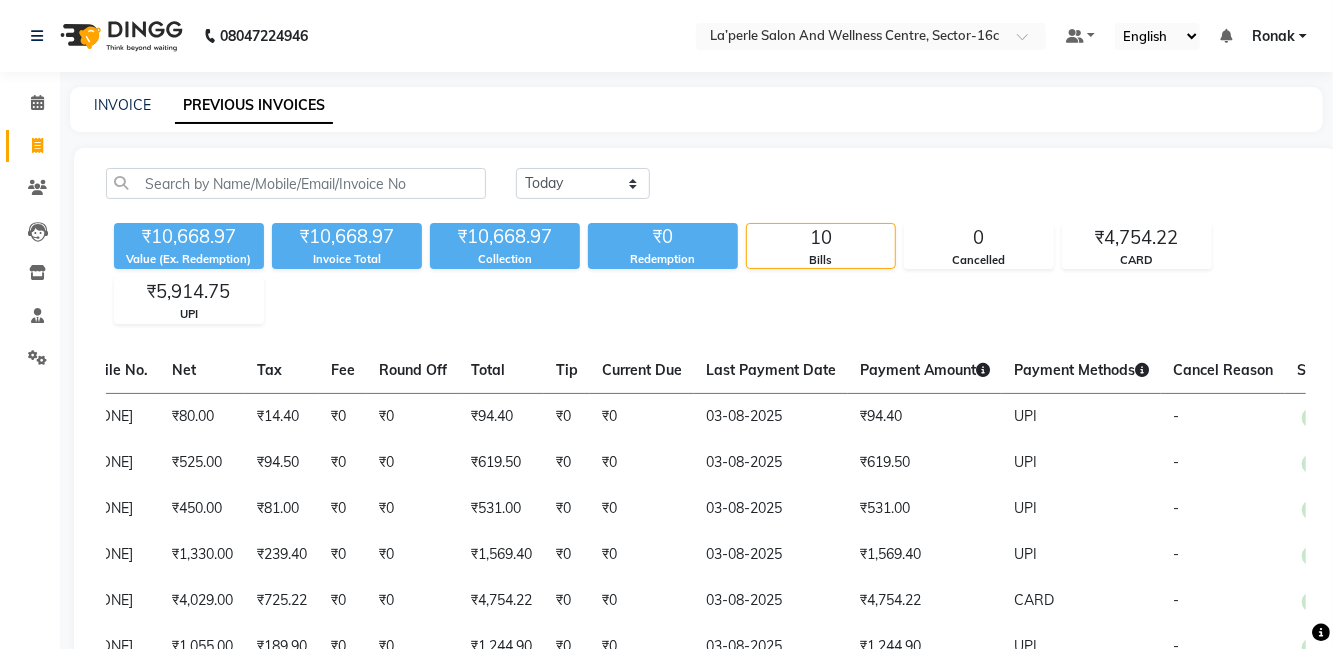 select on "service" 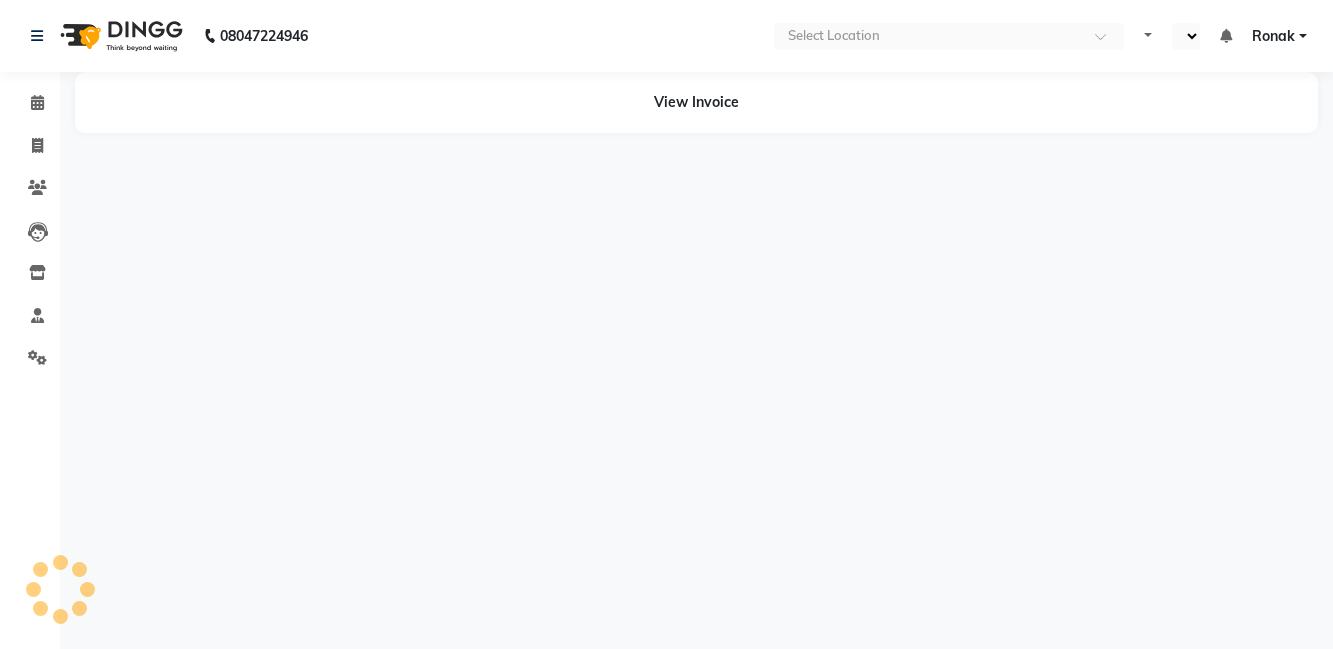 scroll, scrollTop: 0, scrollLeft: 0, axis: both 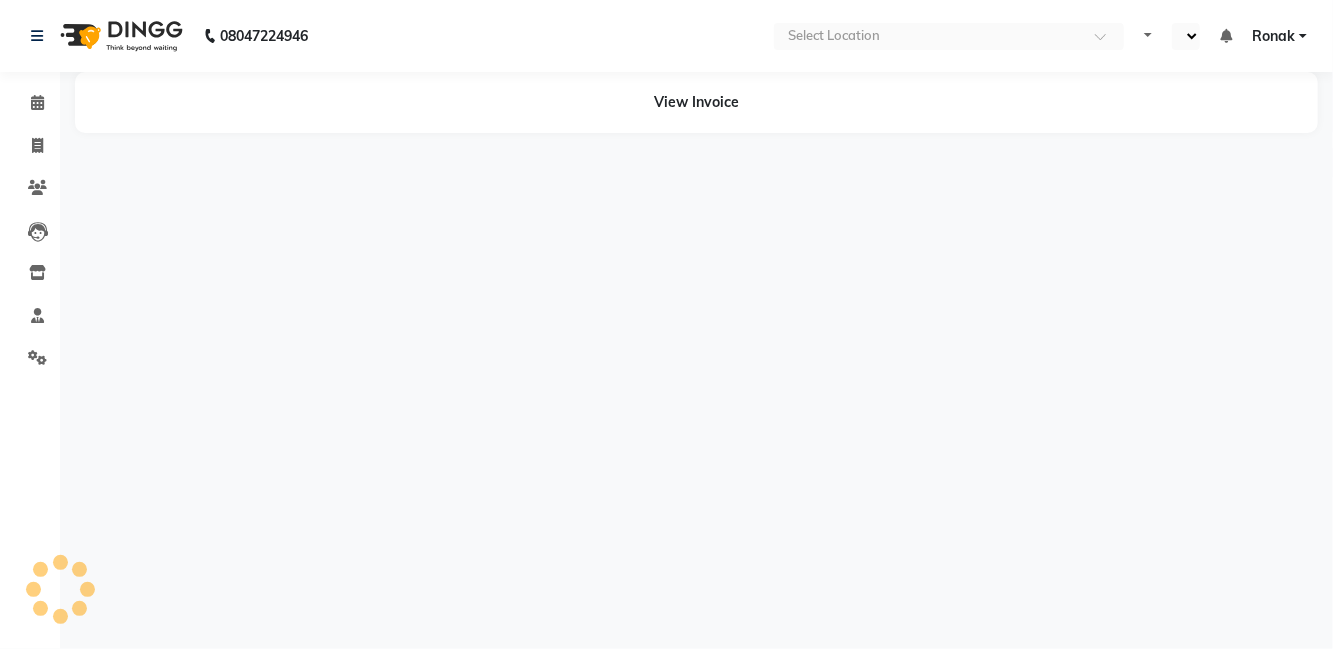 select on "en" 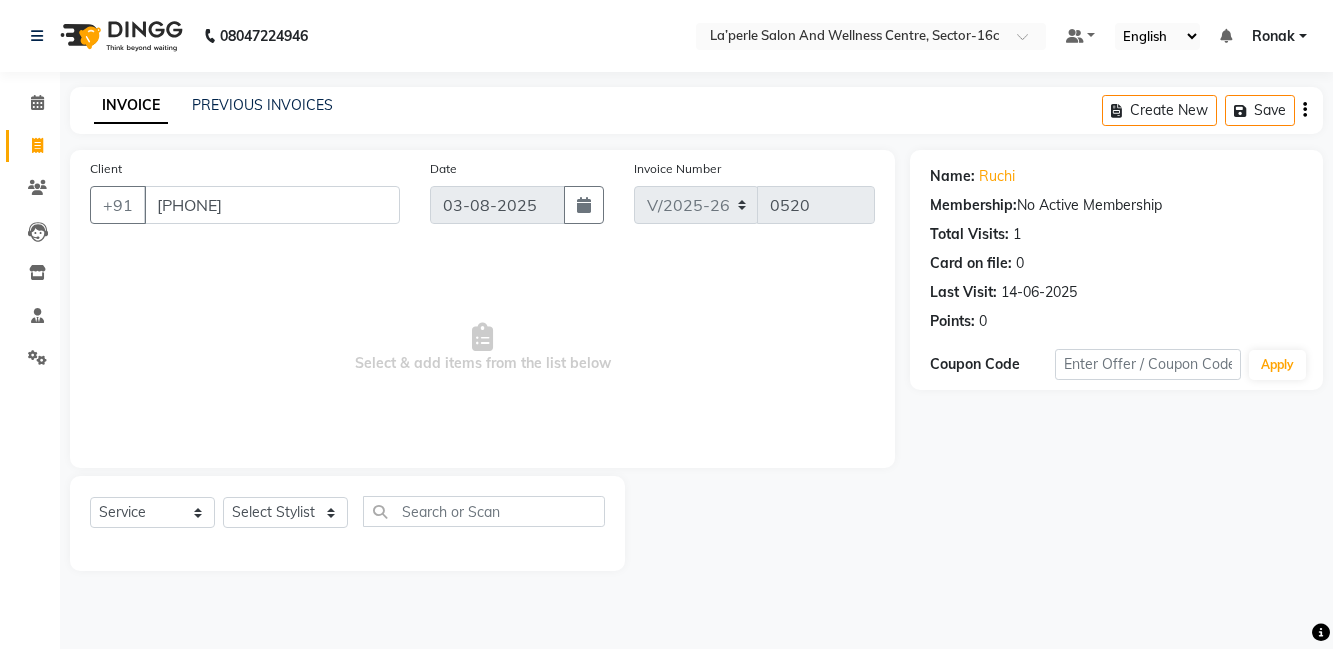 select on "8341" 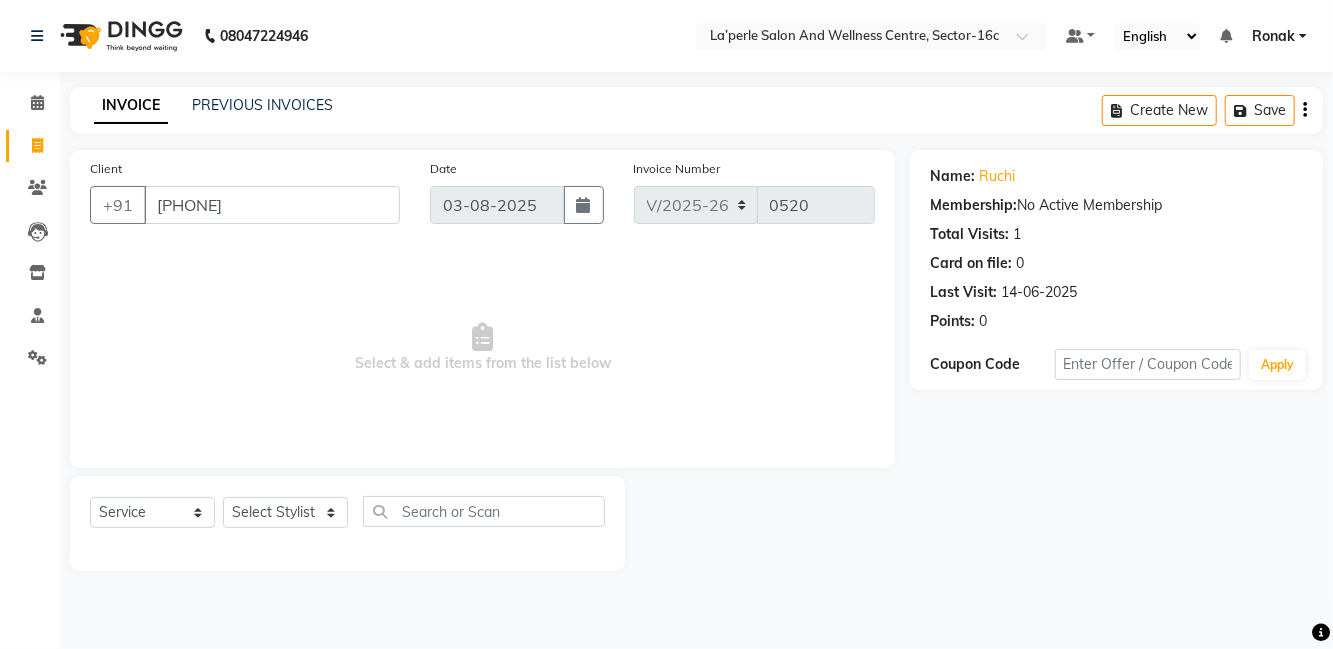 scroll, scrollTop: 0, scrollLeft: 0, axis: both 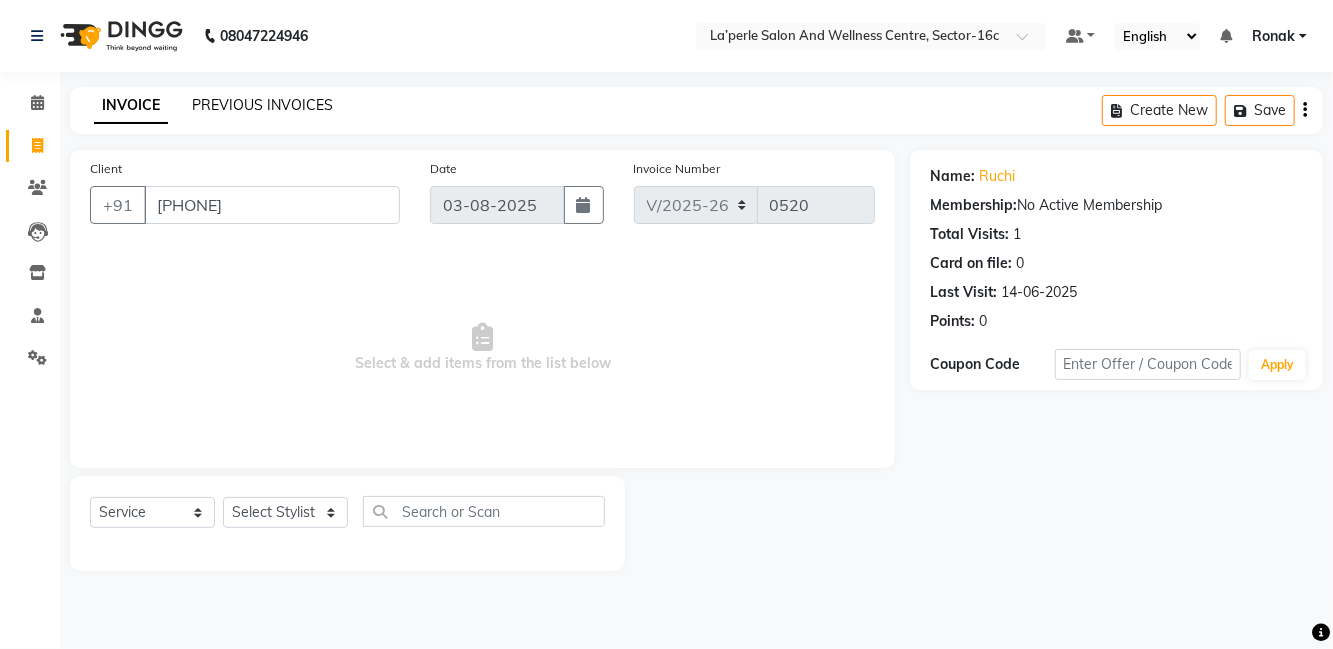 click on "PREVIOUS INVOICES" 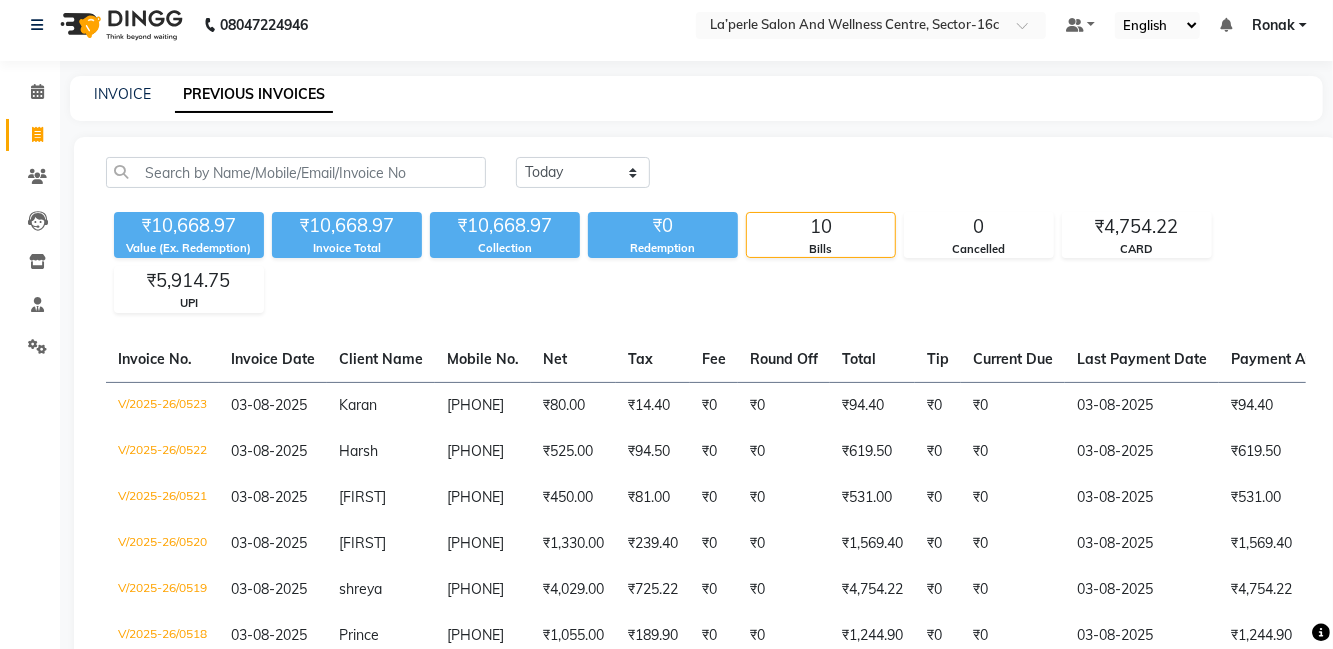 scroll, scrollTop: 0, scrollLeft: 0, axis: both 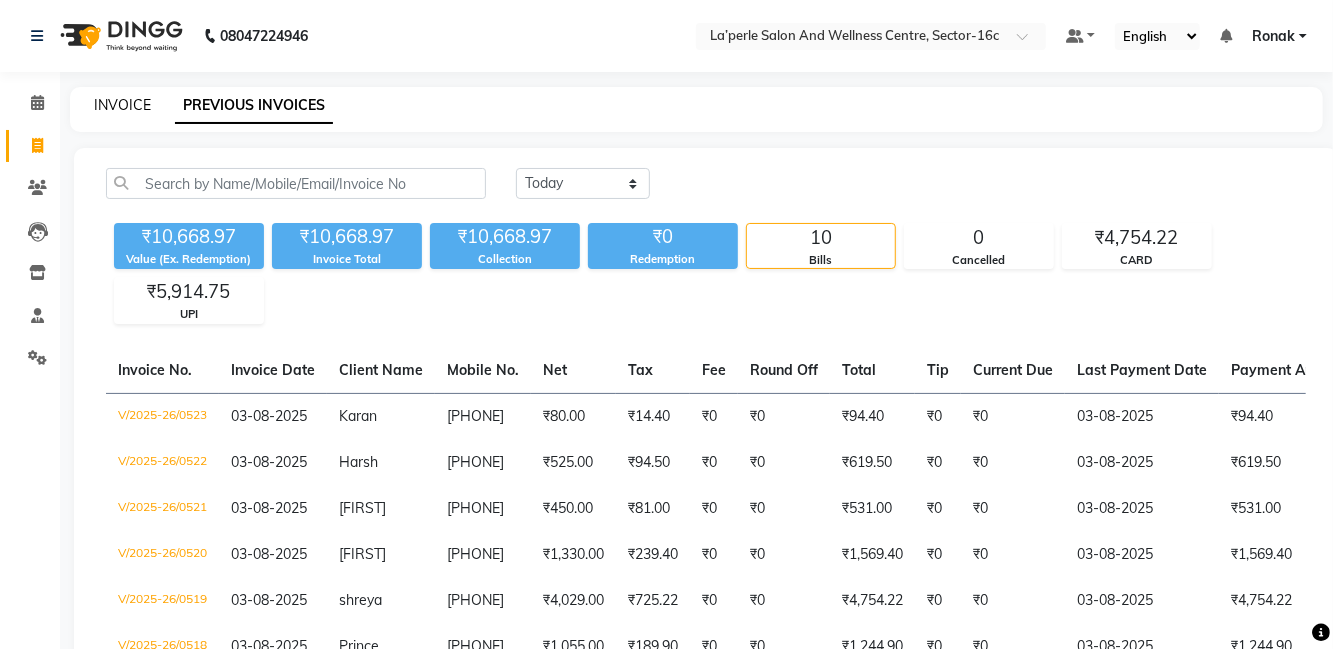 click on "INVOICE" 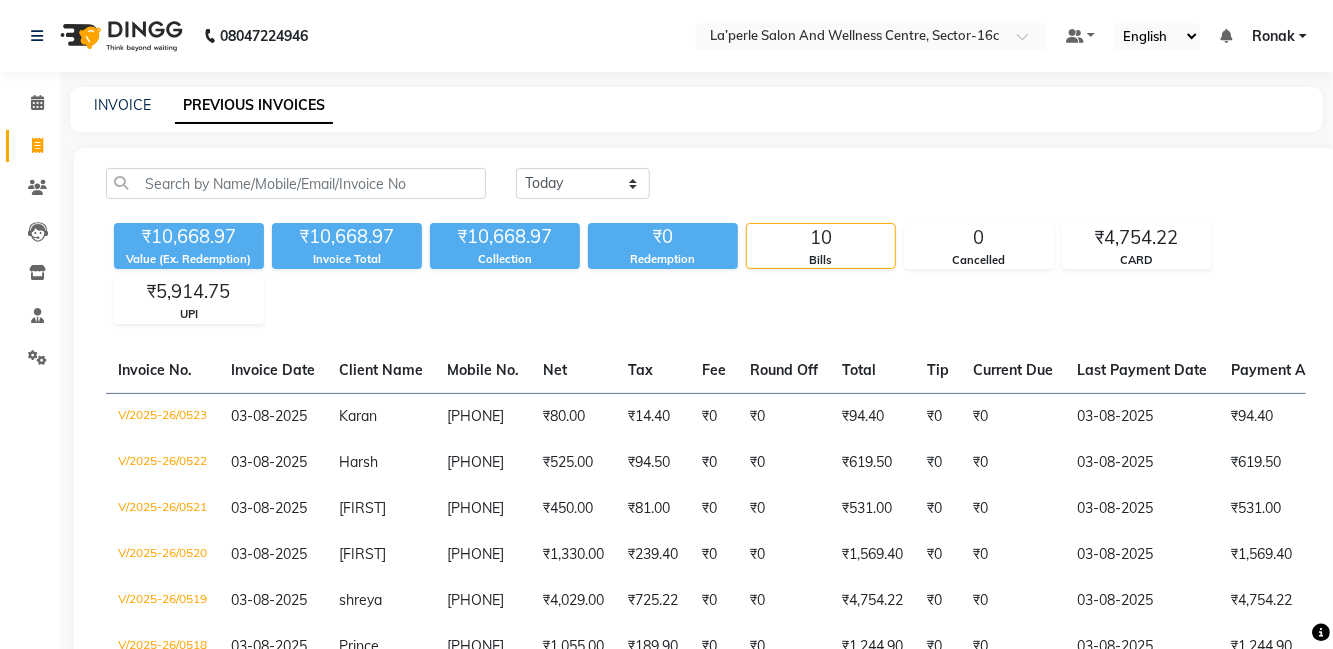 select on "service" 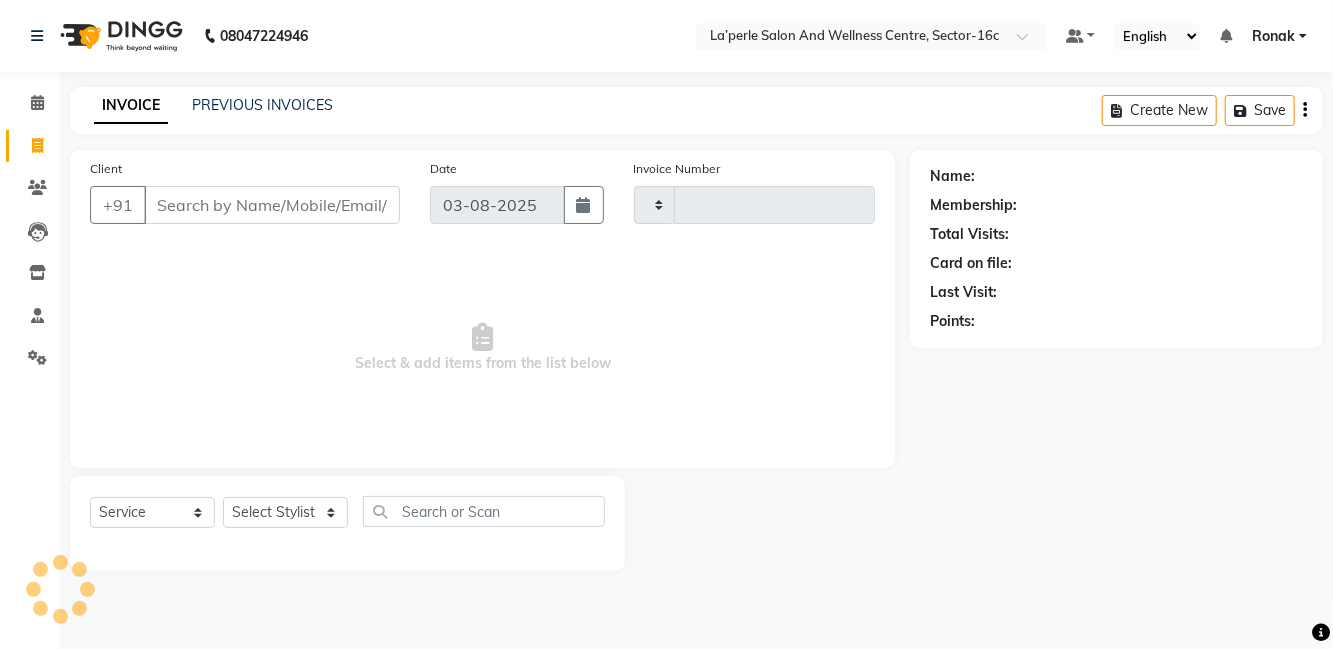 type on "0524" 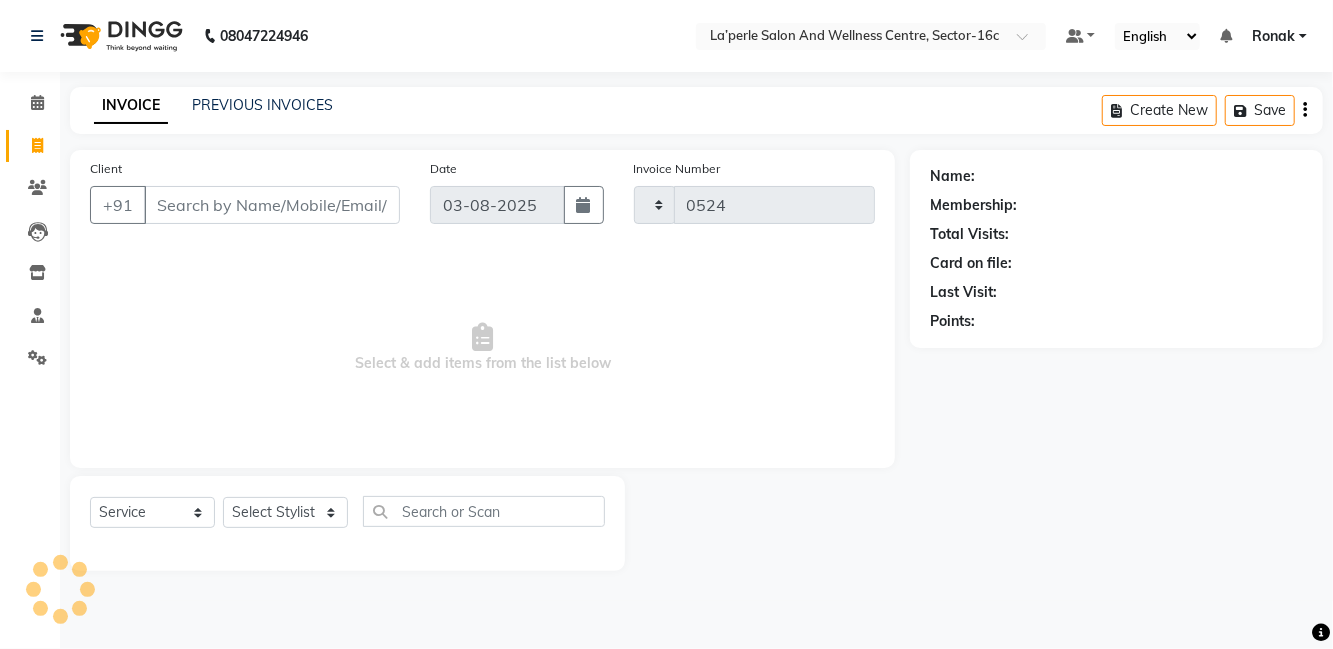 select on "8341" 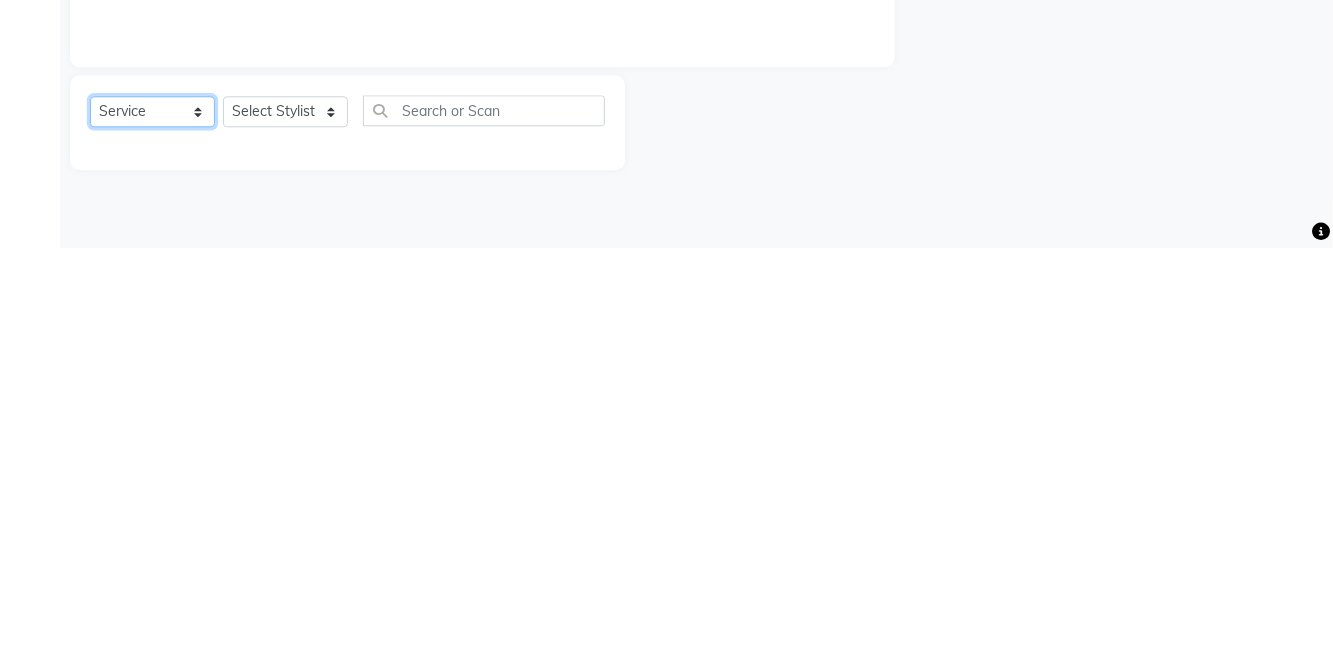 click on "Select  Service  Product  Membership  Package Voucher Prepaid Gift Card" 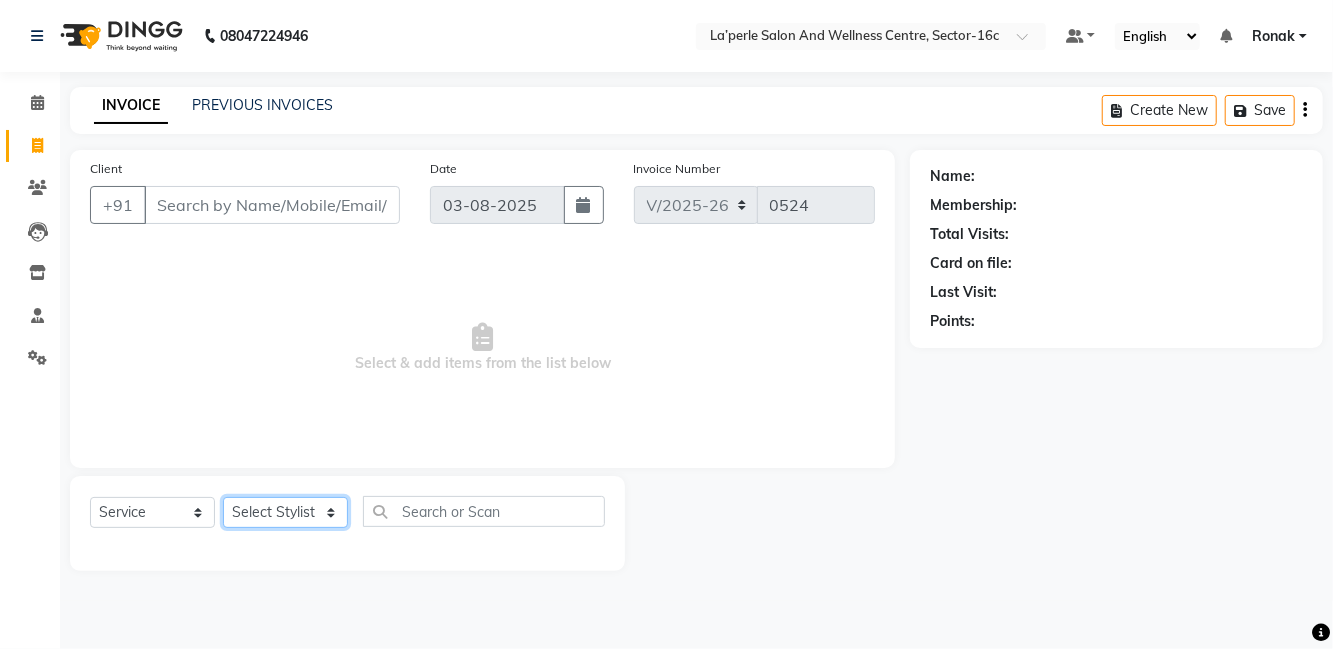 click on "Select Stylist [FIRST] [LAST] [FIRST] [LAST] [FIRST] [LAST] [FIRST] [LAST] [FIRST] [LAST] [FIRST] [LAST] [FIRST] [LAST] [FIRST] [LAST] [FIRST] [LAST]" 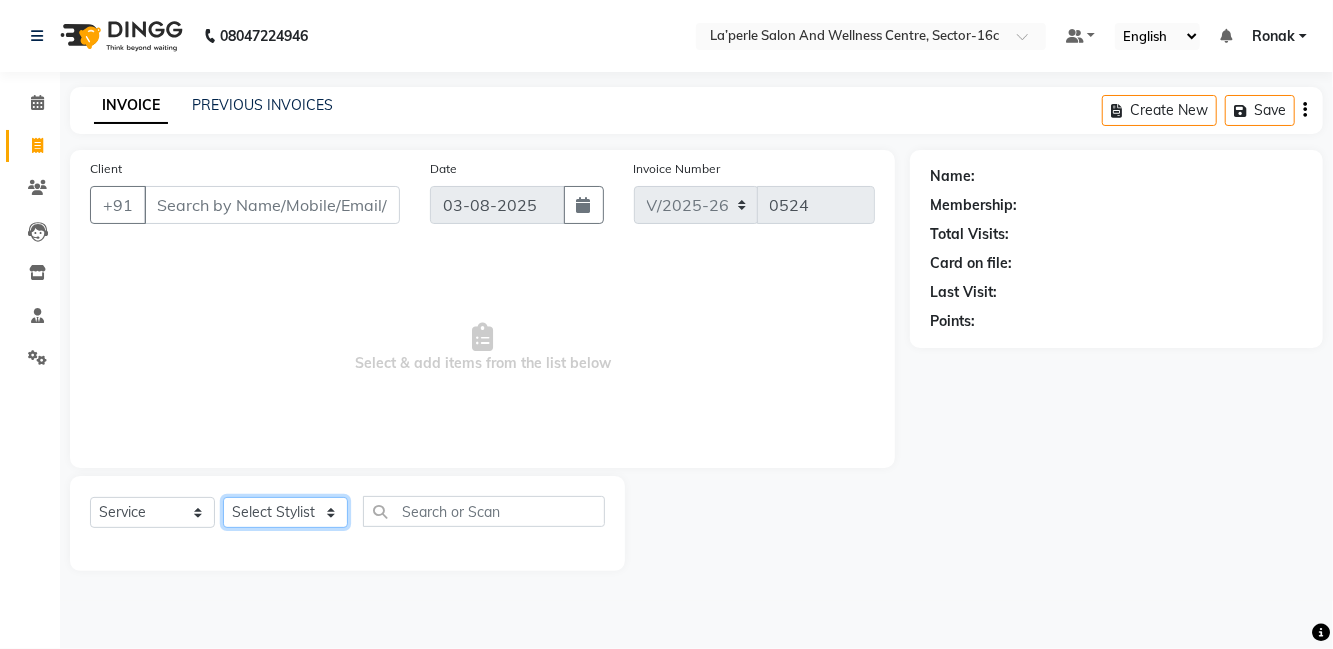 select on "81950" 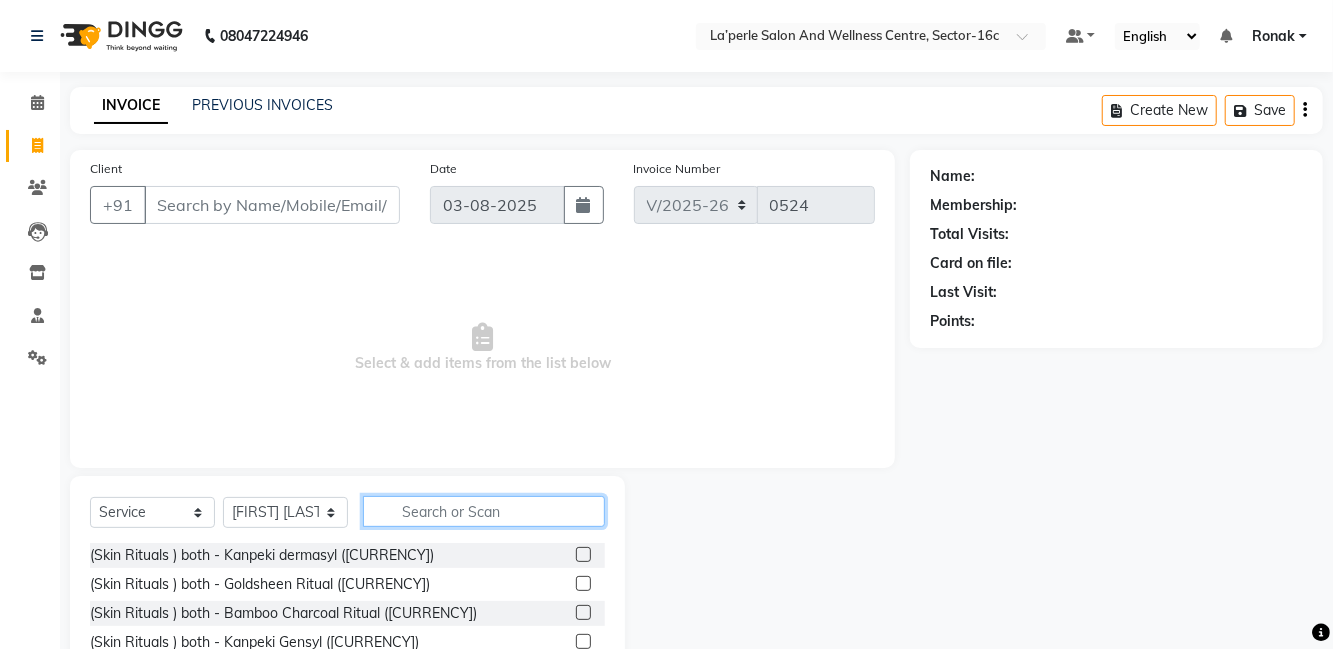 click 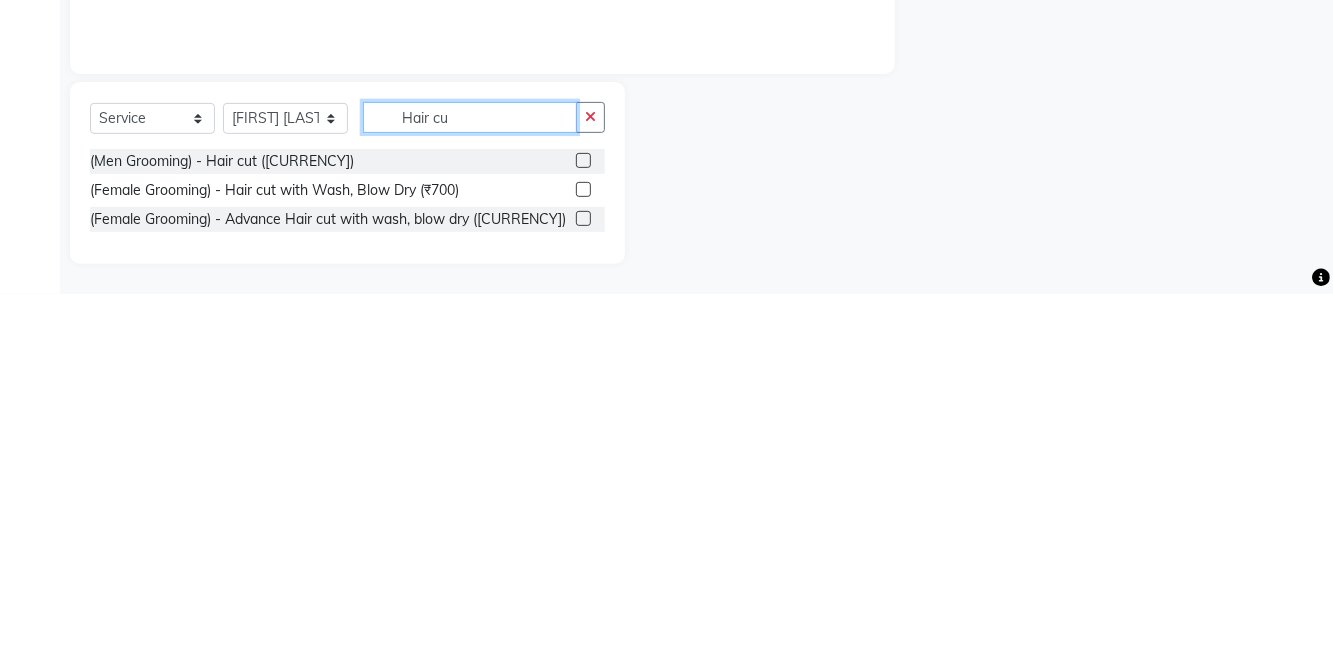 scroll, scrollTop: 41, scrollLeft: 0, axis: vertical 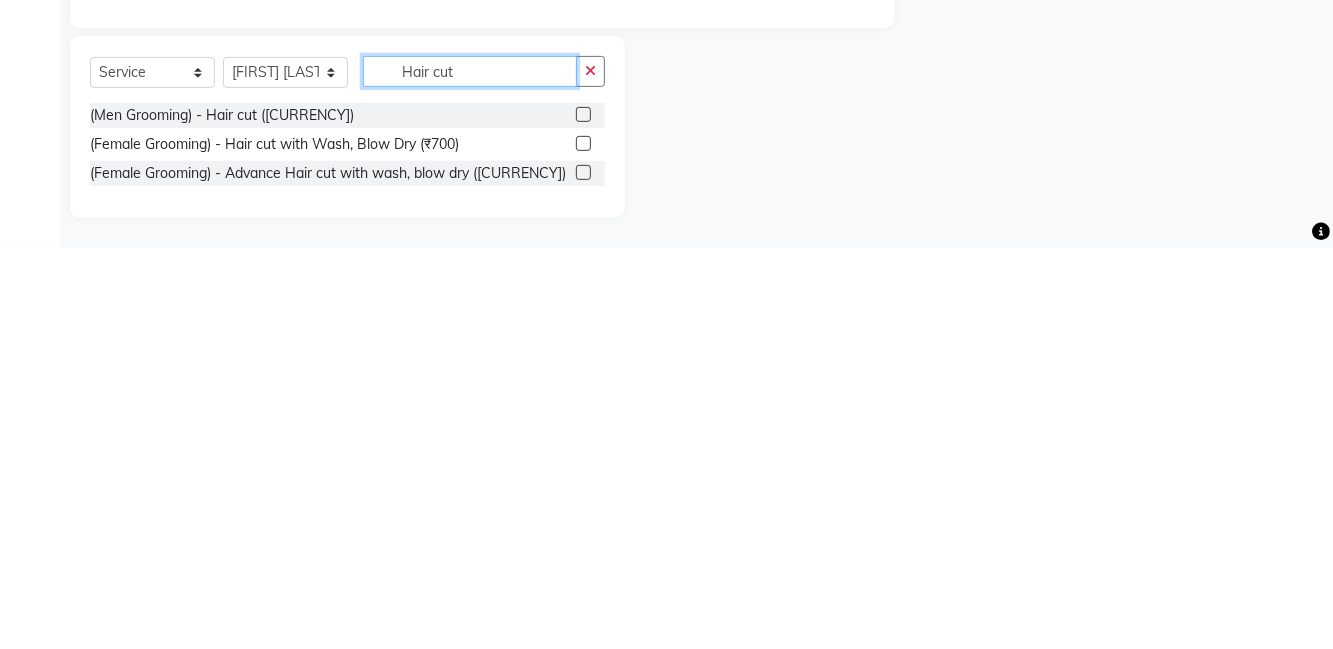 type on "Hair cut" 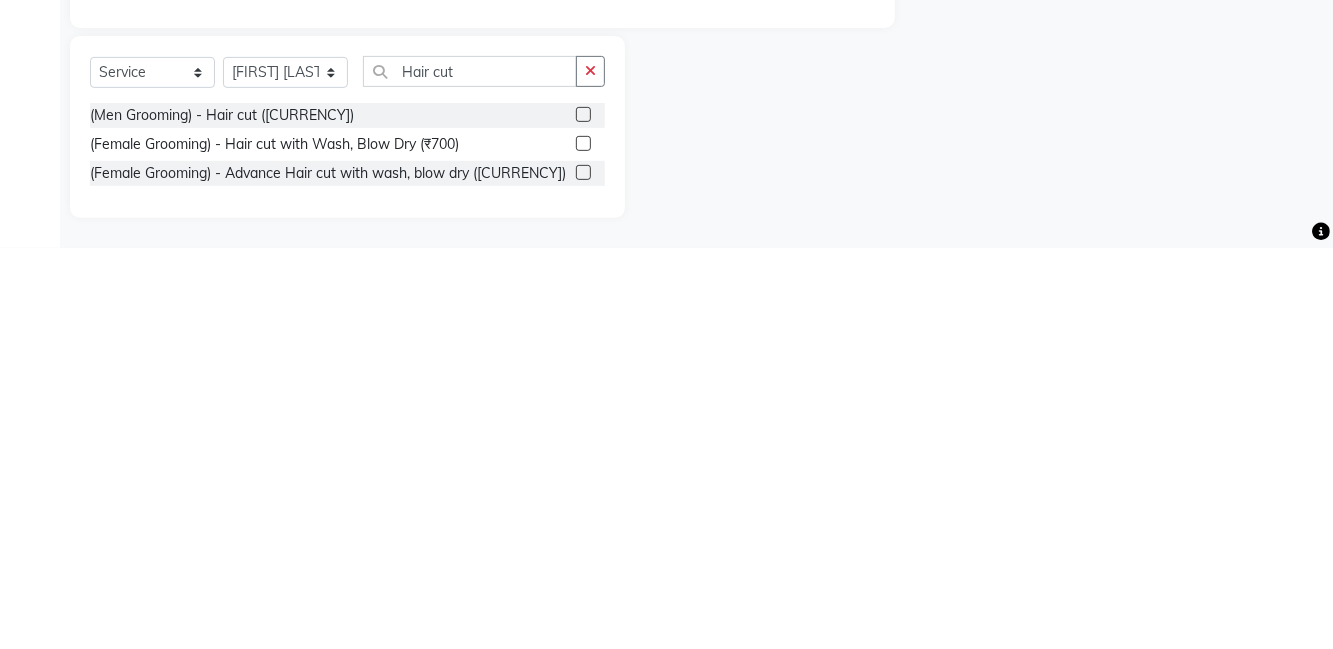 click 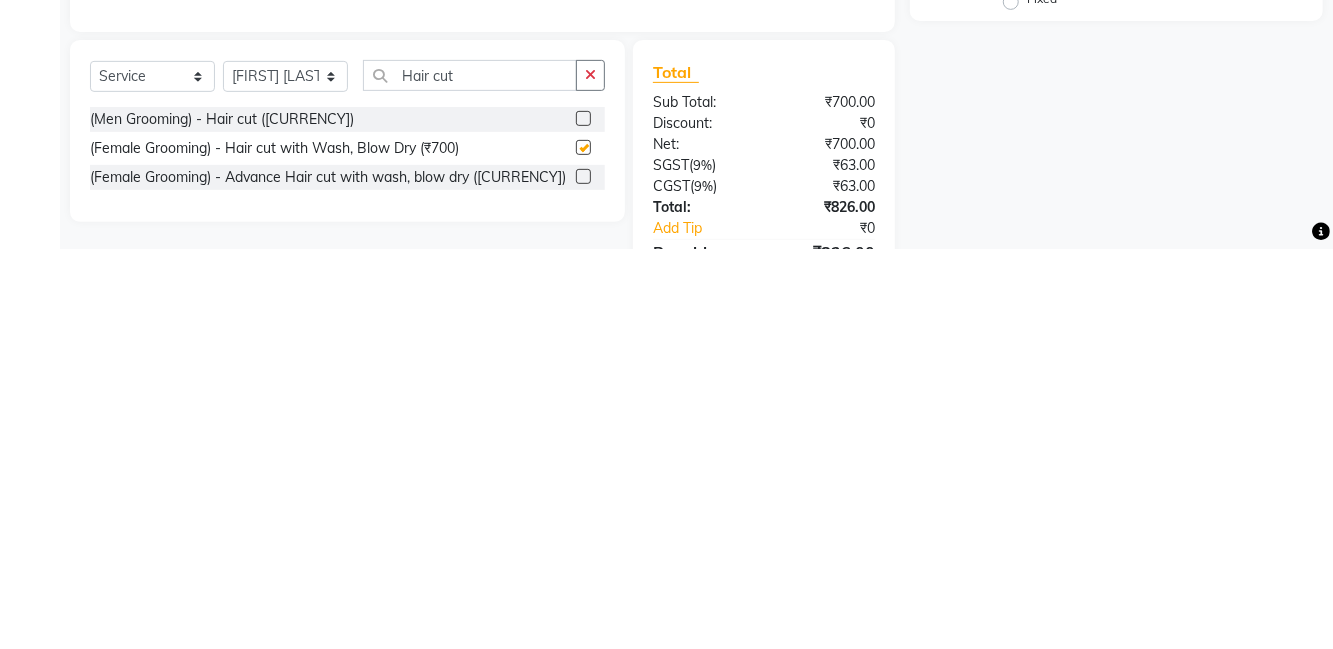 scroll, scrollTop: 41, scrollLeft: 0, axis: vertical 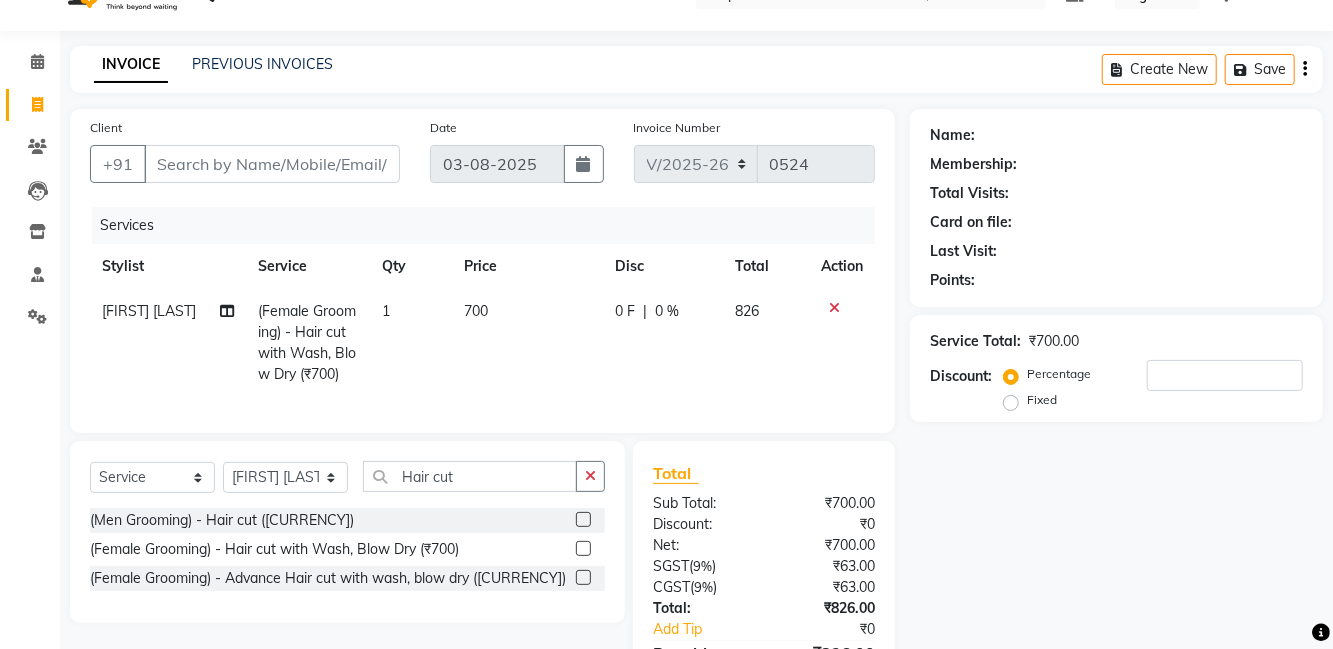 checkbox on "false" 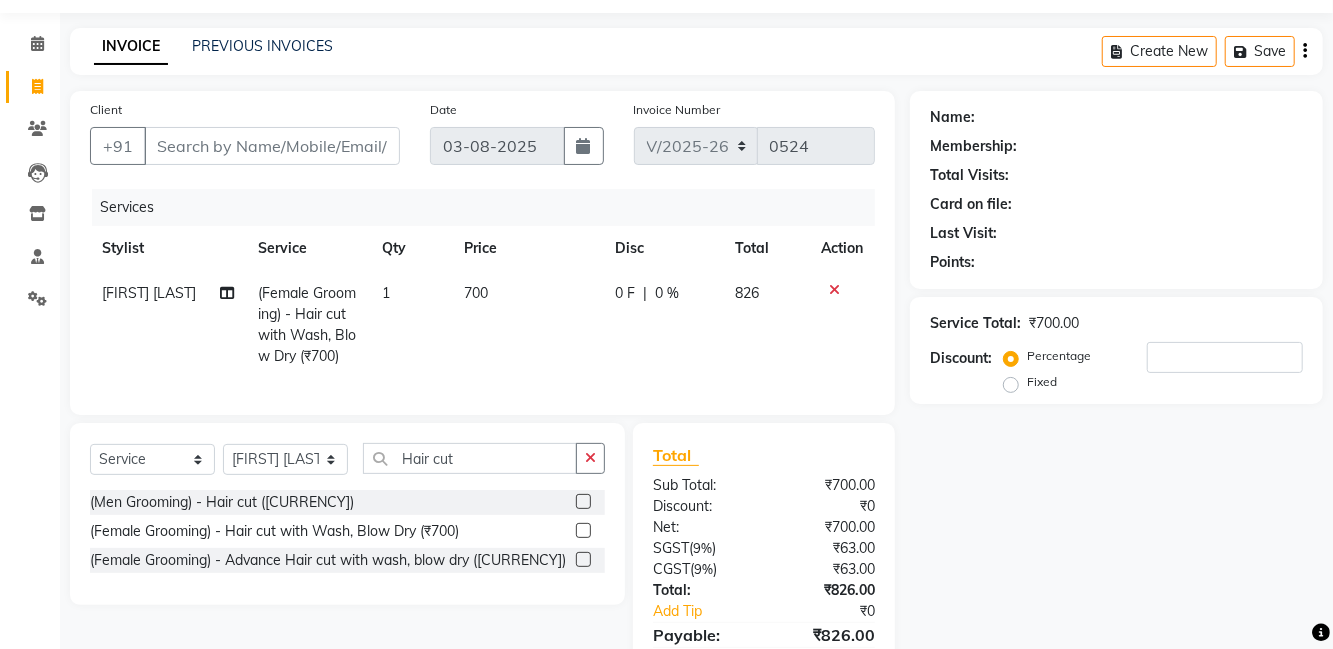click 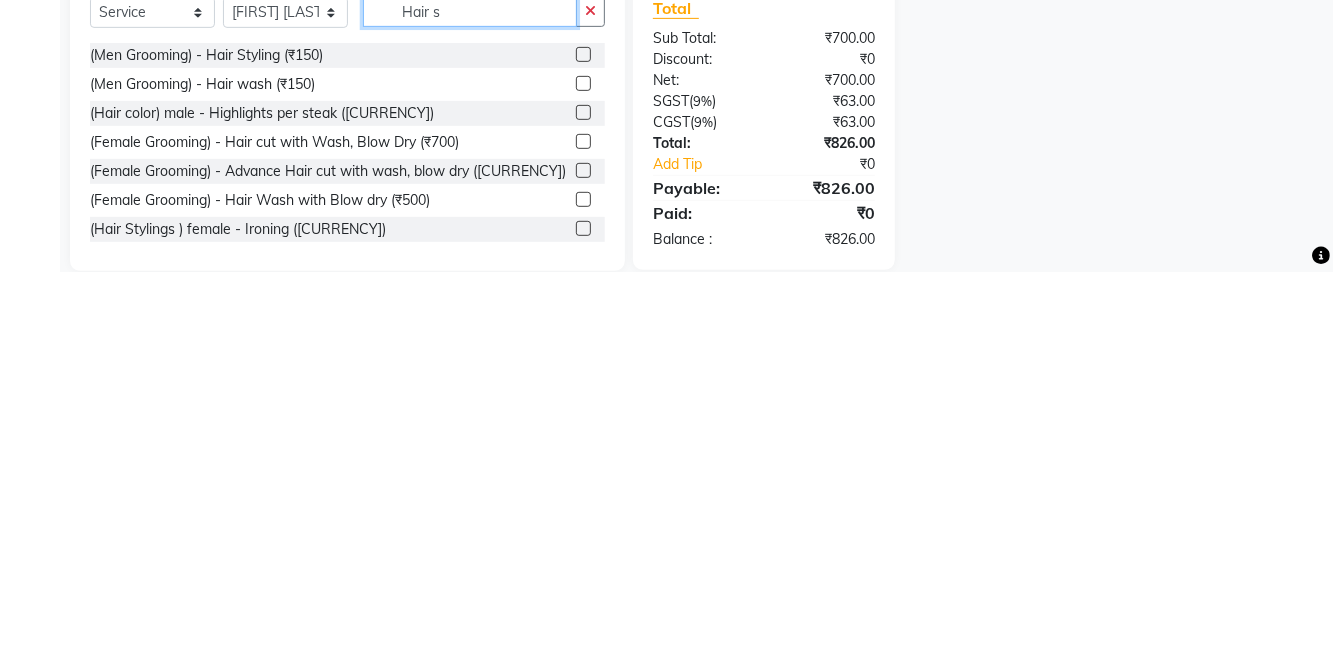 scroll, scrollTop: 129, scrollLeft: 0, axis: vertical 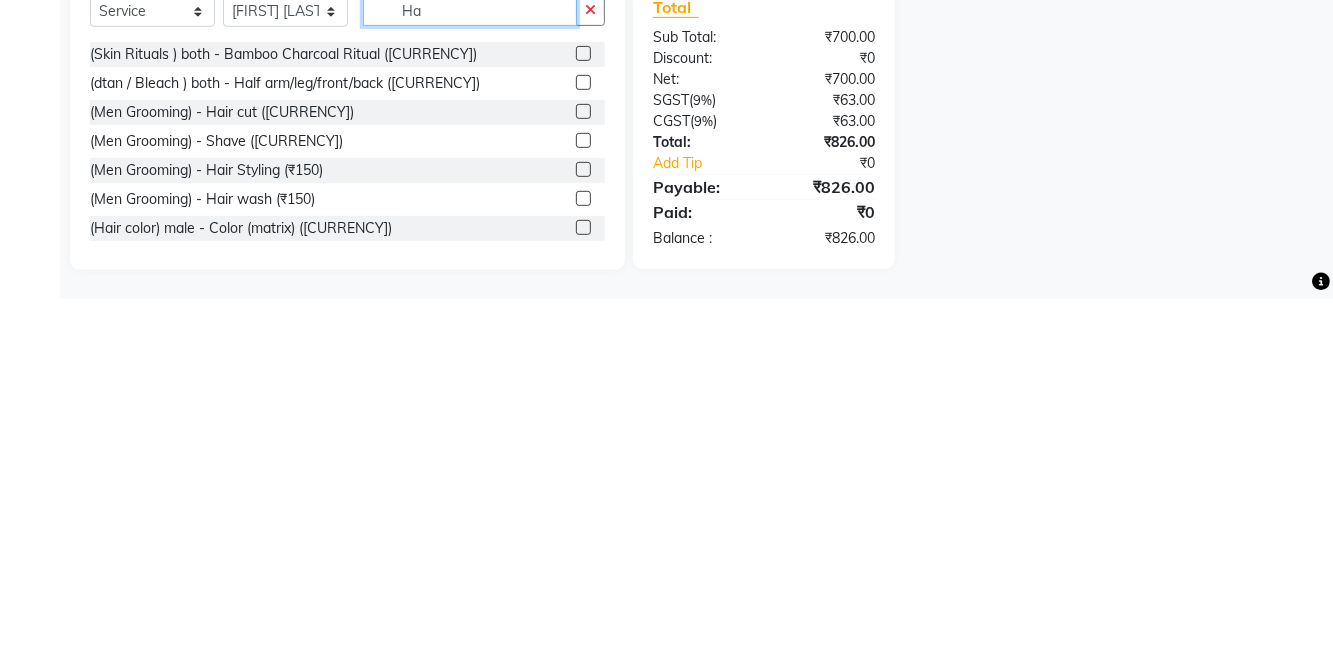 type on "H" 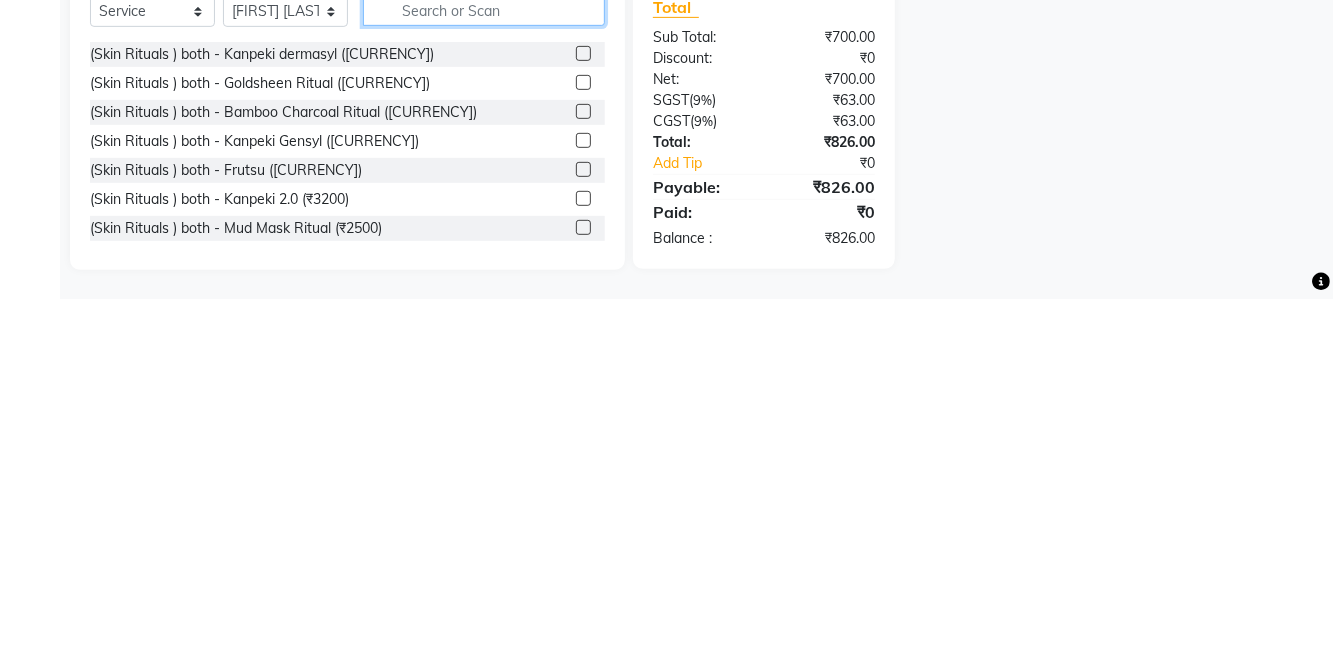 type on "D" 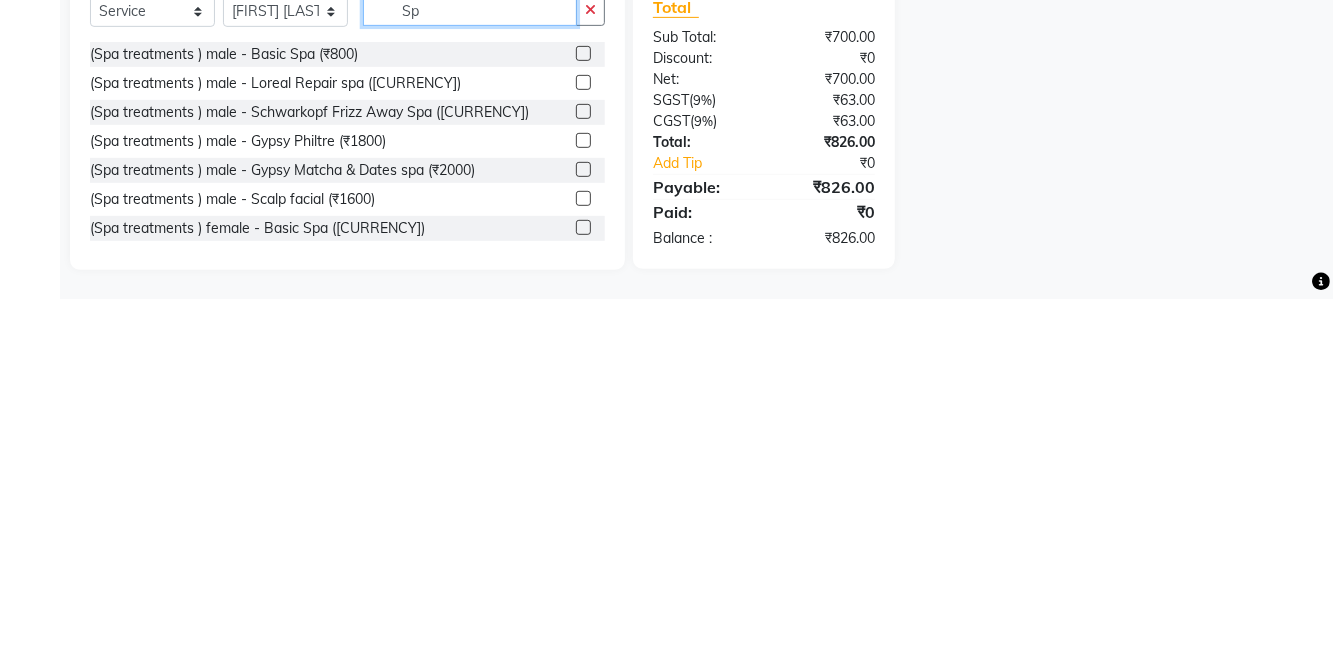scroll, scrollTop: 0, scrollLeft: 0, axis: both 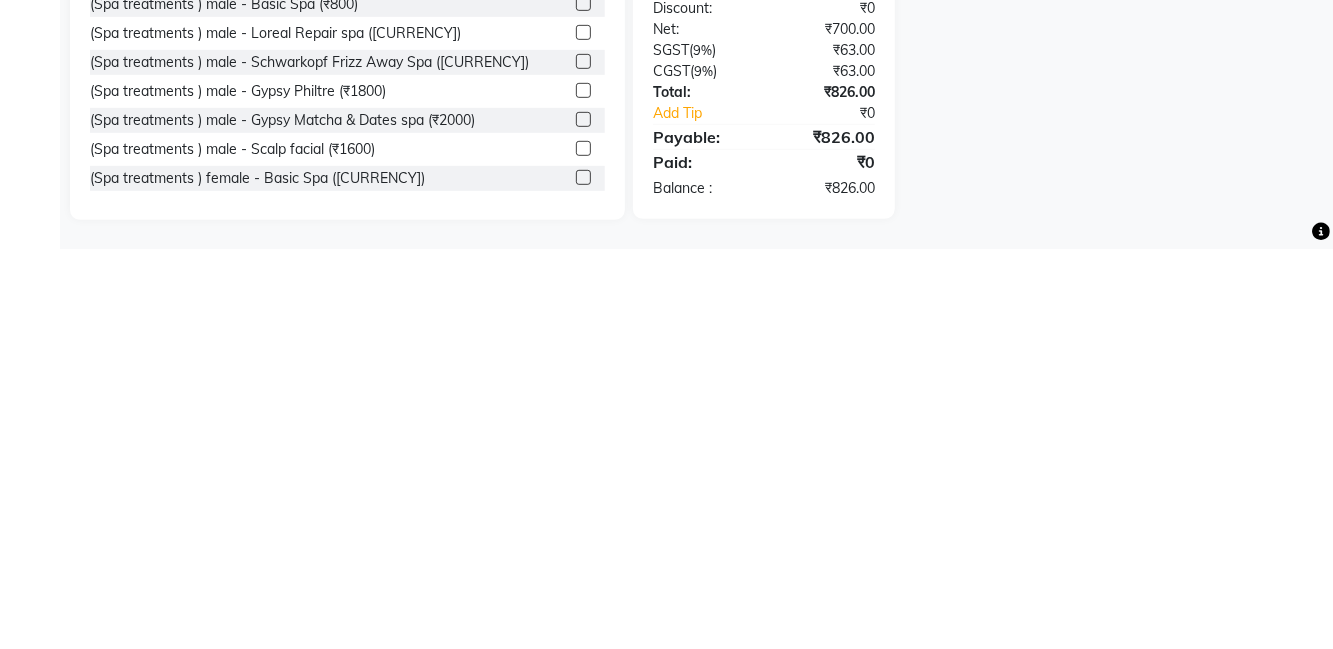 type on "Sp" 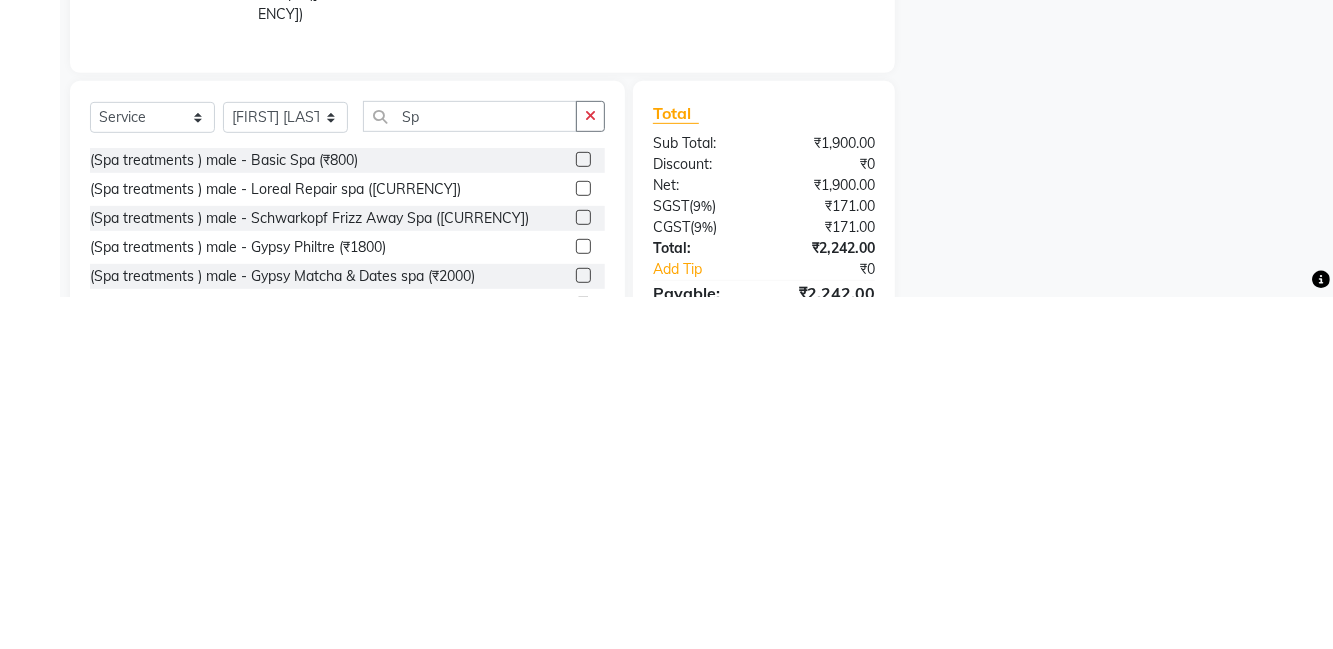 scroll, scrollTop: 156, scrollLeft: 0, axis: vertical 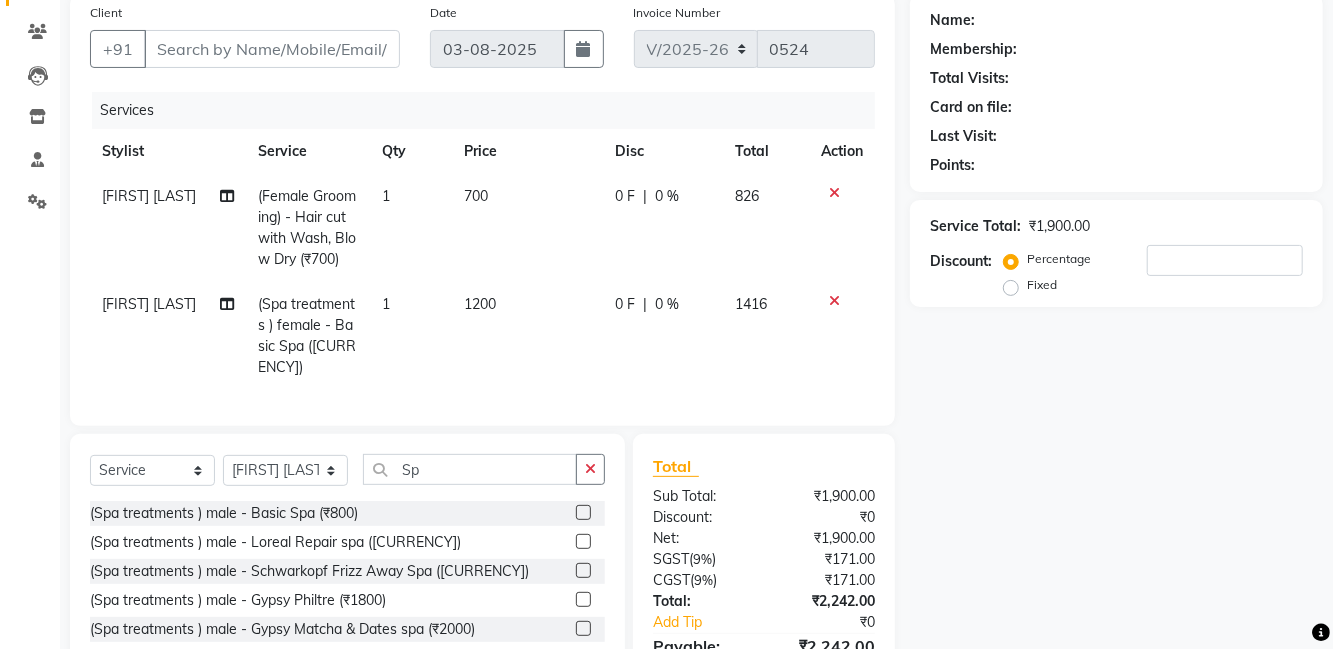 checkbox on "false" 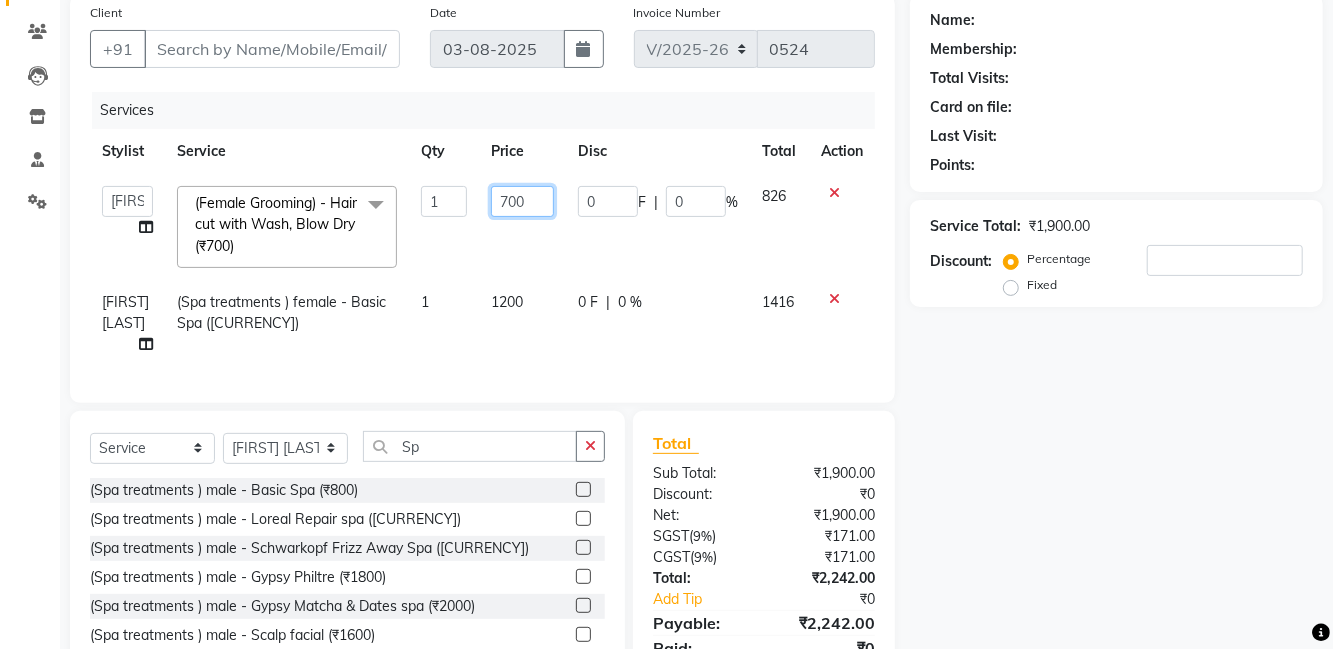 click on "700" 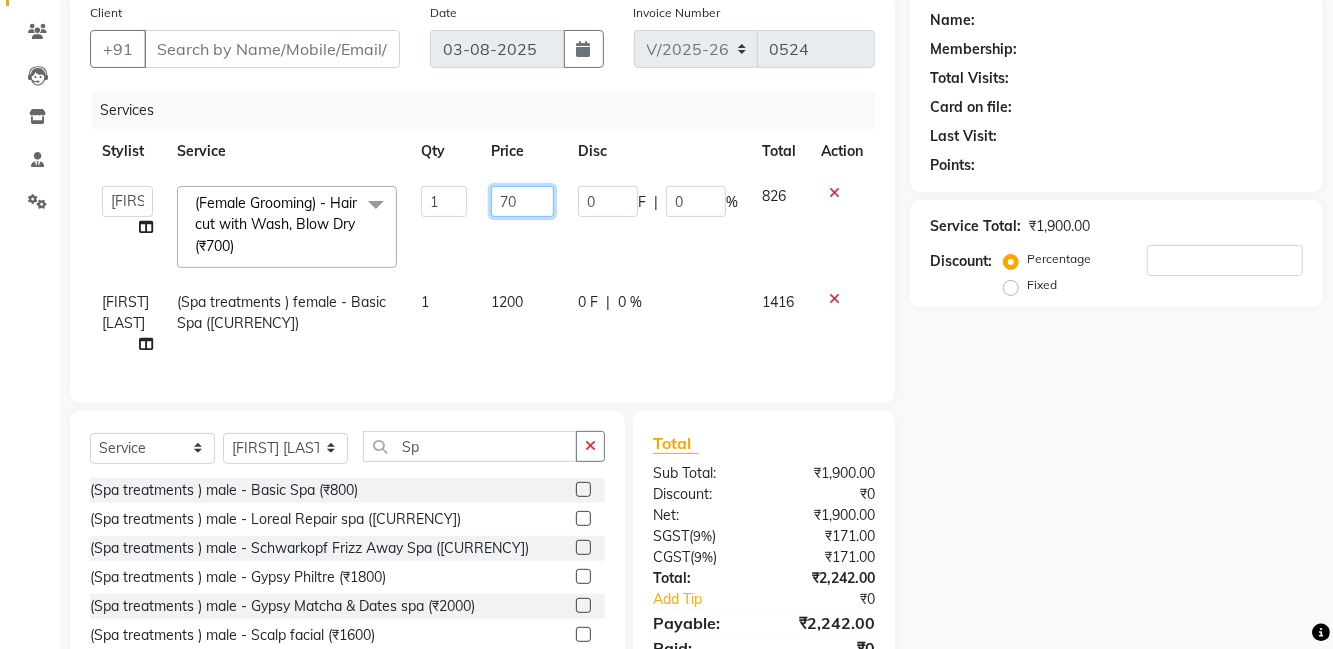 type on "7" 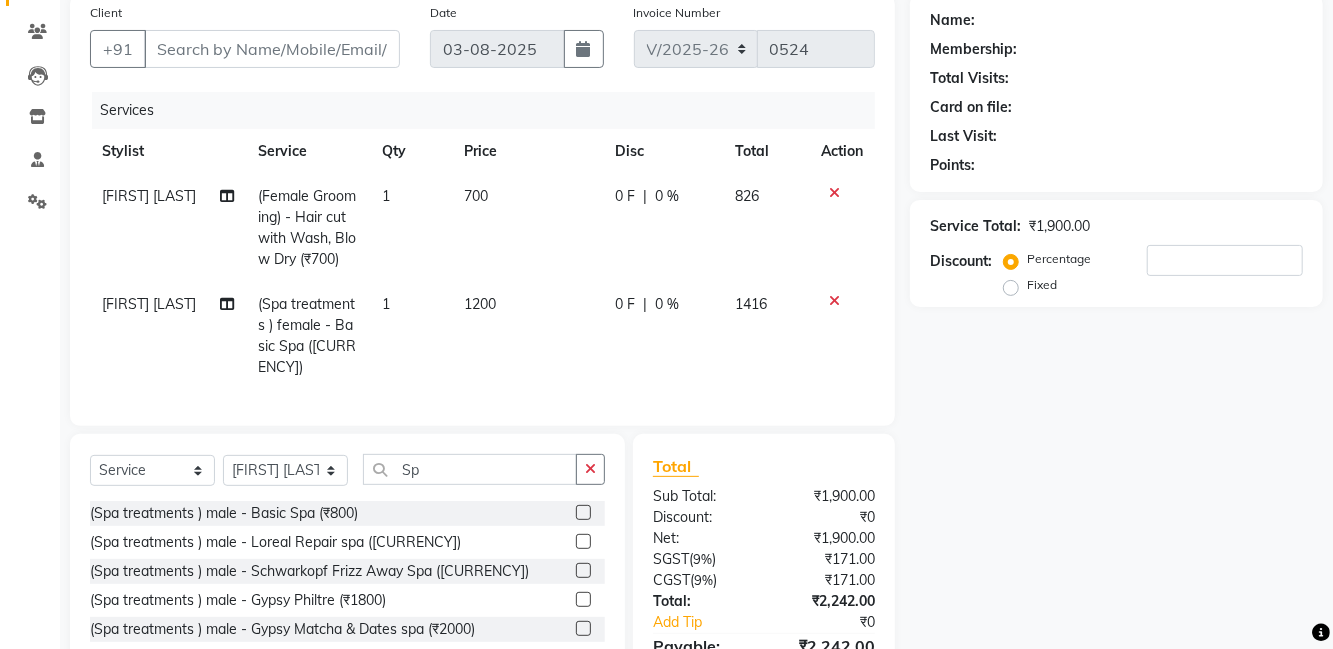 click on "0 %" 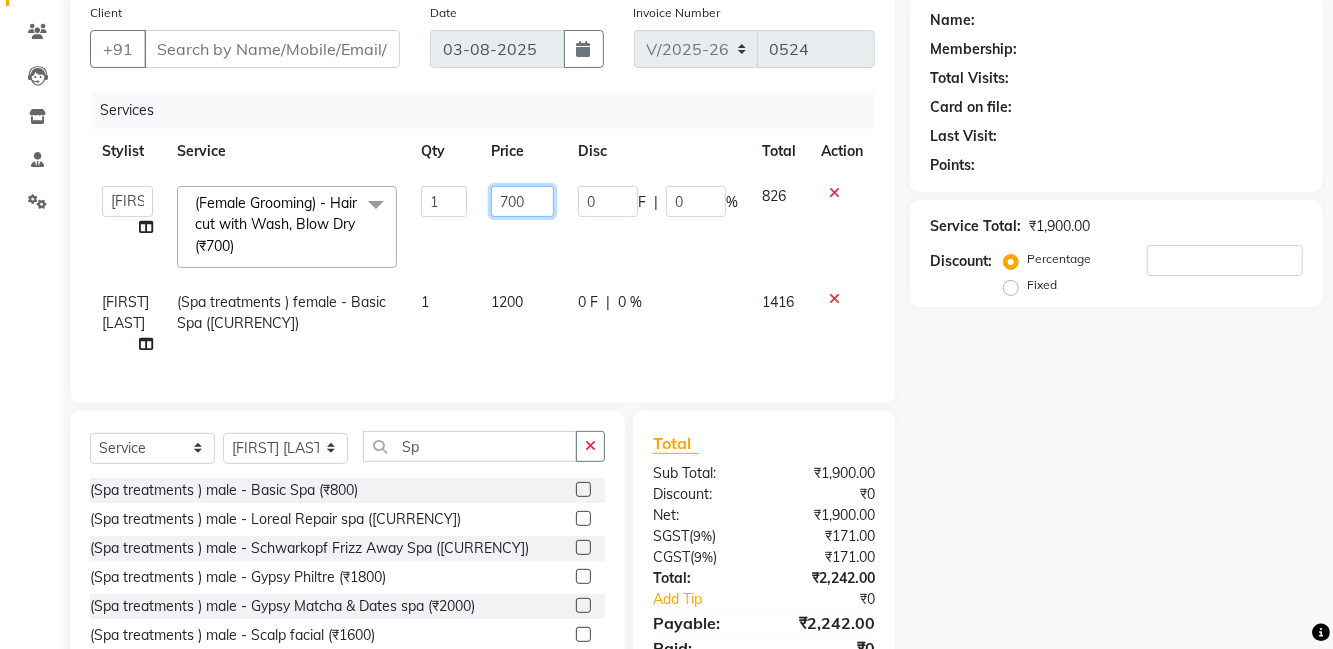 click on "700" 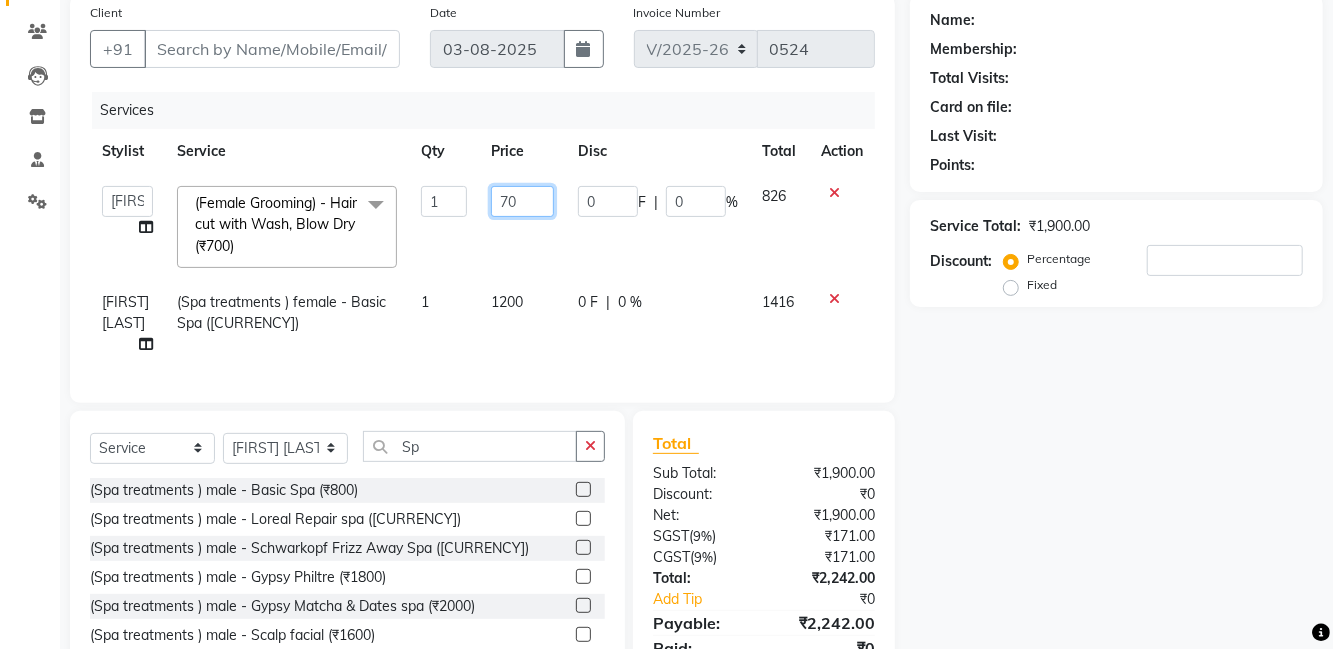 type on "7" 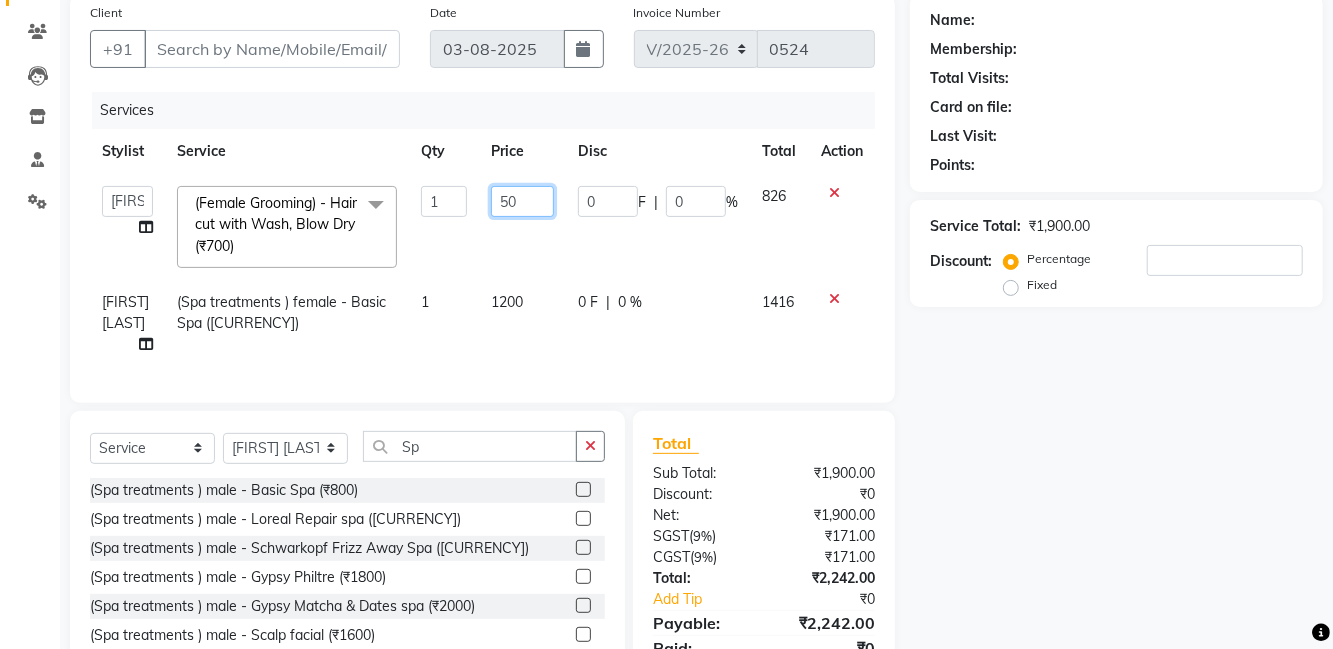 type on "500" 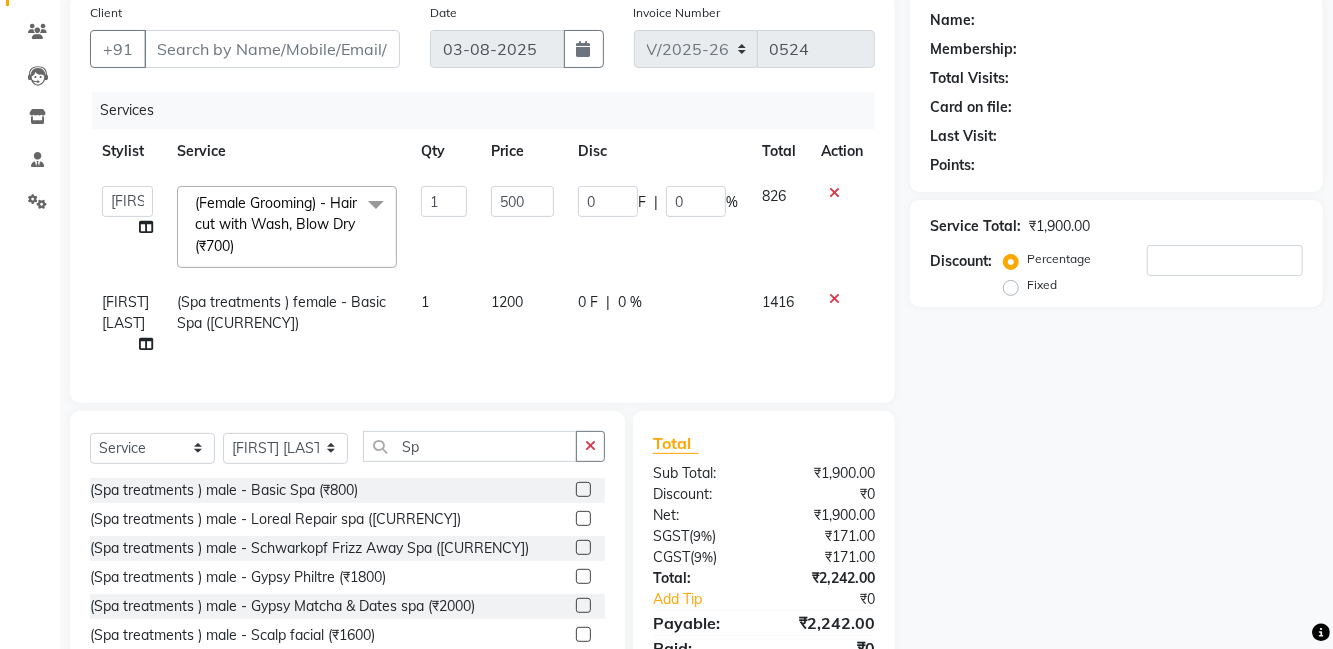 click on "Client +91 Date 03-08-2025 Invoice Number V/2025 V/2025-26 0524 Services Stylist Service Qty Price Disc Total Action  Anjali   Arti kumari   Asha Kumari   Ashish Kumar   Krish Kumar   La perle   Mohd Naushad   Ronak   Sagar Paswan   Sapna    Shahdaab   Shiv Kumar   Sonu Kumar   Stuti Vaish  (Female Grooming) - Hair cut with Wash, Blow Dry (₹700)  x (Skin Rituals ) both - Kanpeki dermasyl (₹3000) (Skin Rituals ) both - Goldsheen Ritual (₹2000) (Skin Rituals ) both - Bamboo Charcoal Ritual (₹1500) (Skin Rituals ) both - Kanpeki Gensyl (₹2800) (Skin Rituals ) both - Frutsu (₹2000) (Skin Rituals ) both - Kanpeki 2.0 (₹3200) (Skin Rituals ) both - Mud Mask Ritual (₹2500) (Skin Rituals ) both - O3+Whitning & Seaweed Range (₹2000) (Skin Rituals ) both - O3+ Rejuvinating Range (₹2800) (Skin Rituals ) both - Hydra Facial (₹4000) Luzo services  (₹8475) Foot massage  (₹600) Rubber mask (₹600) (dtan / Bleach ) both - Normal Dtan (₹450) (dtan / Bleach ) both - Brand dtan (₹550) 1 500 0 F |" 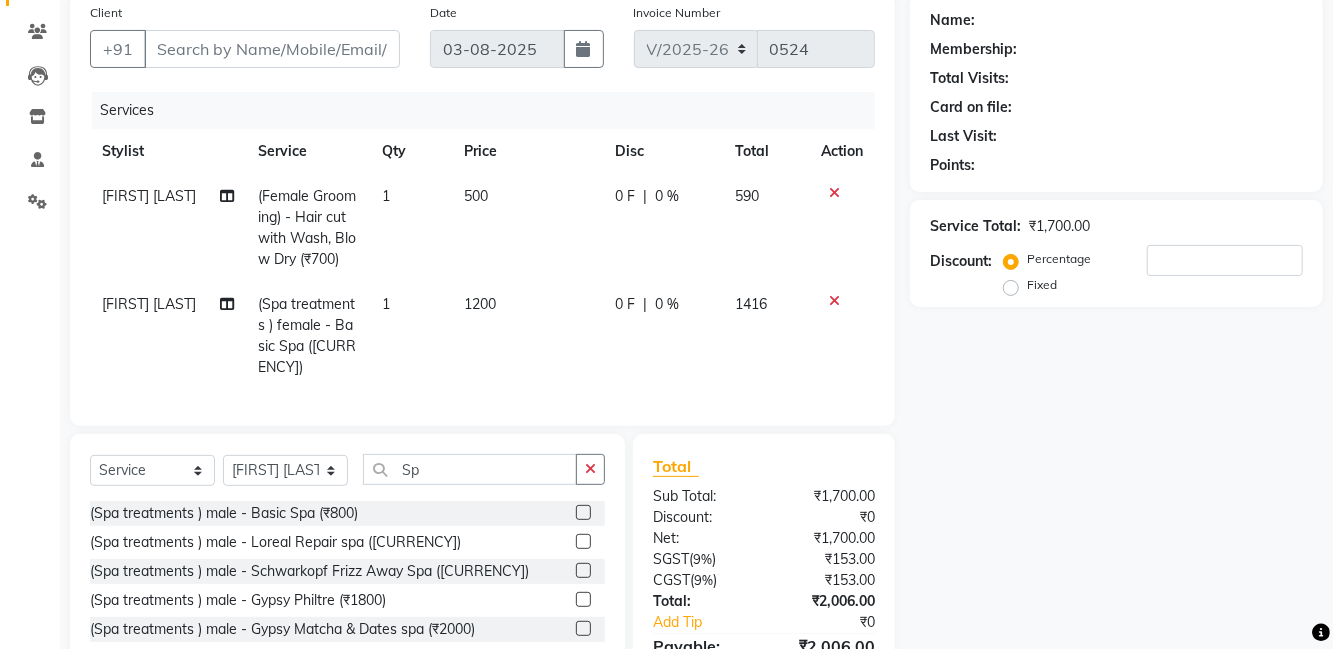 scroll, scrollTop: 168, scrollLeft: 0, axis: vertical 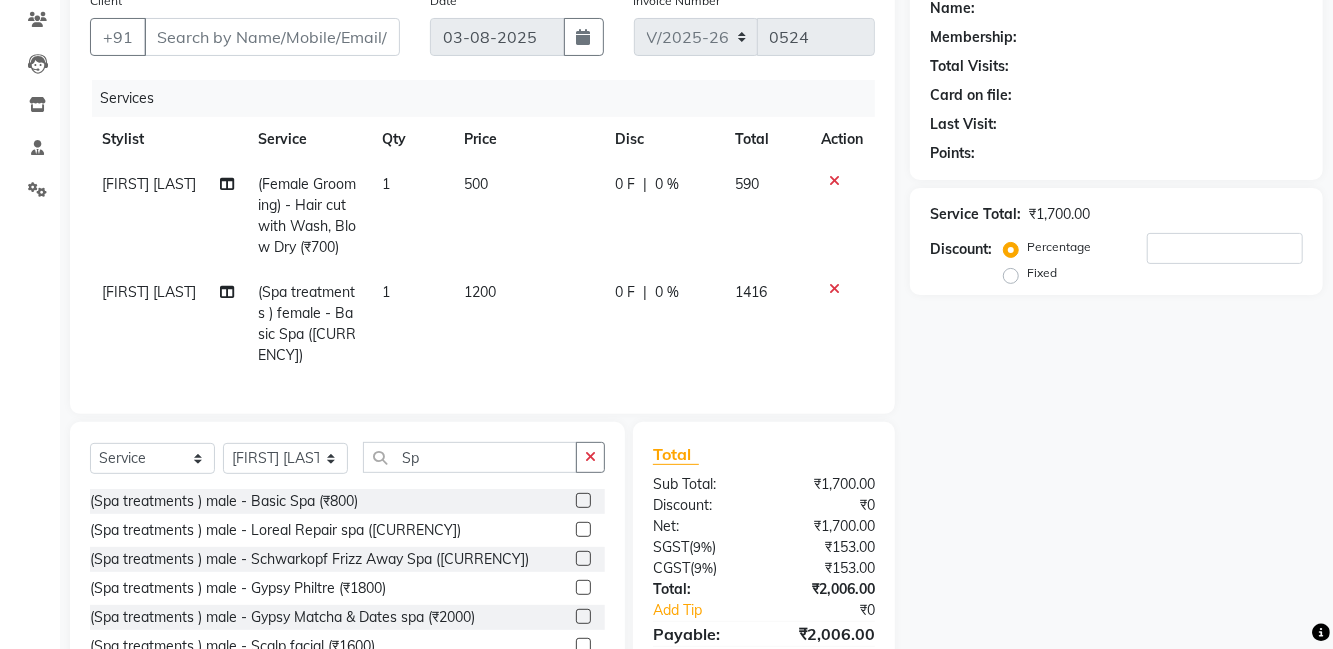 click 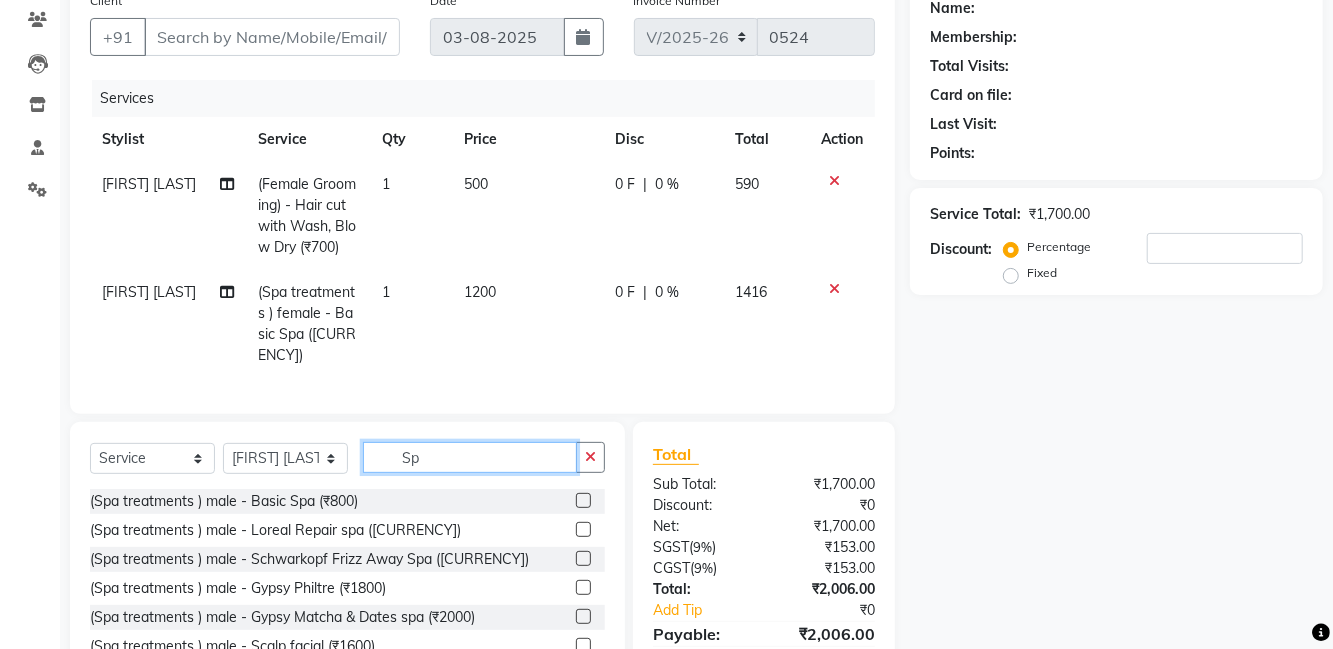 type 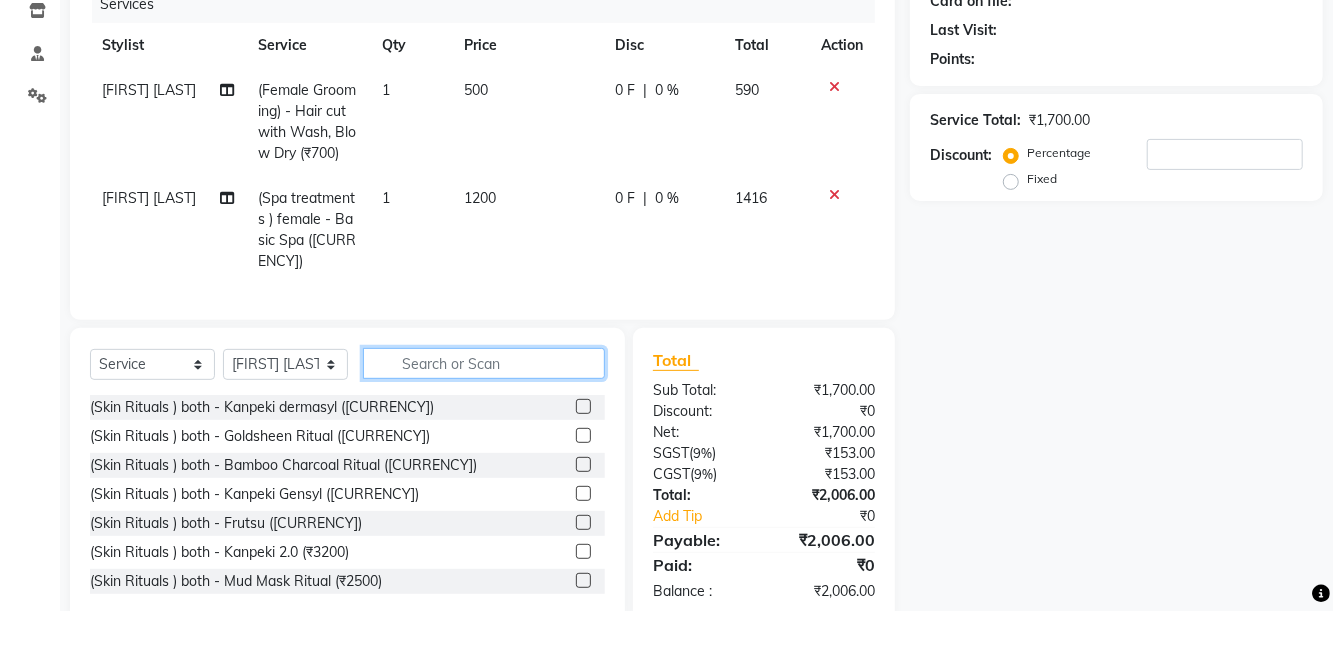scroll, scrollTop: 224, scrollLeft: 0, axis: vertical 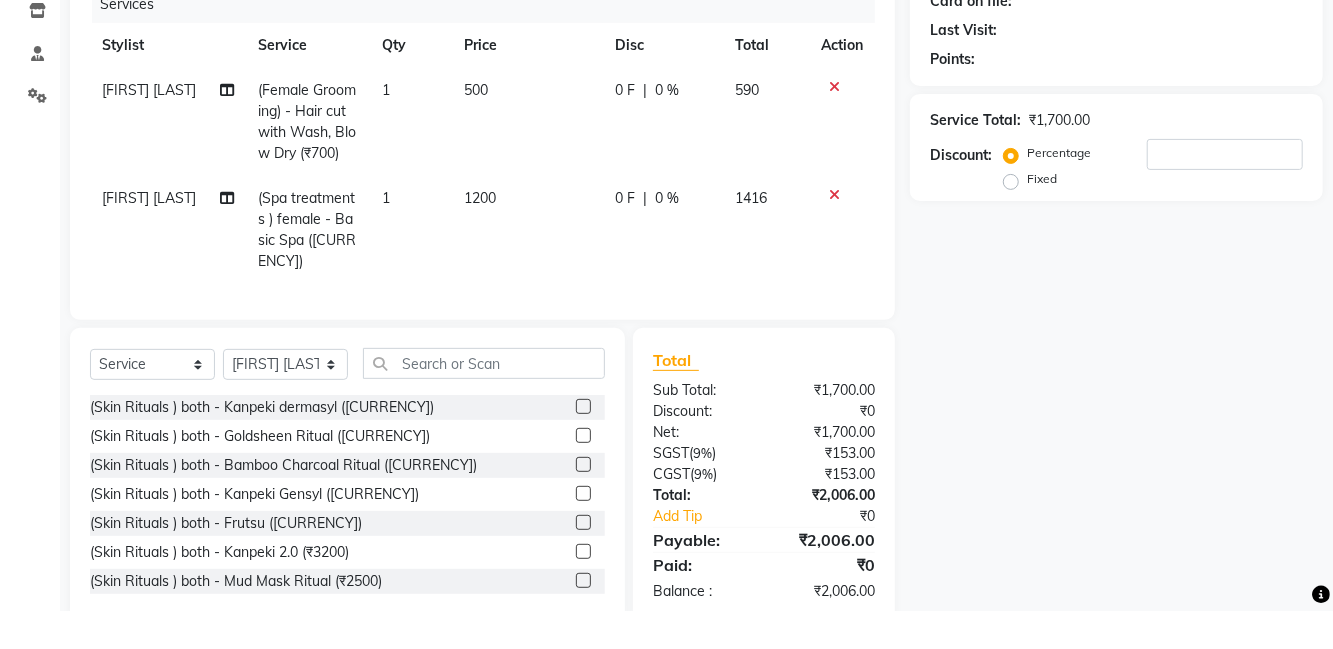 click on "[FIRST] [LAST]" 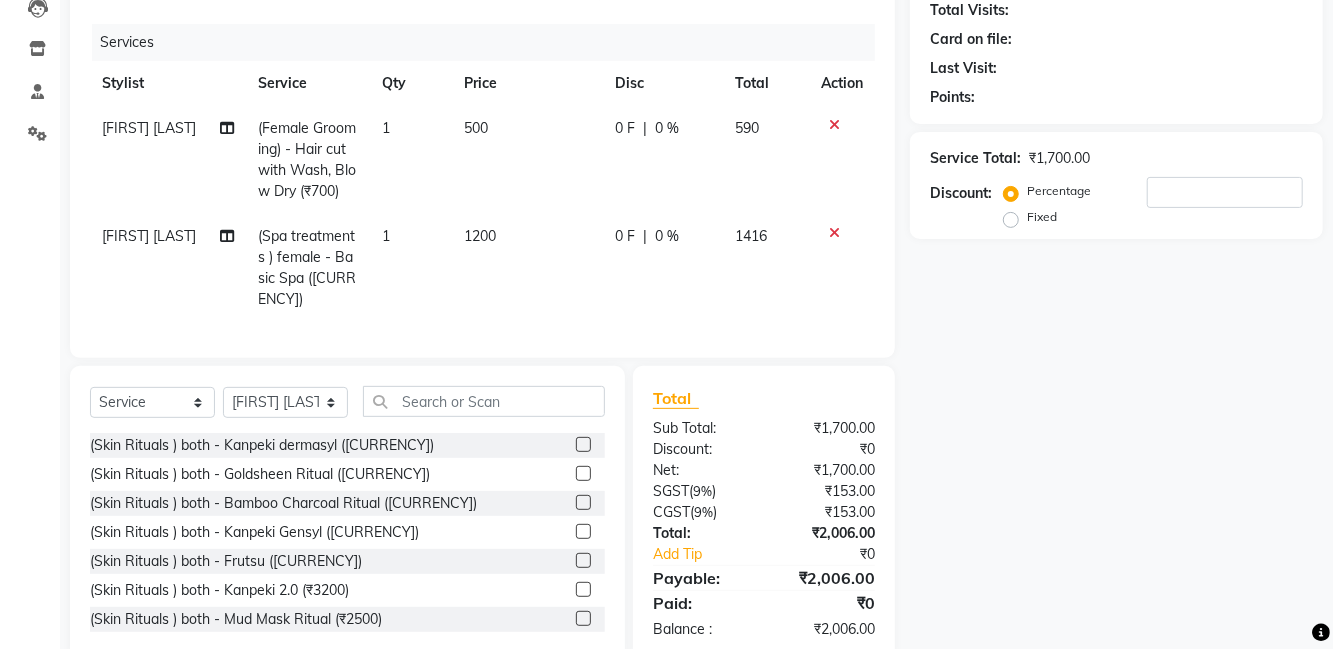 select on "81950" 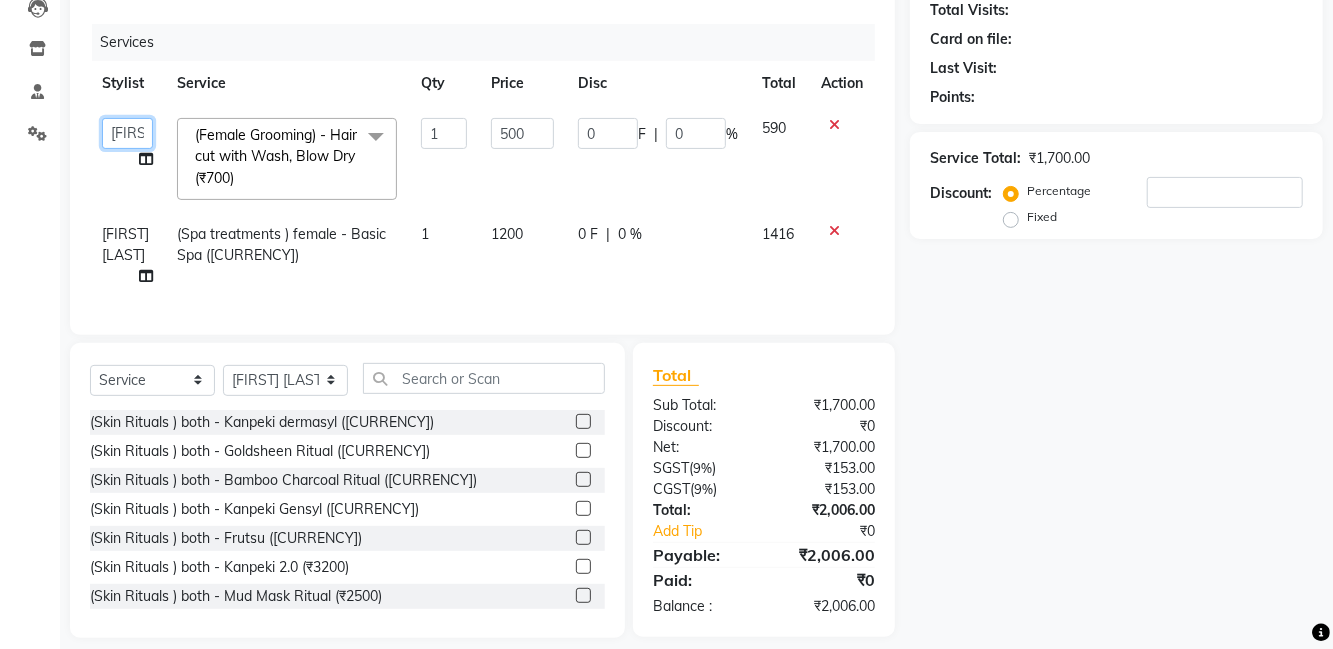click on "Anjali   Arti kumari   Asha Kumari   Ashish Kumar   Krish Kumar   La perle   Mohd Naushad   Ronak   Sagar Paswan   Sapna    Shahdaab   Shiv Kumar   Sonu Kumar   Stuti Vaish" 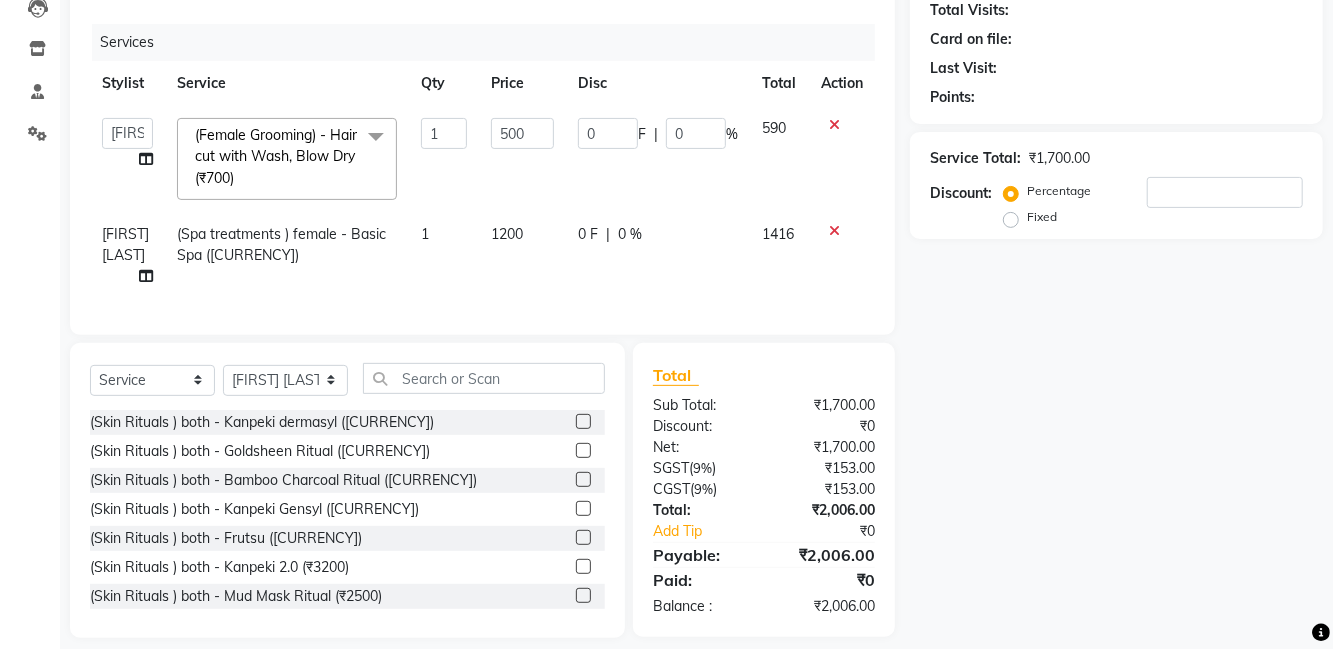 select on "84213" 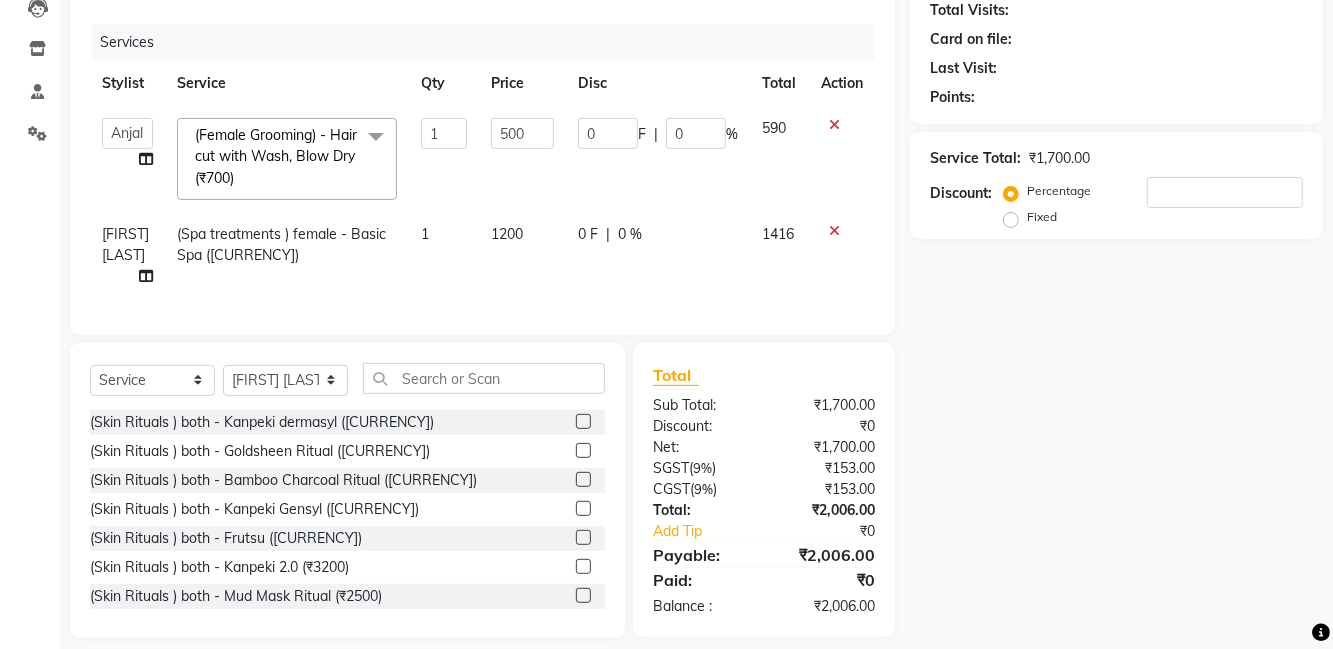 click on "Name: Membership: Total Visits: Card on file: Last Visit:  Points:  Service Total:  ₹1,700.00  Discount:  Percentage   Fixed" 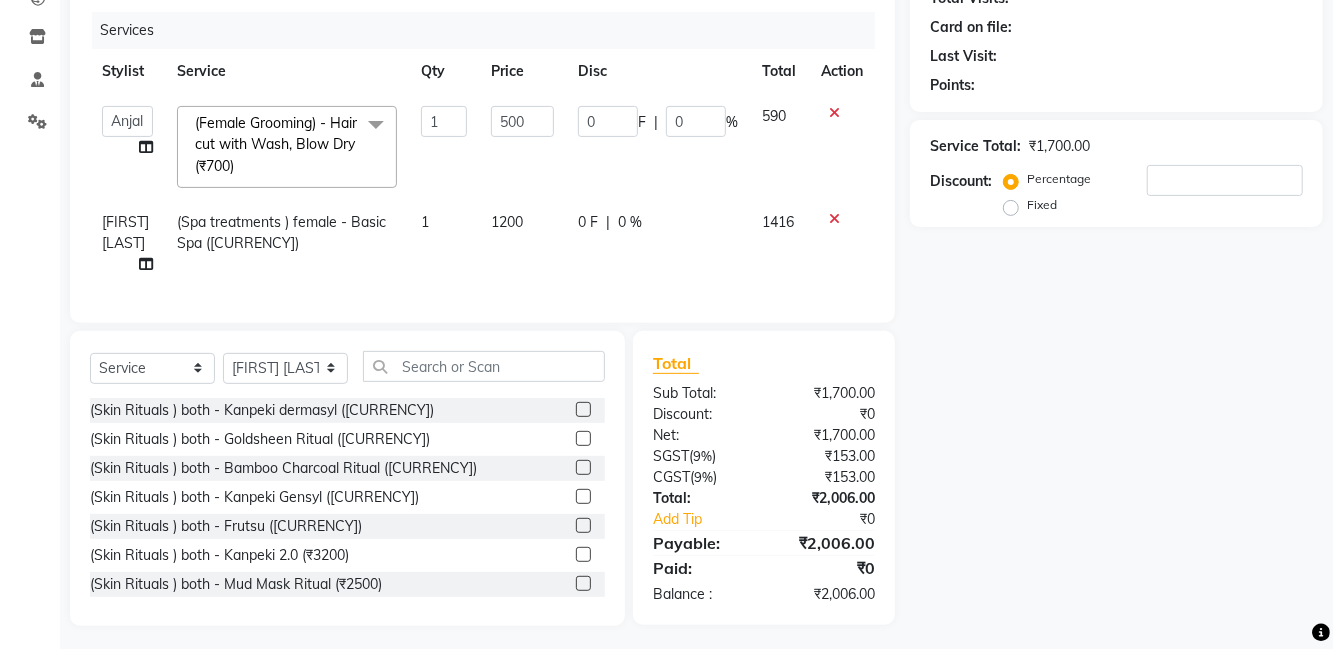 scroll, scrollTop: 238, scrollLeft: 0, axis: vertical 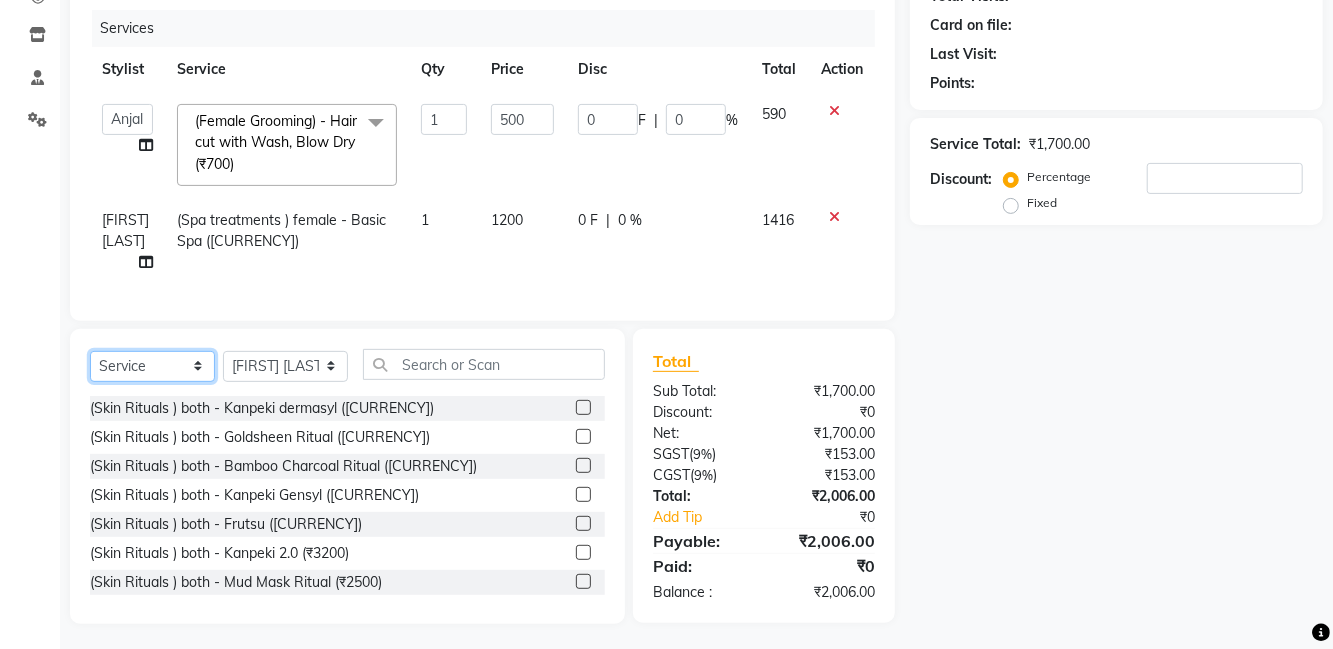 click on "Select  Service  Product  Membership  Package Voucher Prepaid Gift Card" 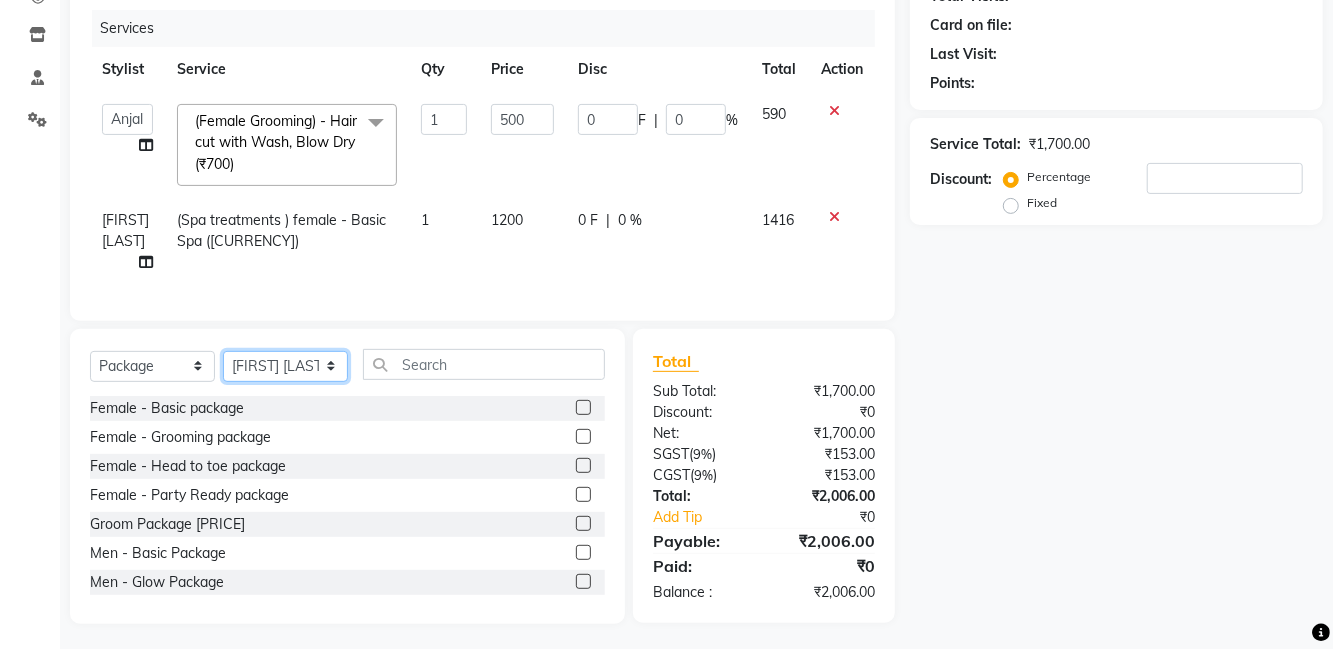 click on "Select Stylist [FIRST] [LAST] [FIRST] [LAST] [FIRST] [LAST] [FIRST] [LAST] [FIRST] [LAST] [FIRST] [LAST] [FIRST] [LAST] [FIRST] [LAST] [FIRST] [LAST]" 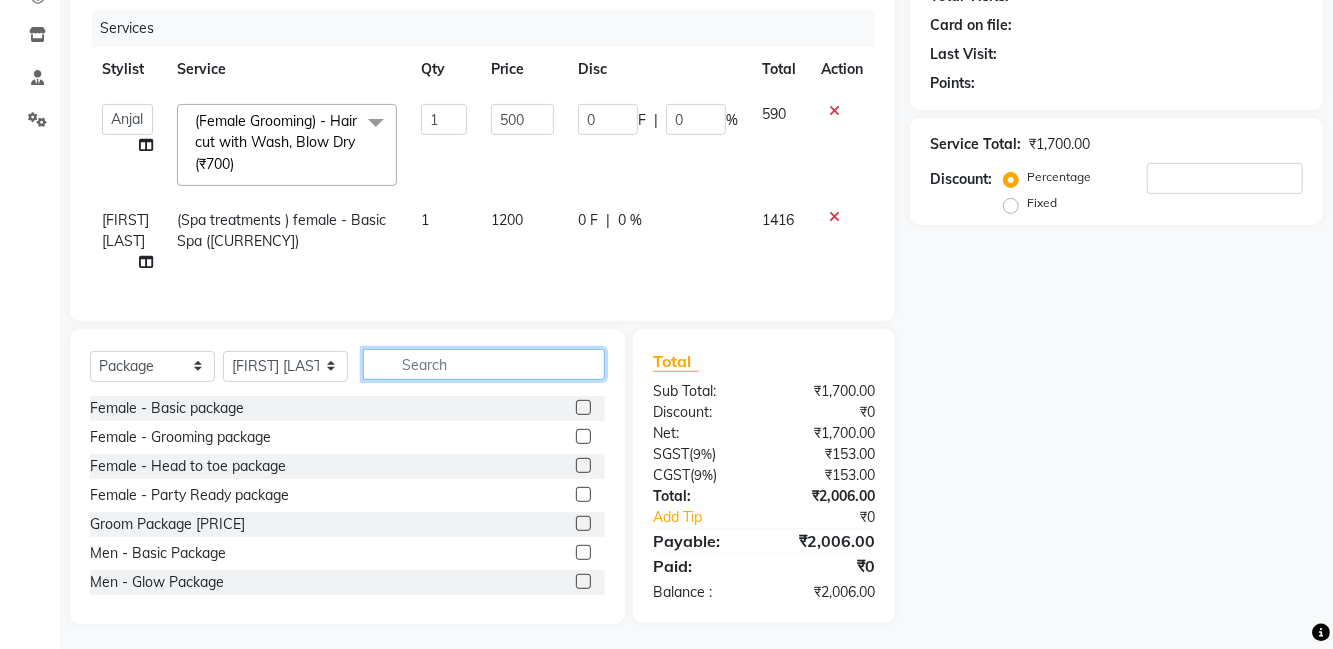 click 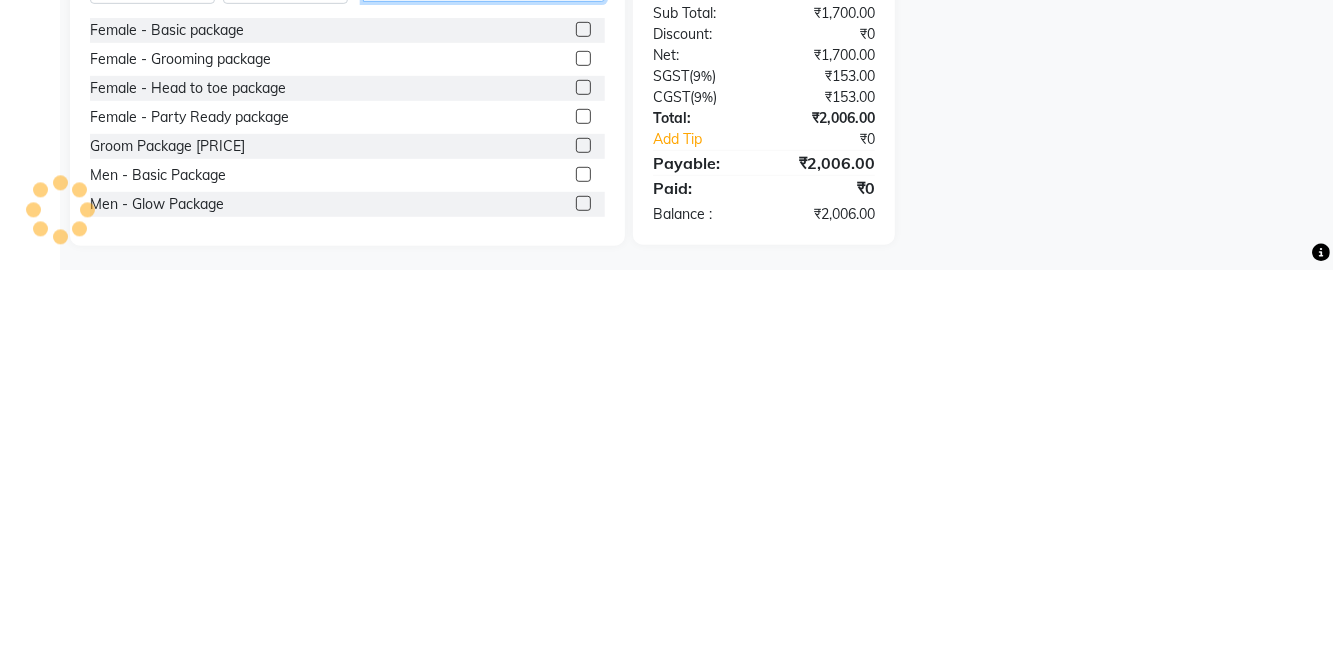 scroll, scrollTop: 238, scrollLeft: 0, axis: vertical 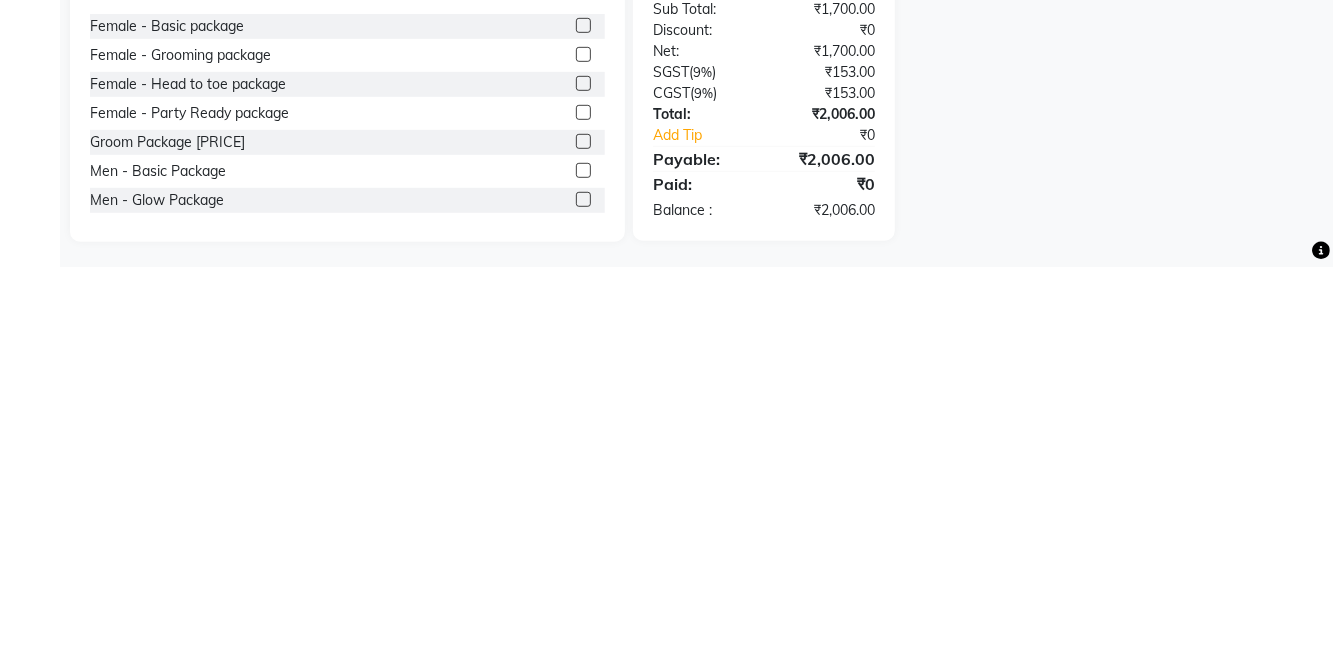 click 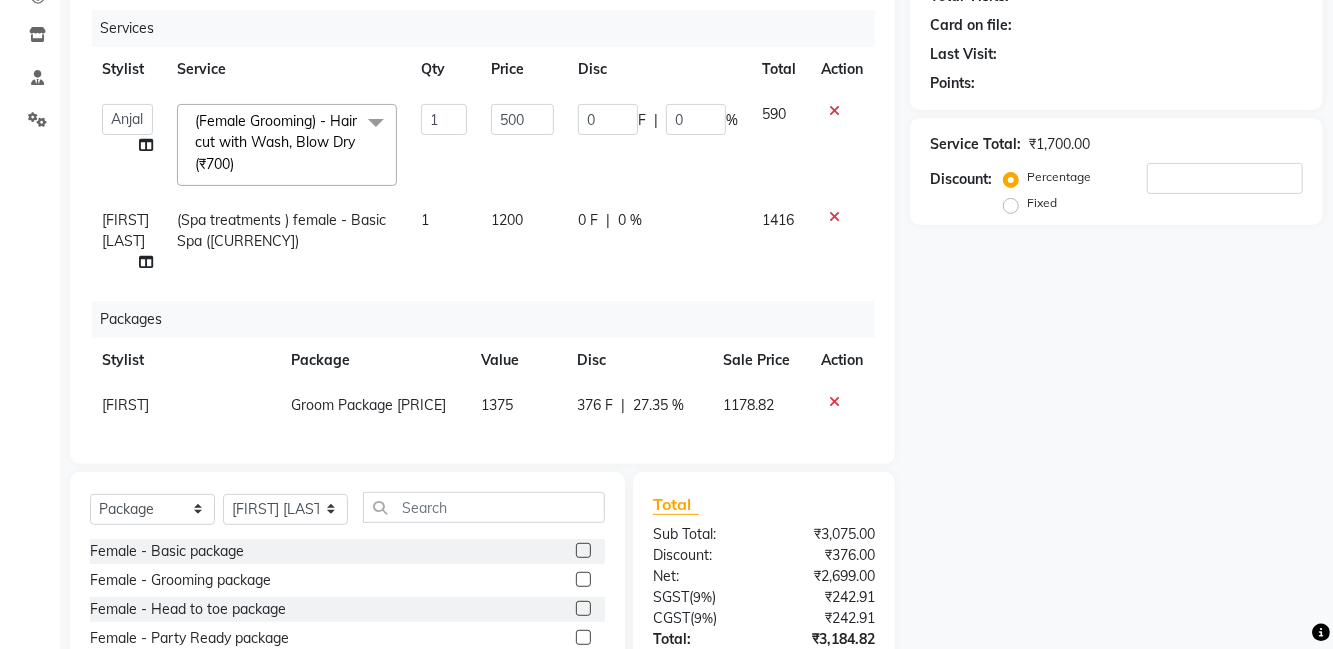 checkbox on "false" 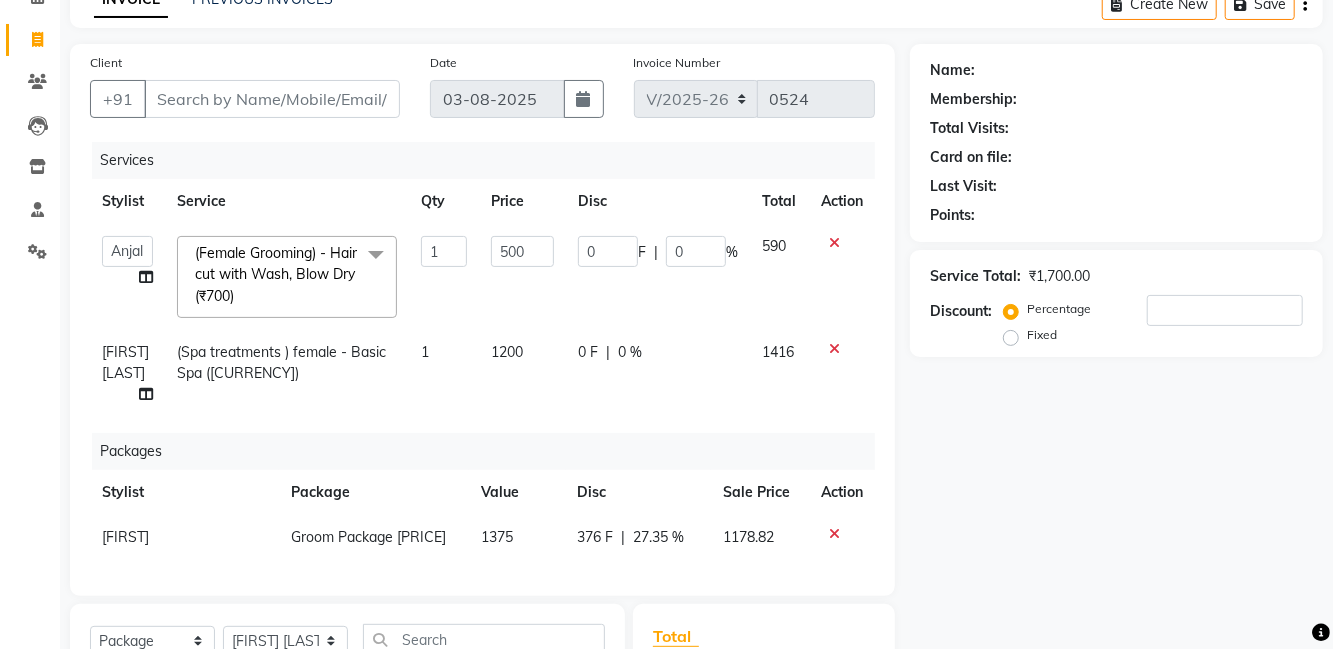 scroll, scrollTop: 0, scrollLeft: 0, axis: both 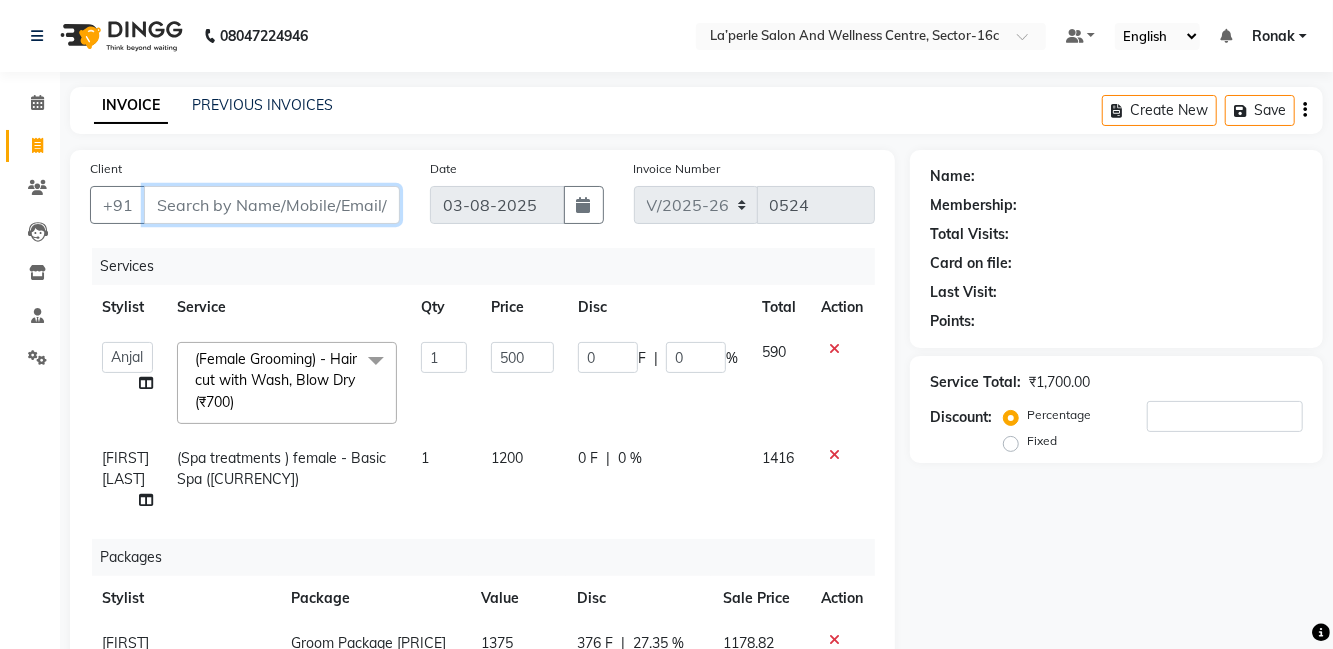 click on "Client" at bounding box center (272, 205) 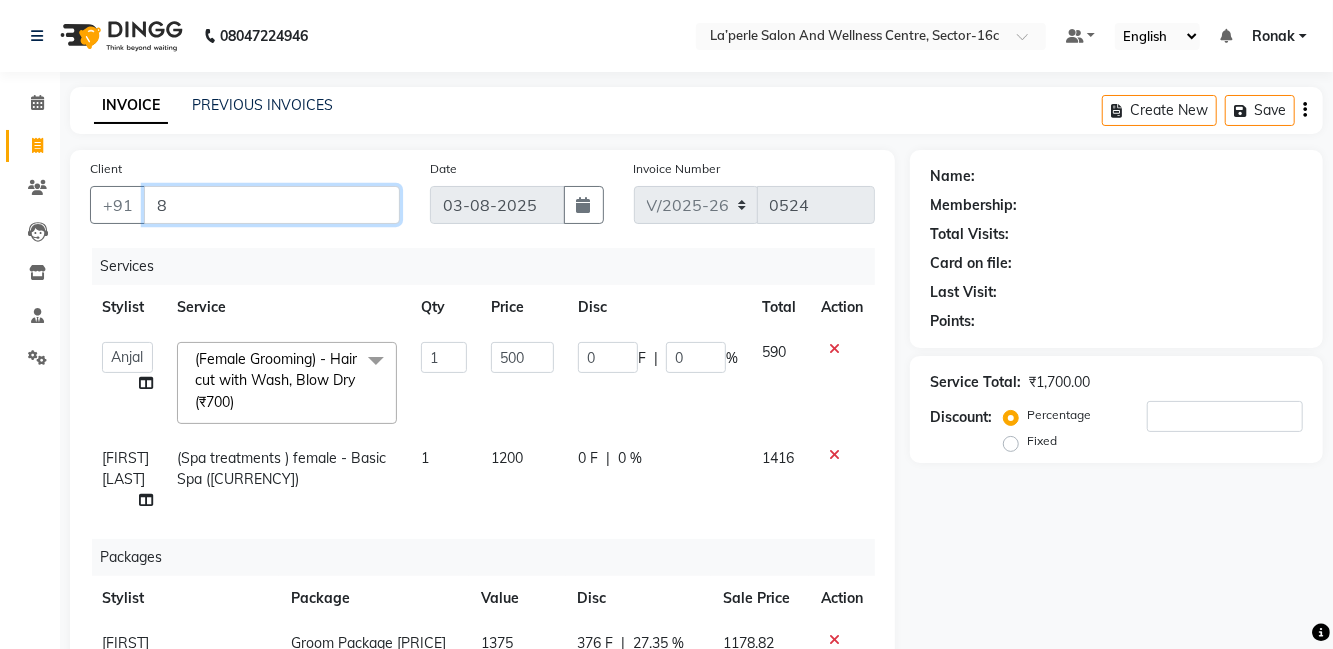 type on "0" 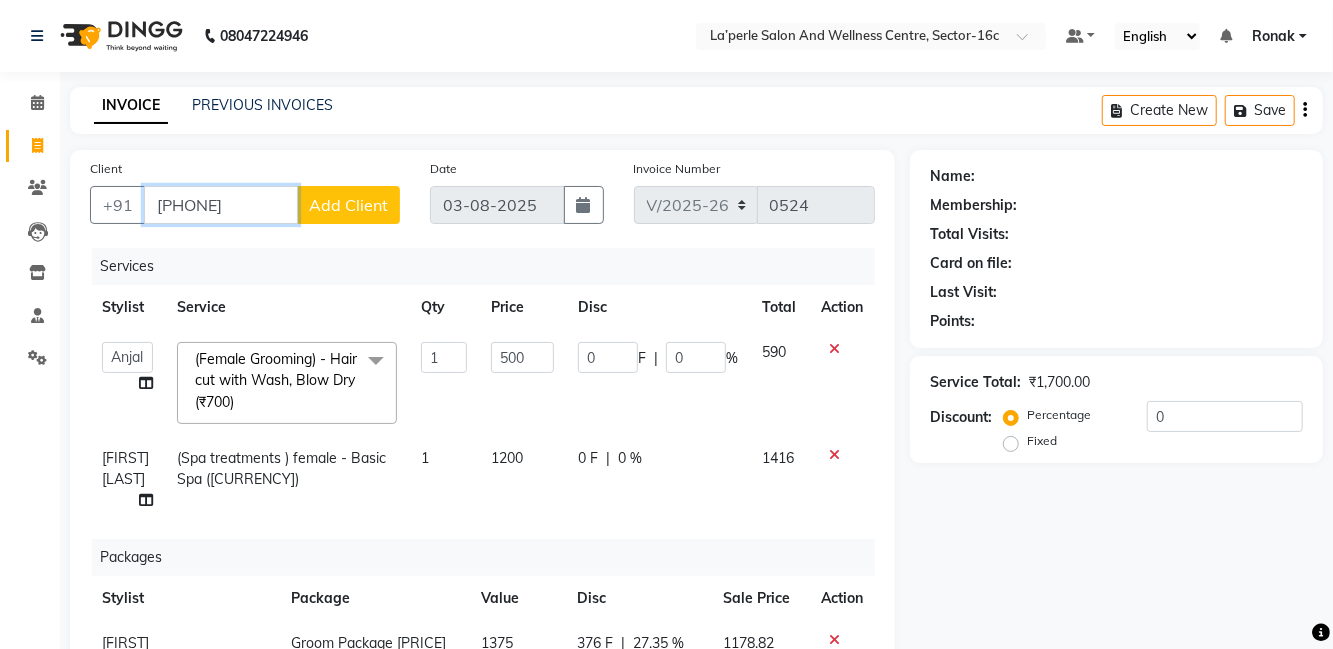 type on "8126484613" 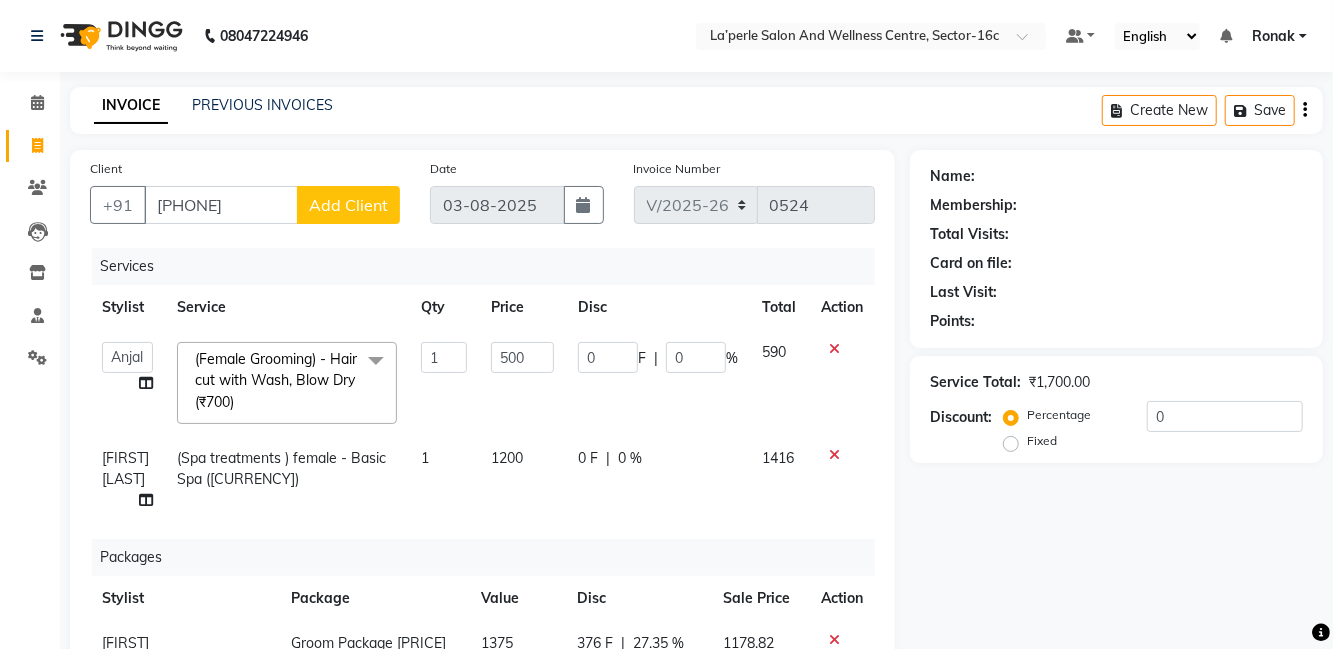 click on "Add Client" 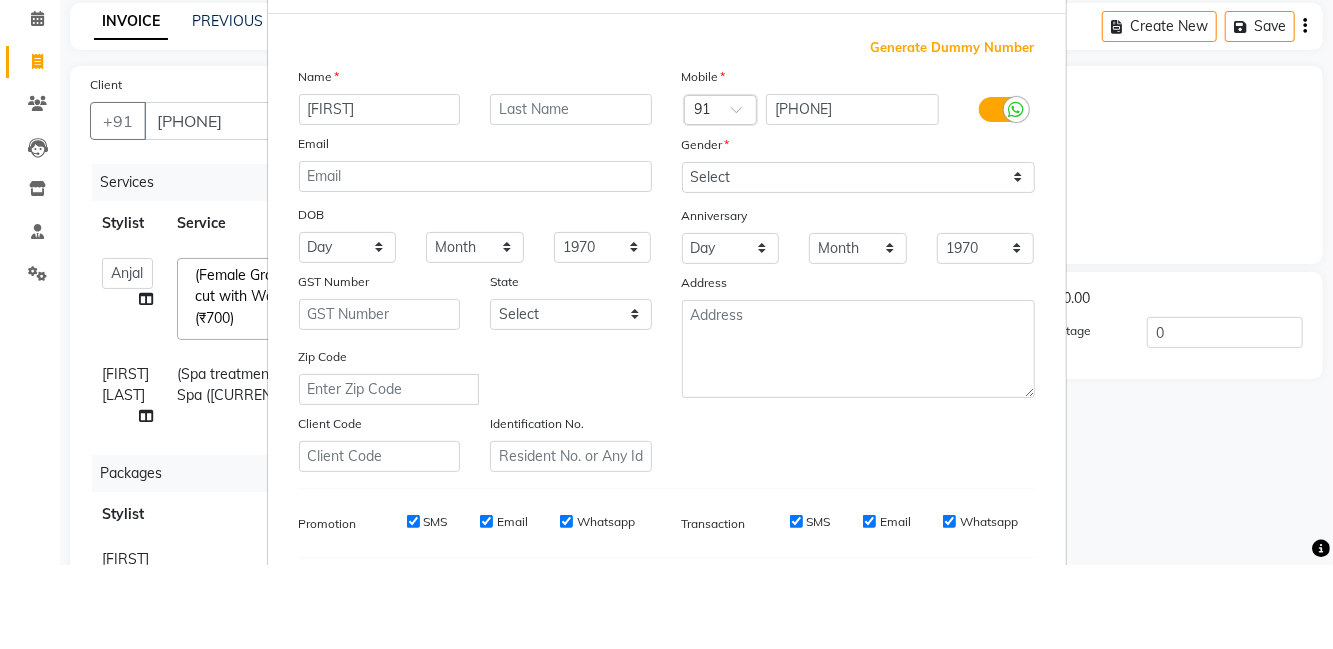 type on "Dewanshi" 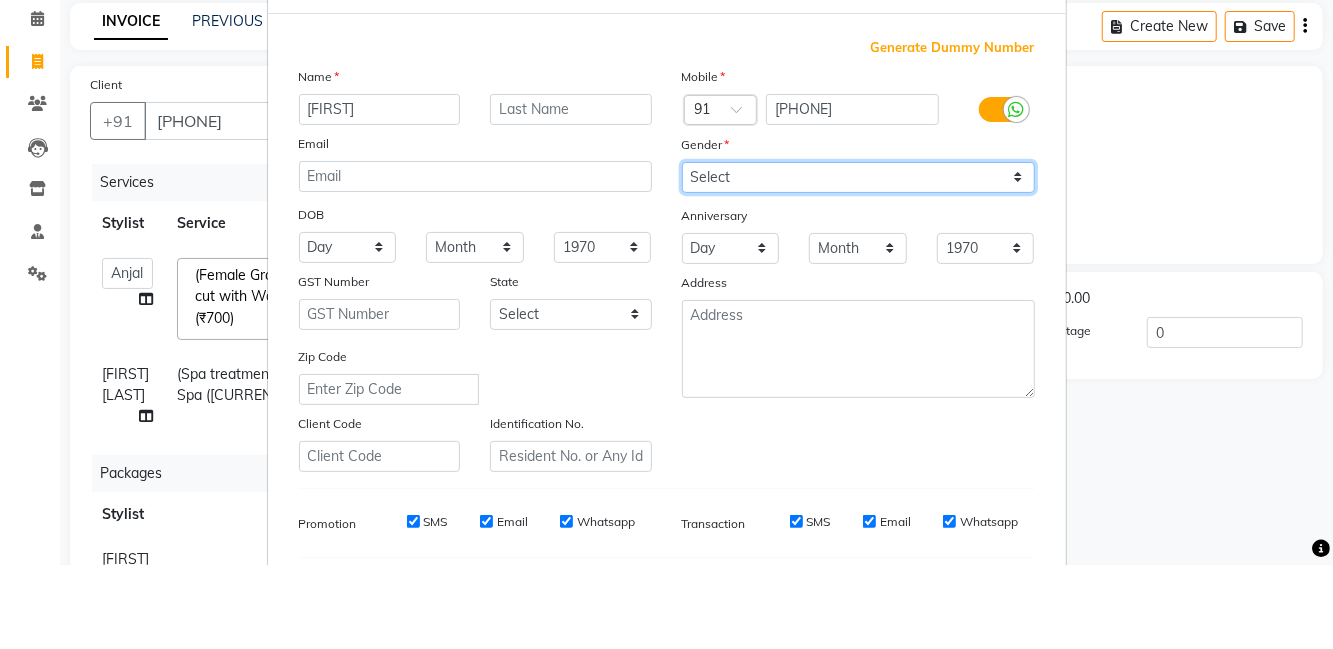 click on "Select Male Female Other Prefer Not To Say" at bounding box center (858, 261) 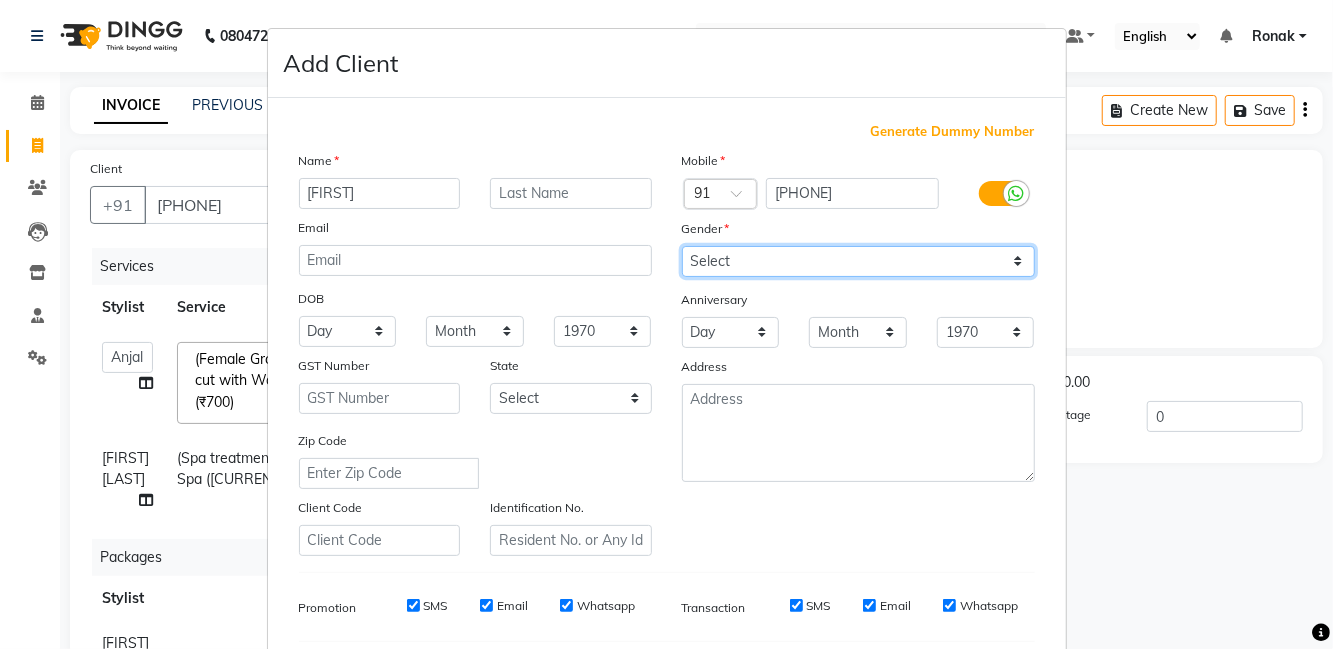 select on "female" 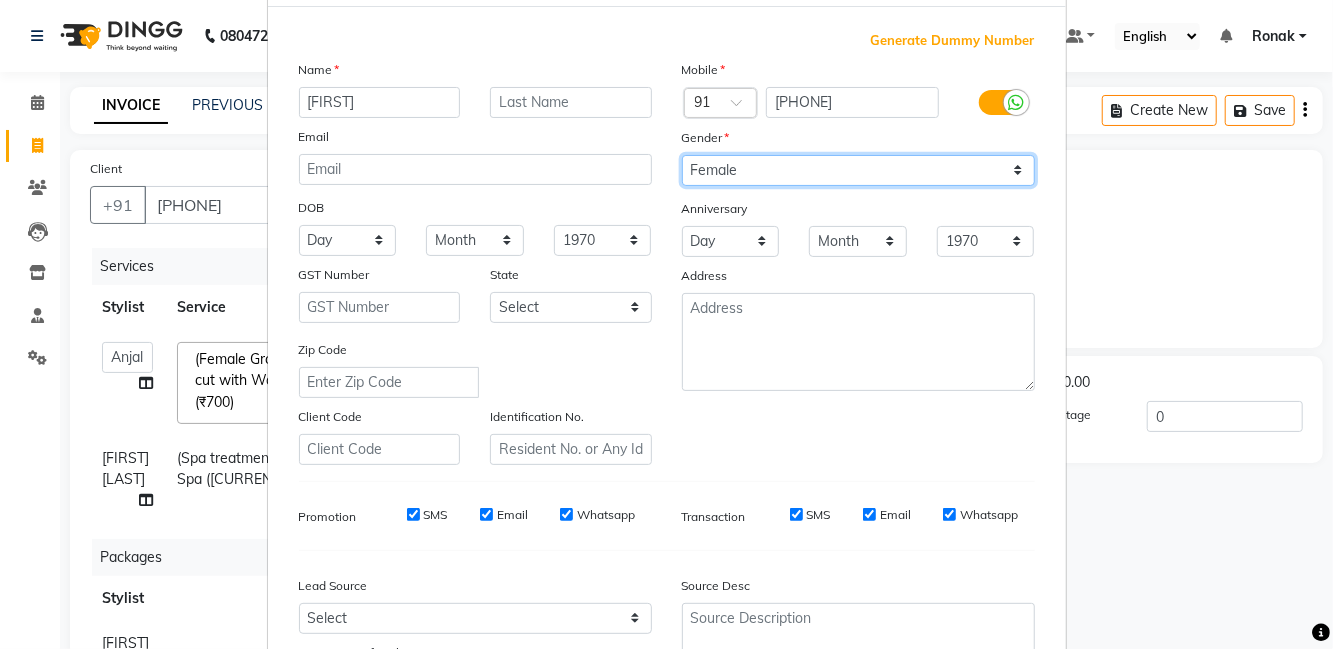 scroll, scrollTop: 168, scrollLeft: 0, axis: vertical 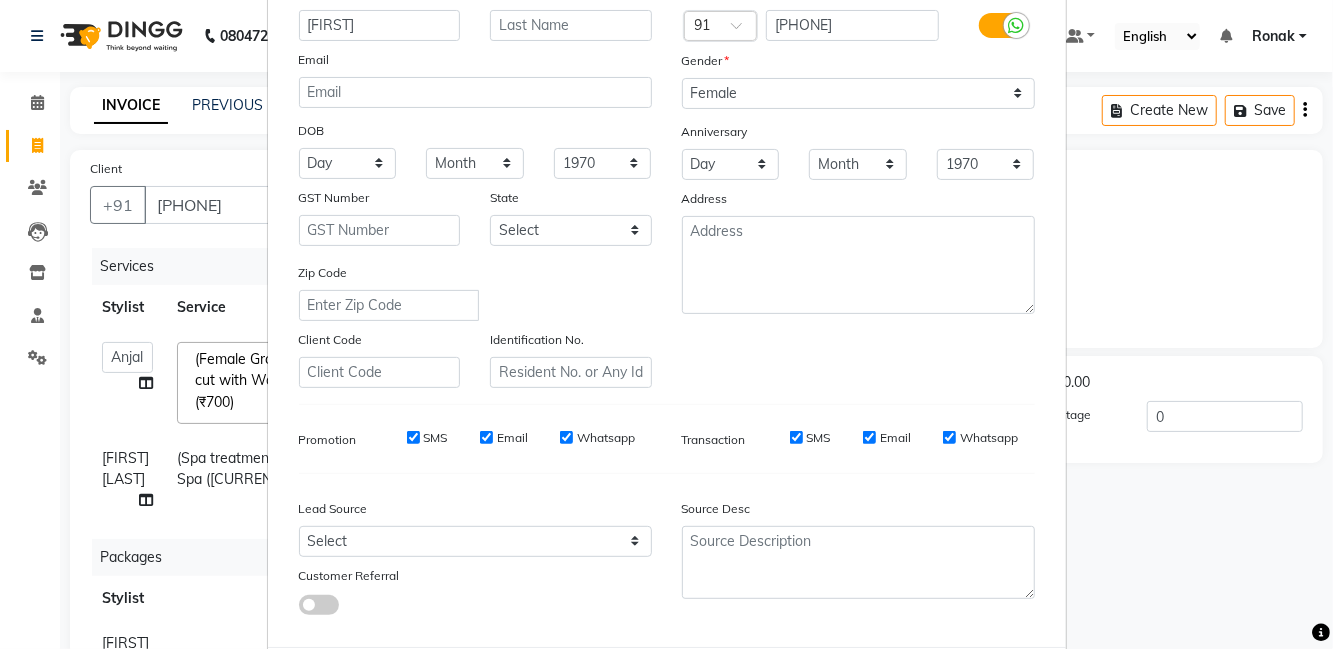 click on "Add" at bounding box center (933, 687) 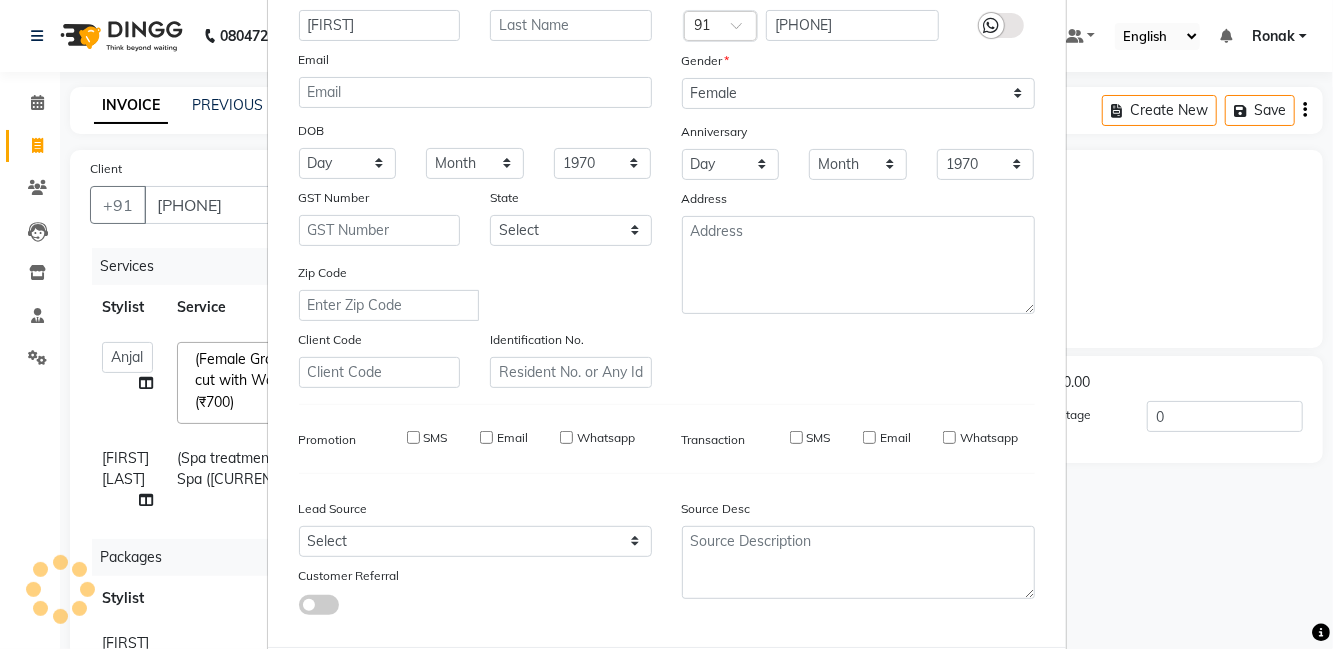 type 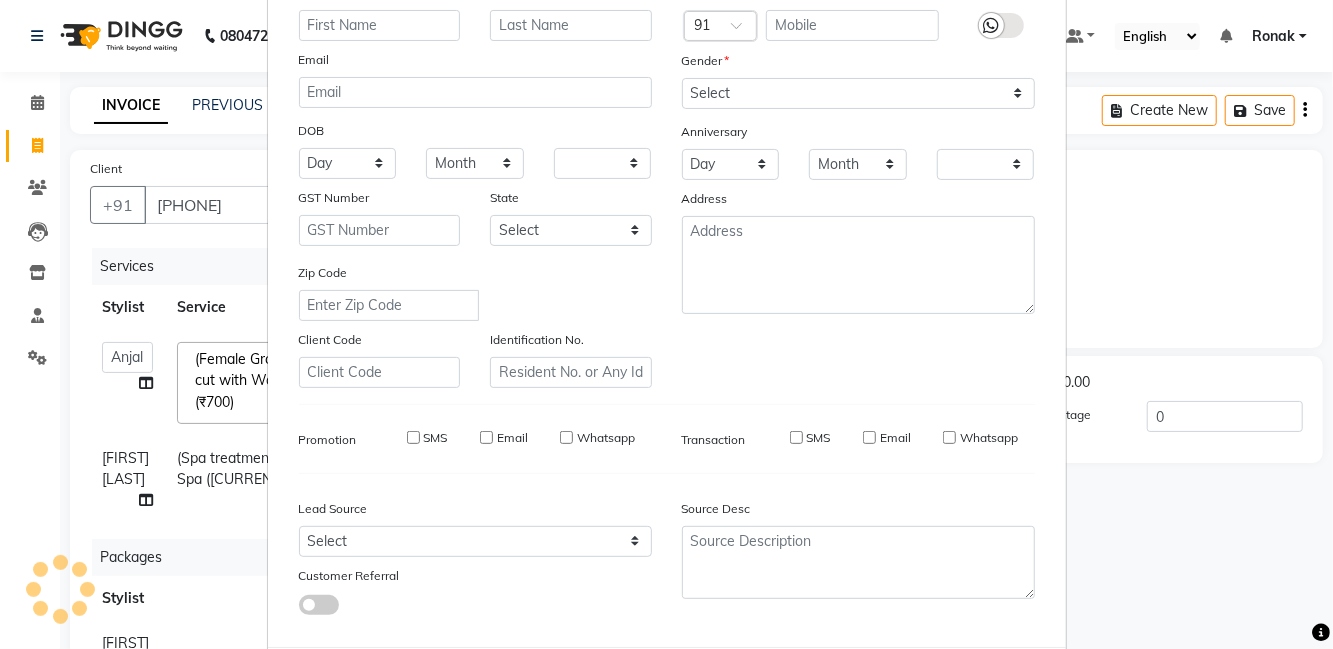 checkbox on "false" 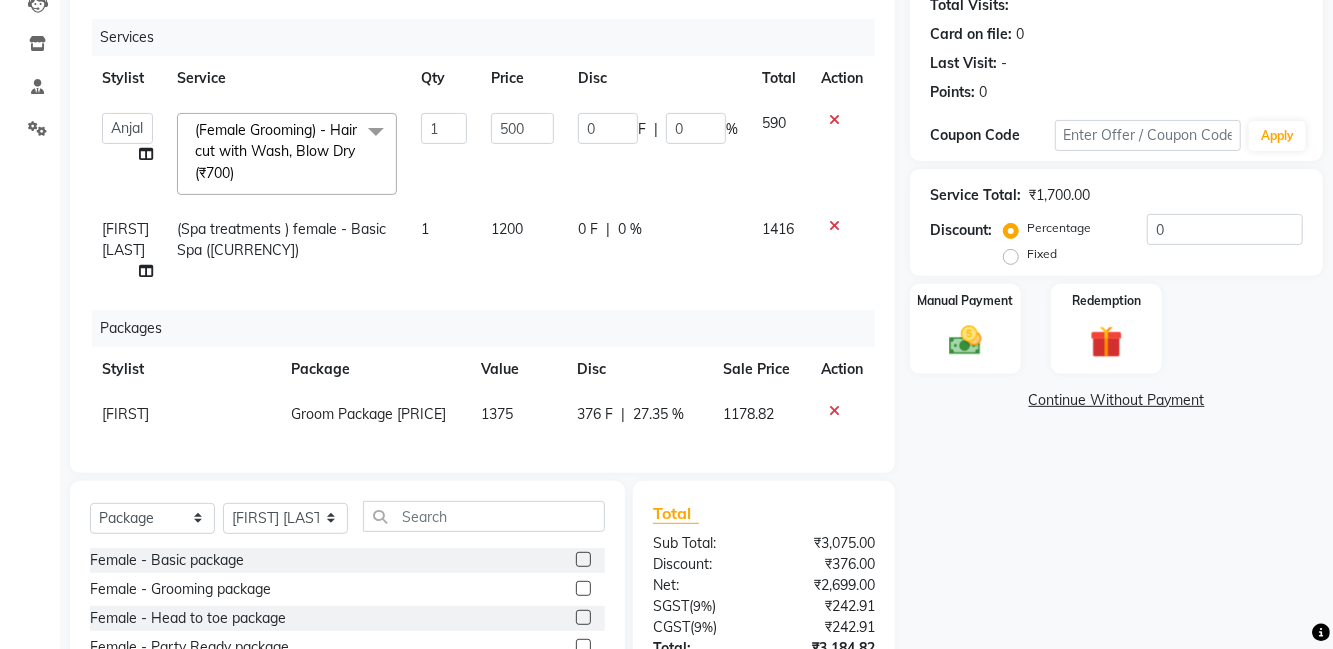 scroll, scrollTop: 288, scrollLeft: 0, axis: vertical 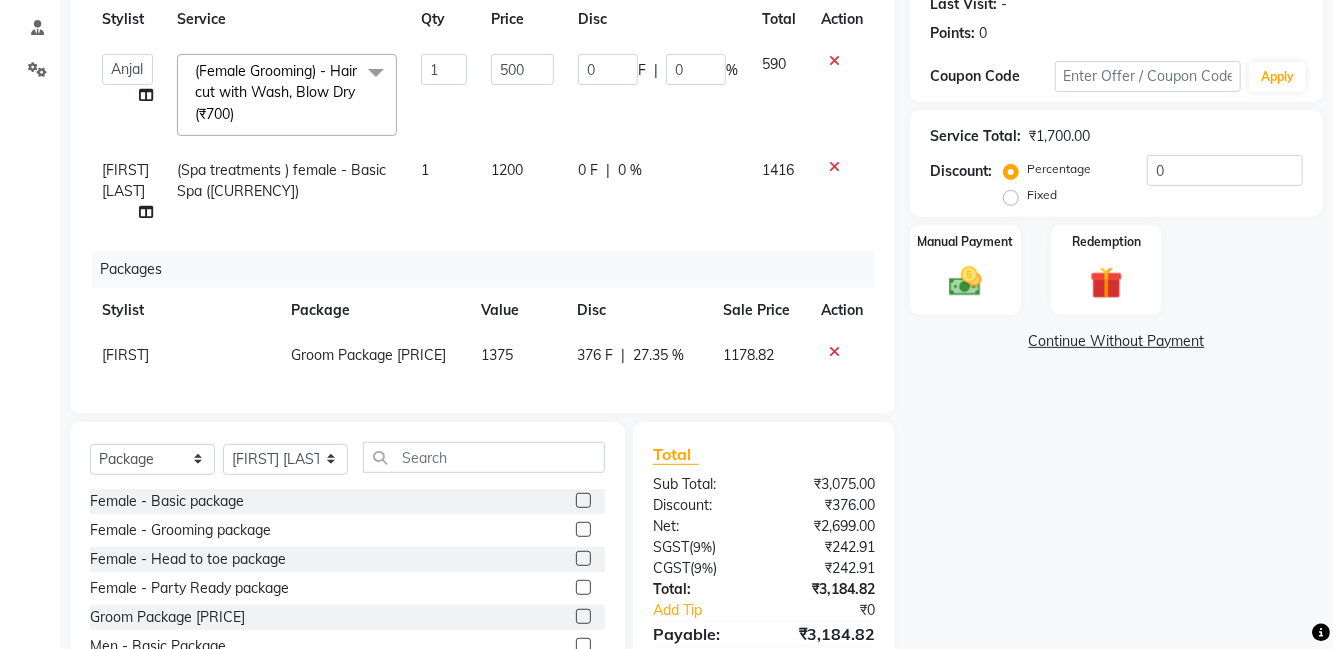 click 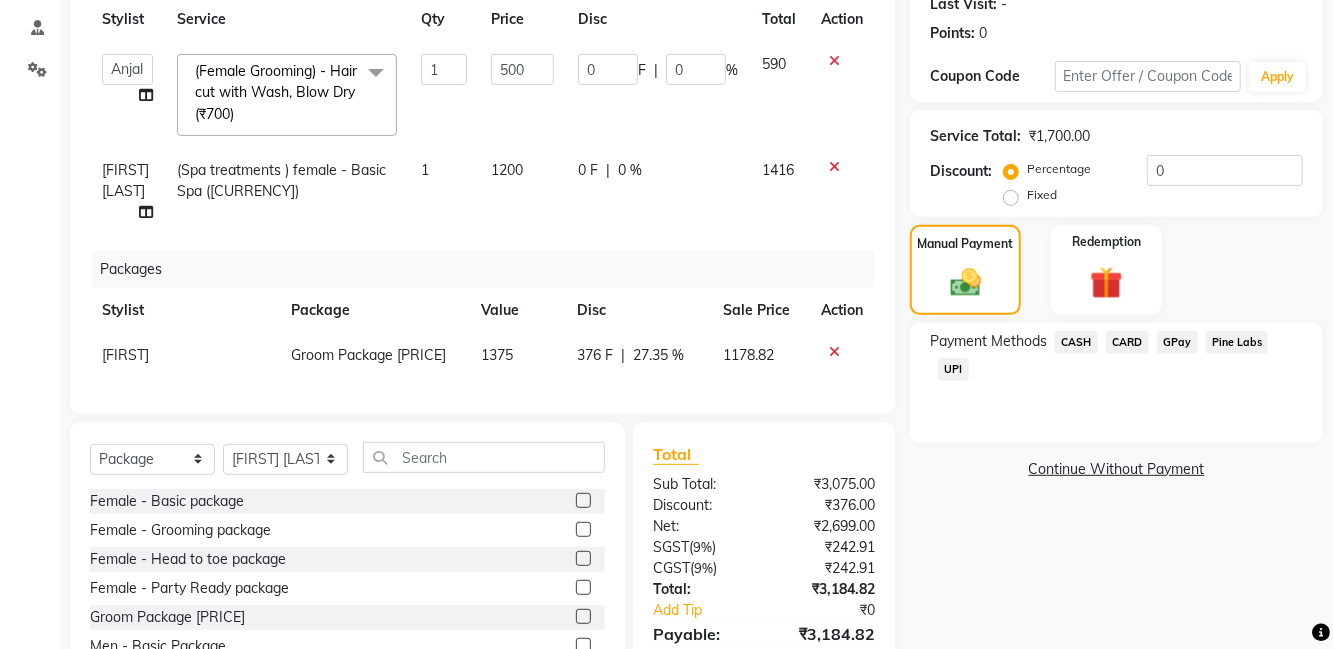 click on "UPI" 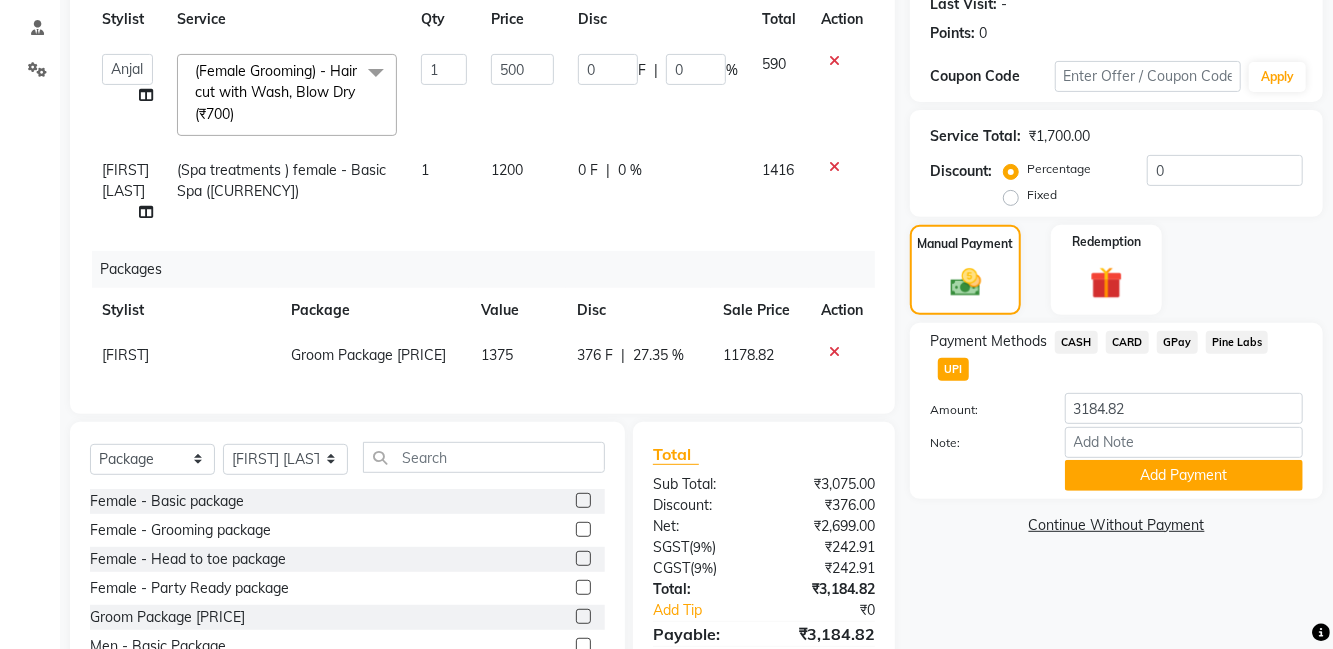 click on "Add Payment" 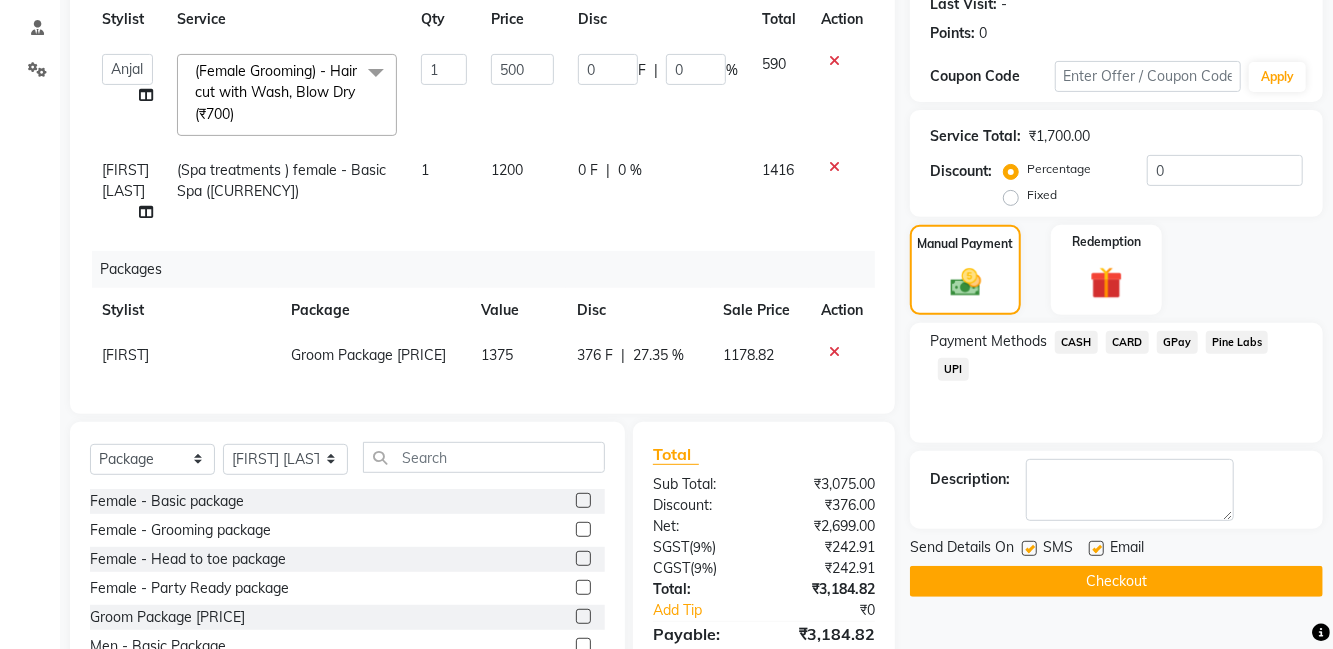click on "Checkout" 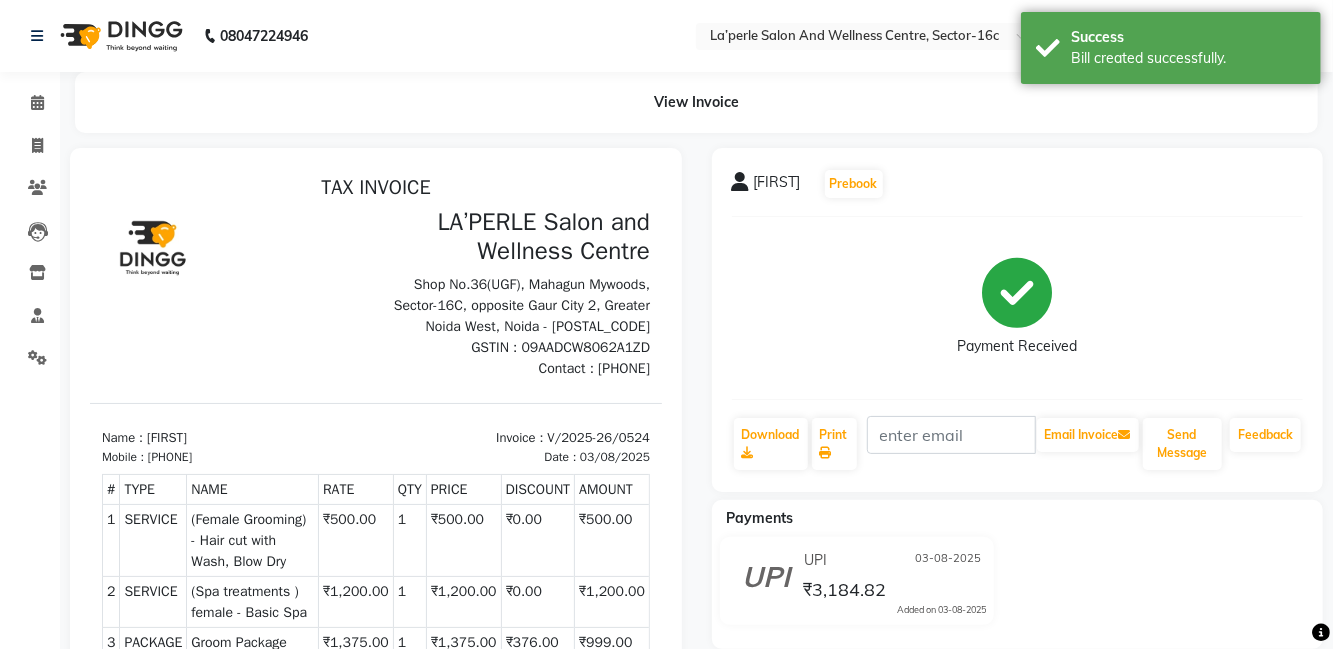 scroll, scrollTop: 0, scrollLeft: 0, axis: both 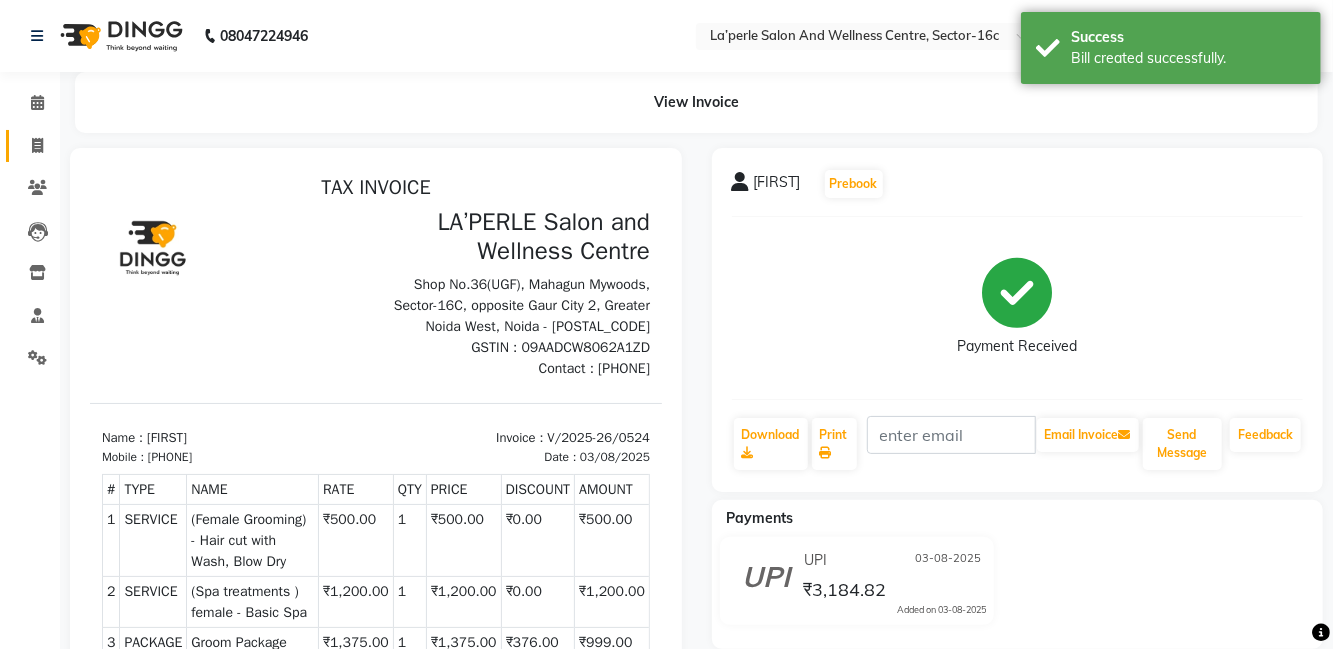 click 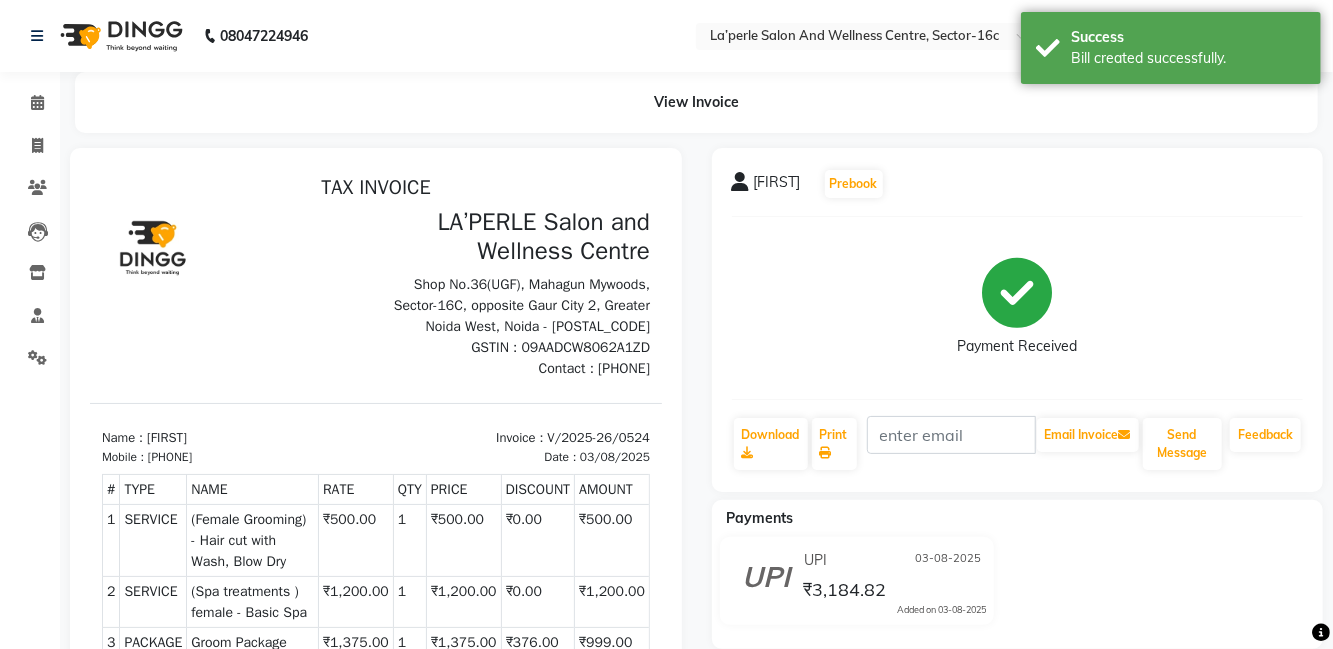 select on "service" 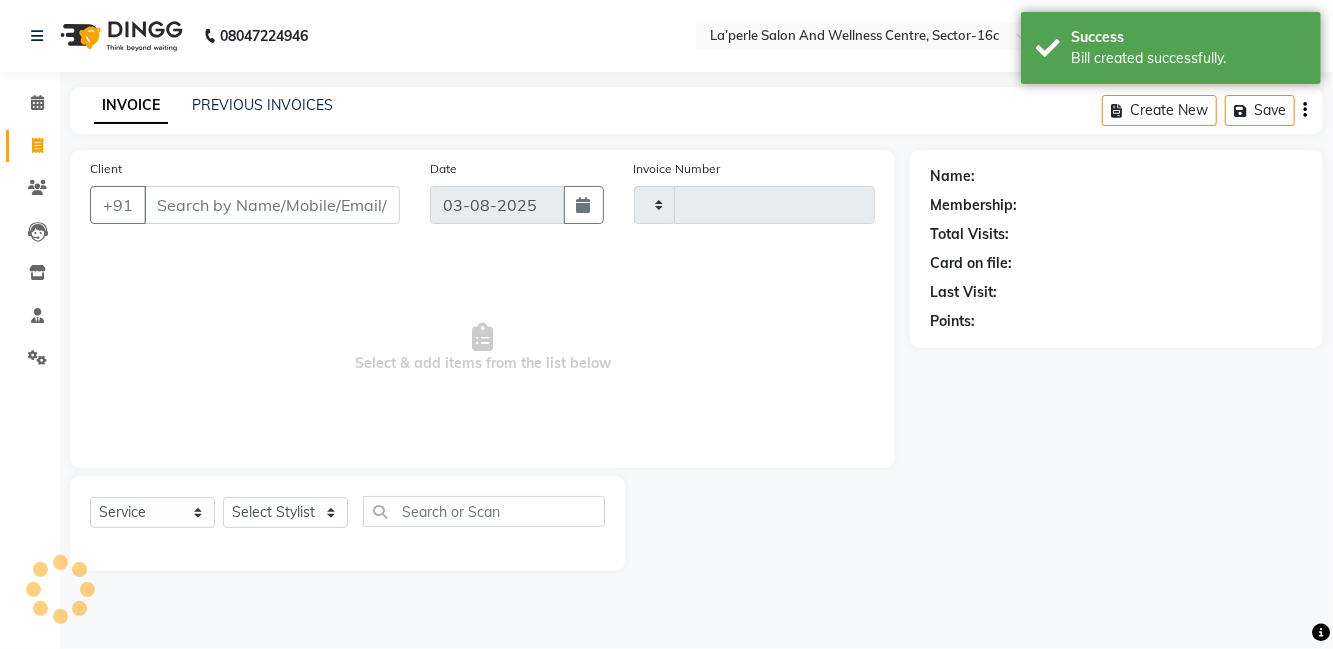 scroll, scrollTop: 32, scrollLeft: 0, axis: vertical 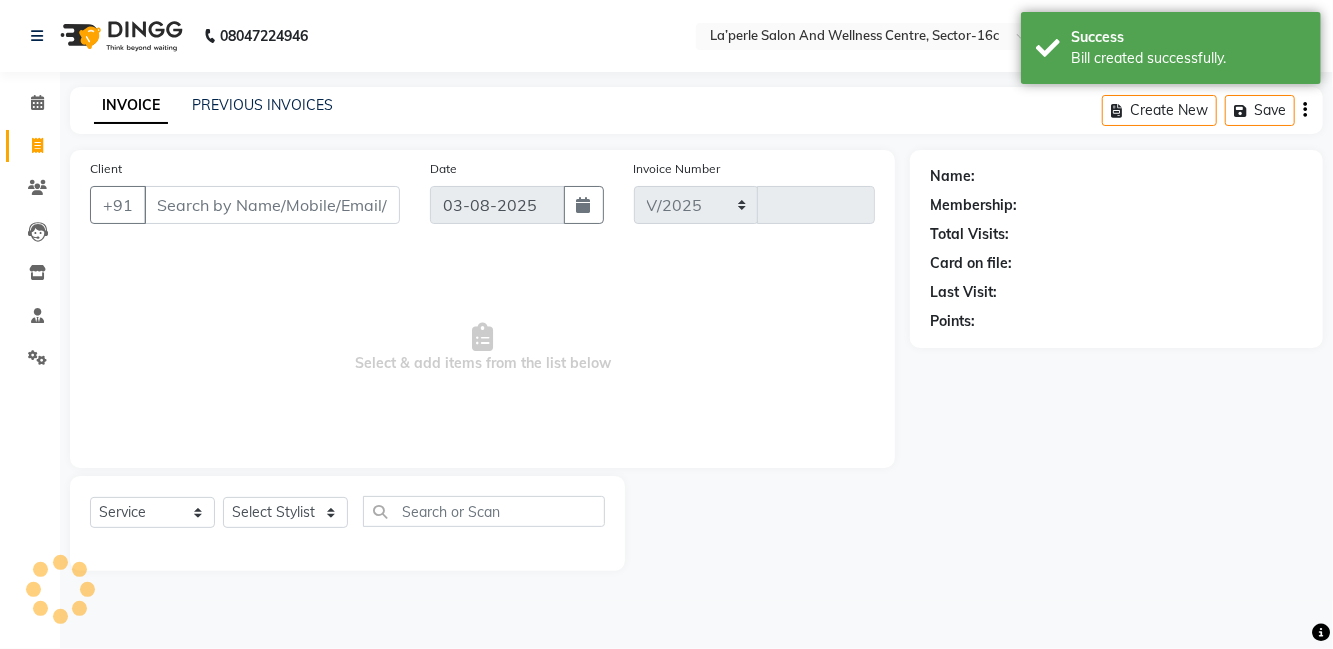 select on "8341" 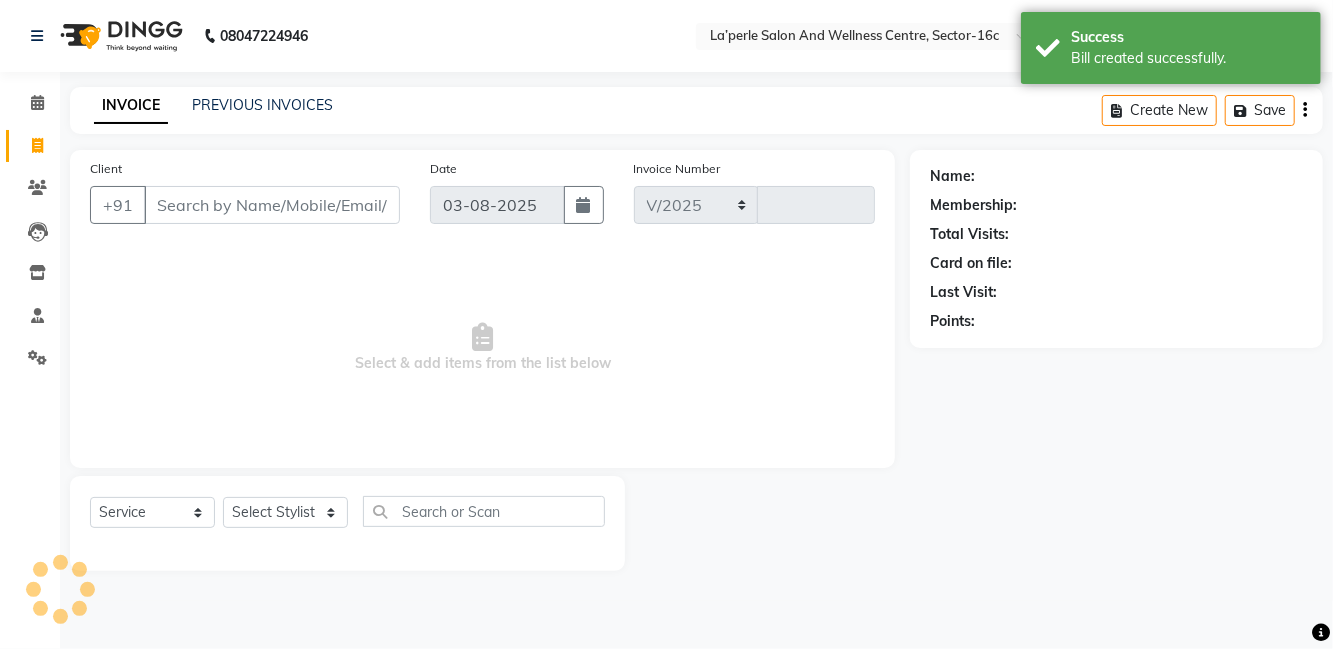 type on "0525" 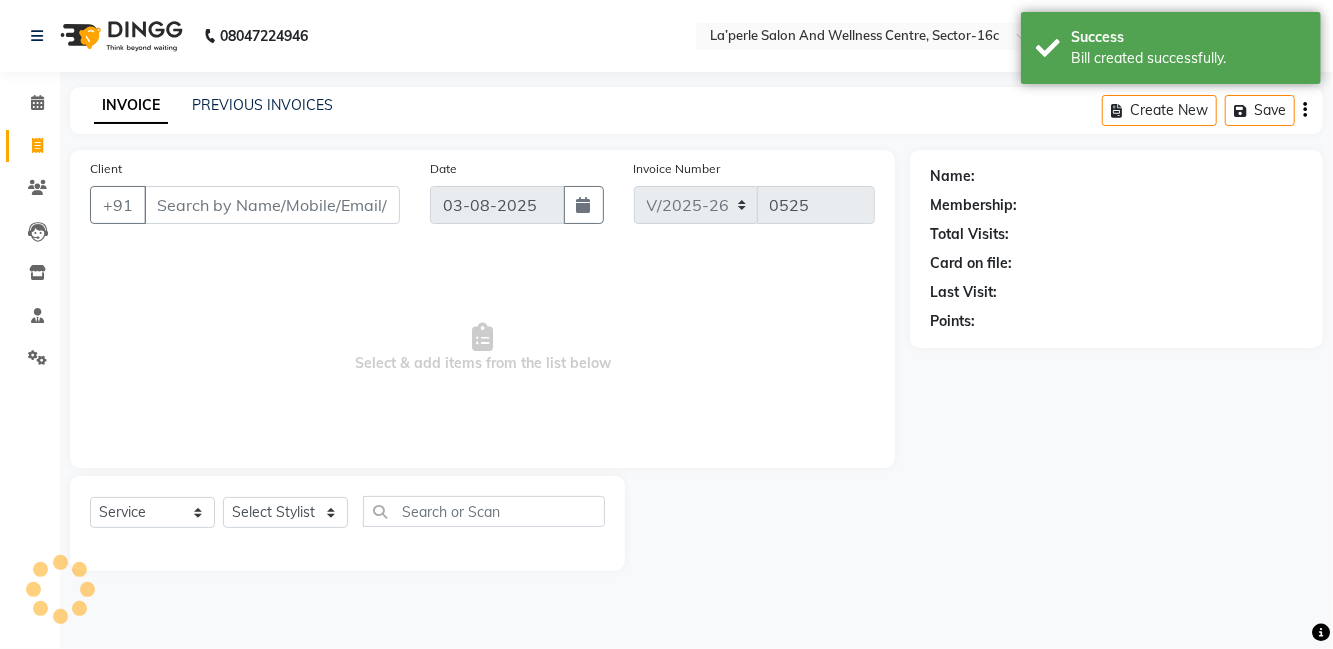 scroll, scrollTop: 0, scrollLeft: 0, axis: both 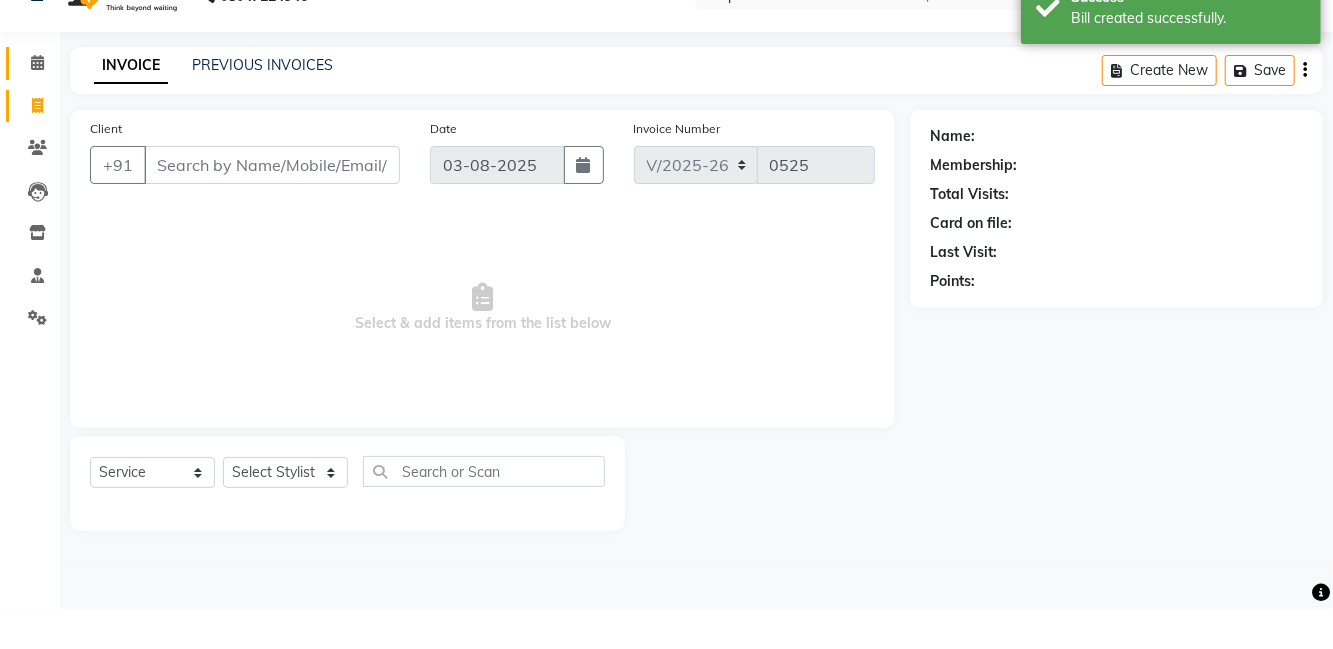 click on "Calendar" 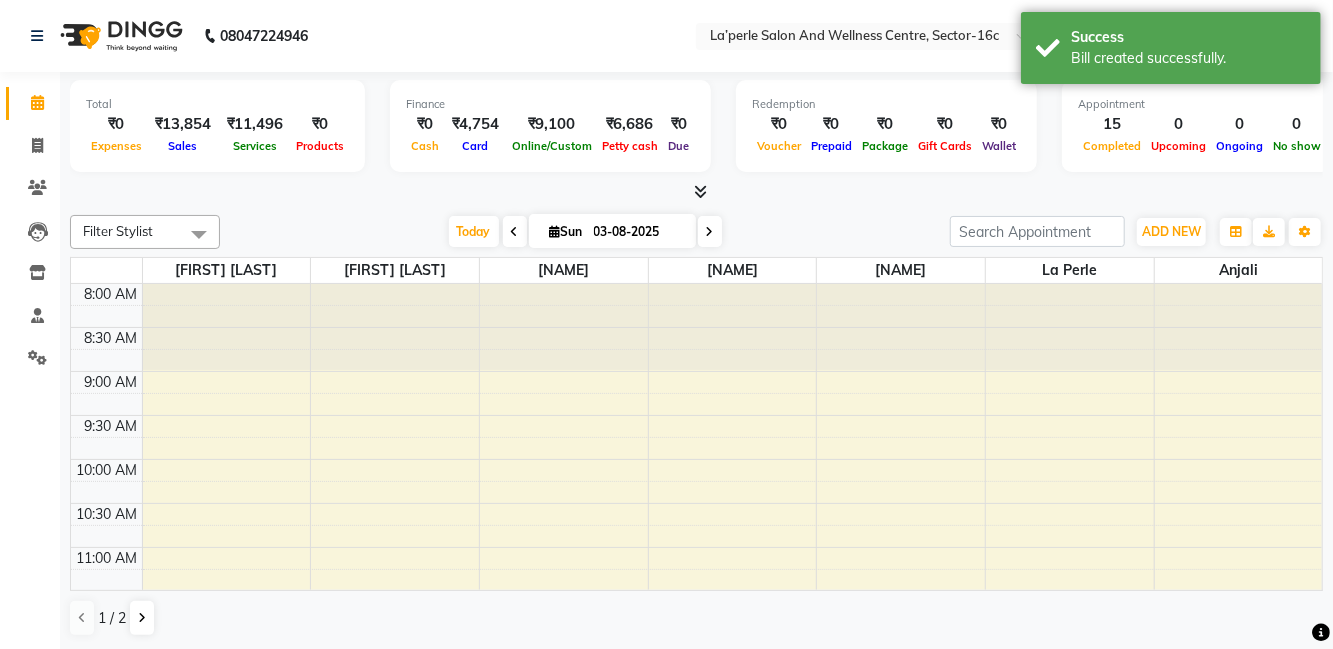 scroll, scrollTop: 0, scrollLeft: 0, axis: both 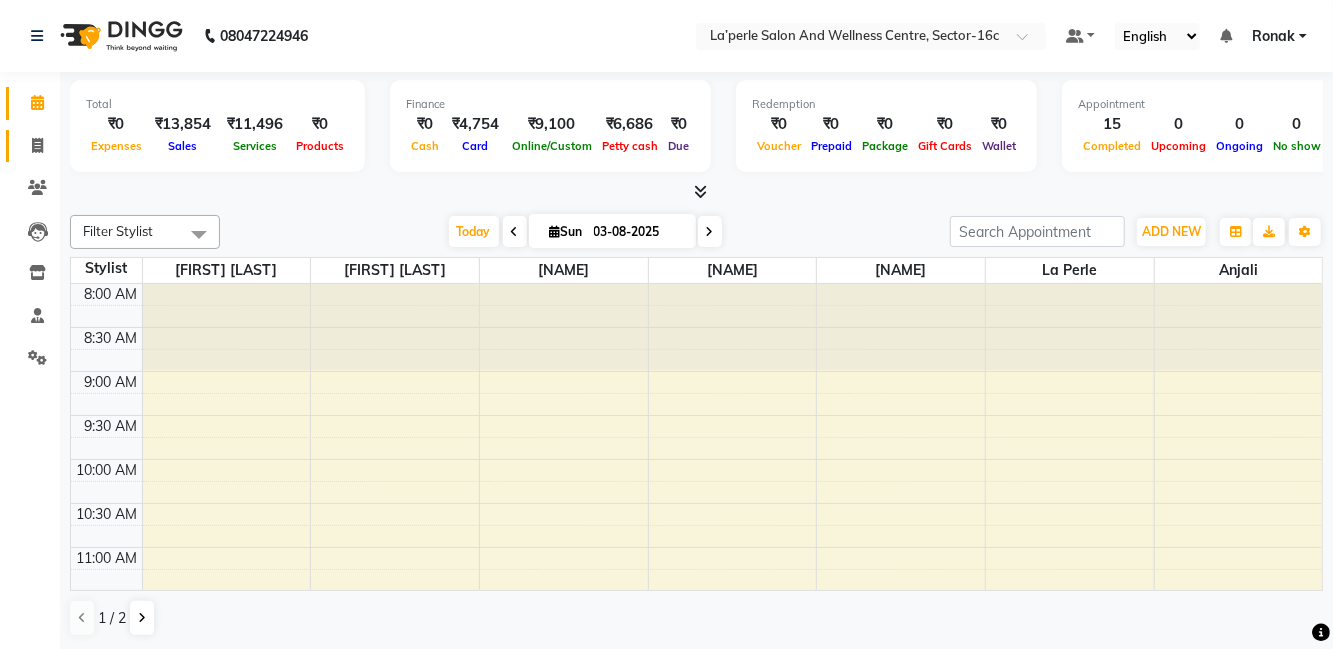 click 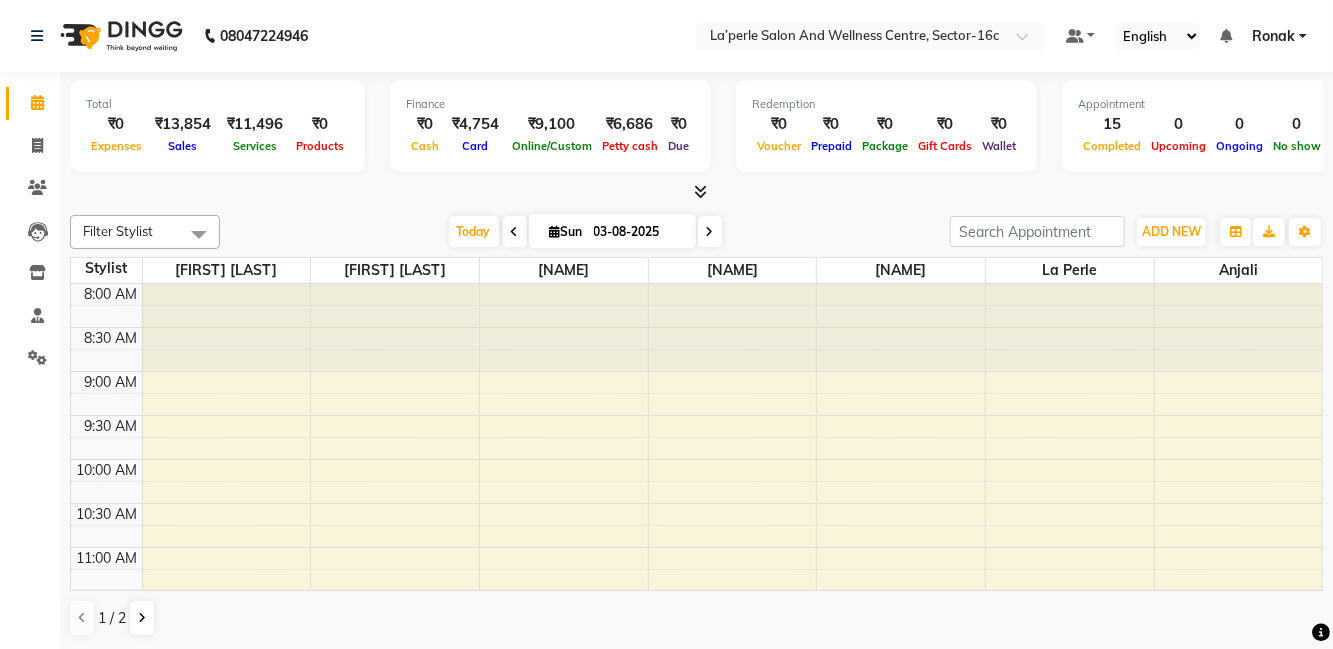 select on "service" 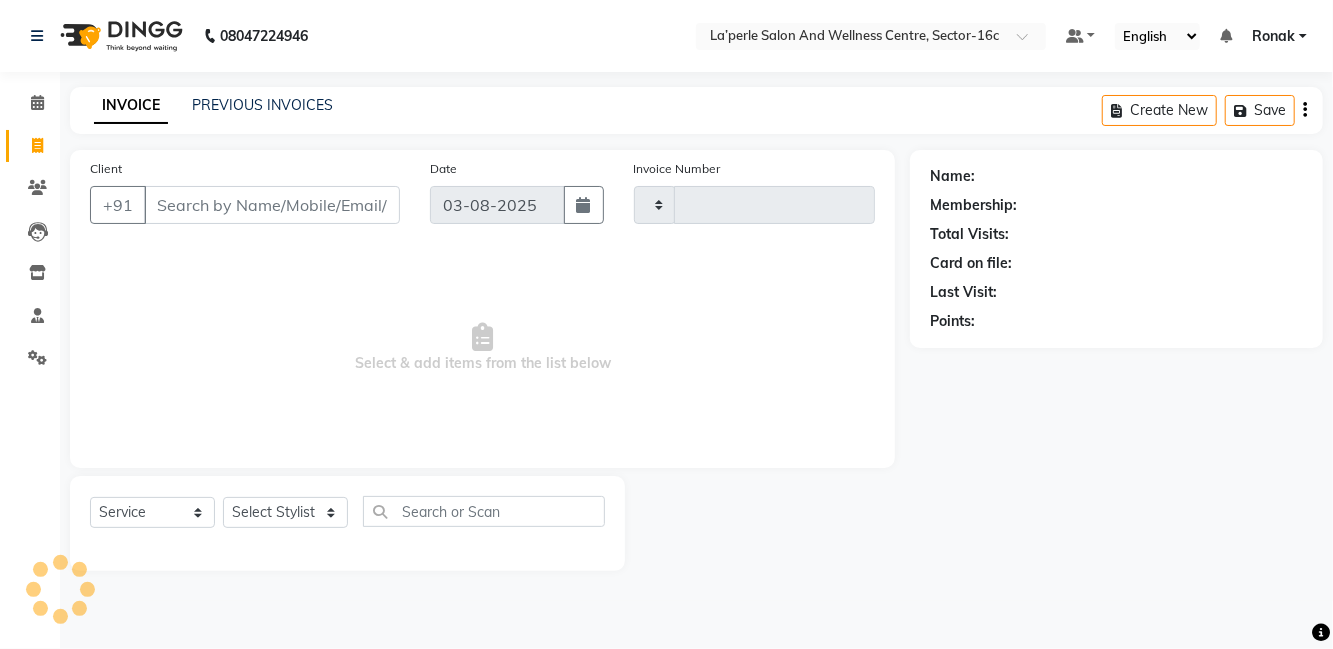 type on "0525" 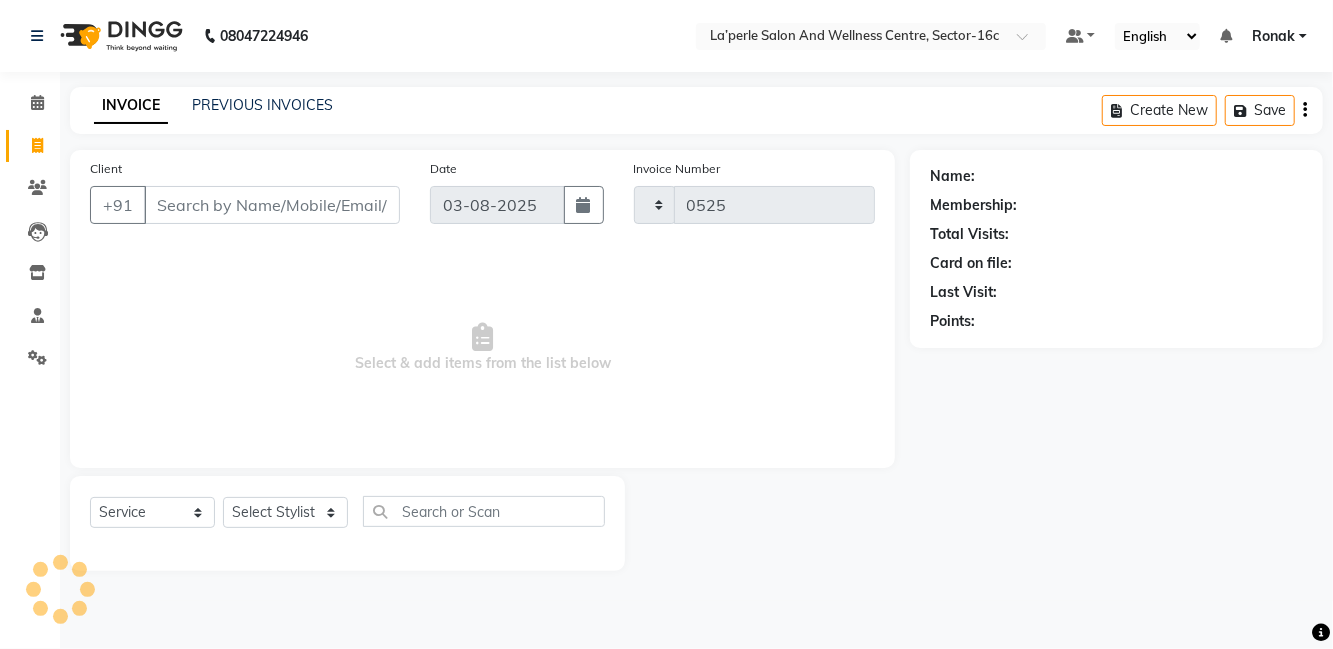 select on "8341" 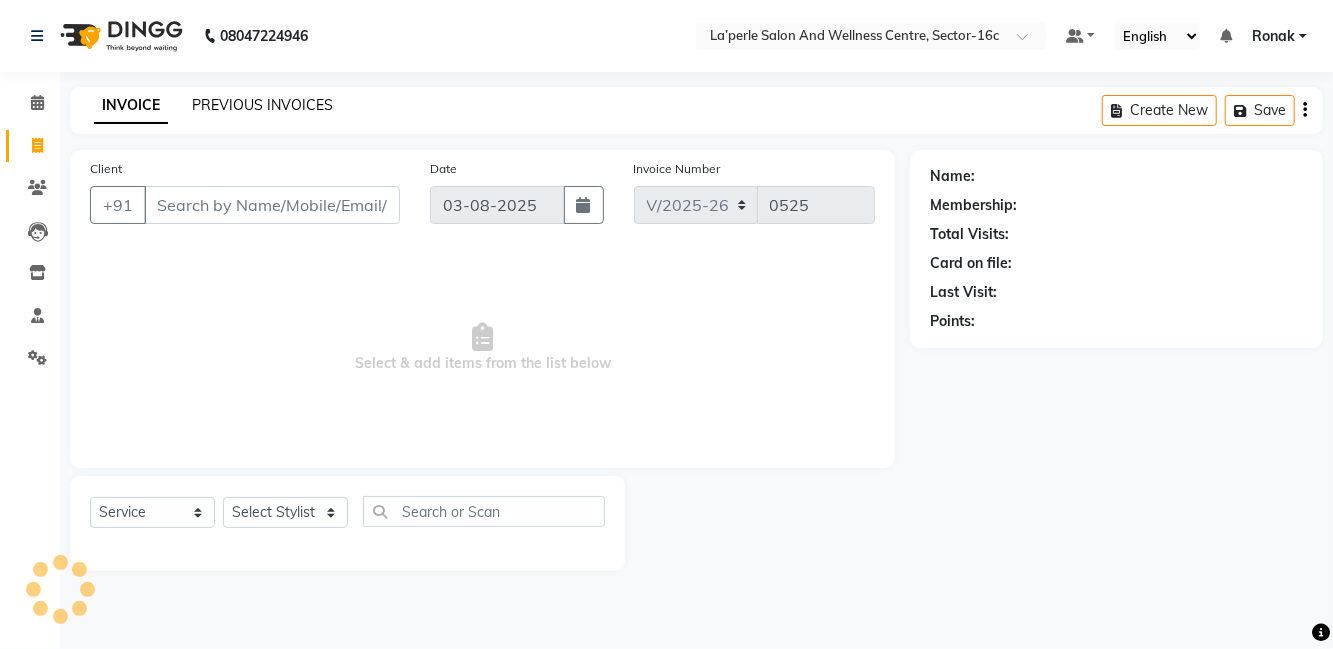 click on "PREVIOUS INVOICES" 